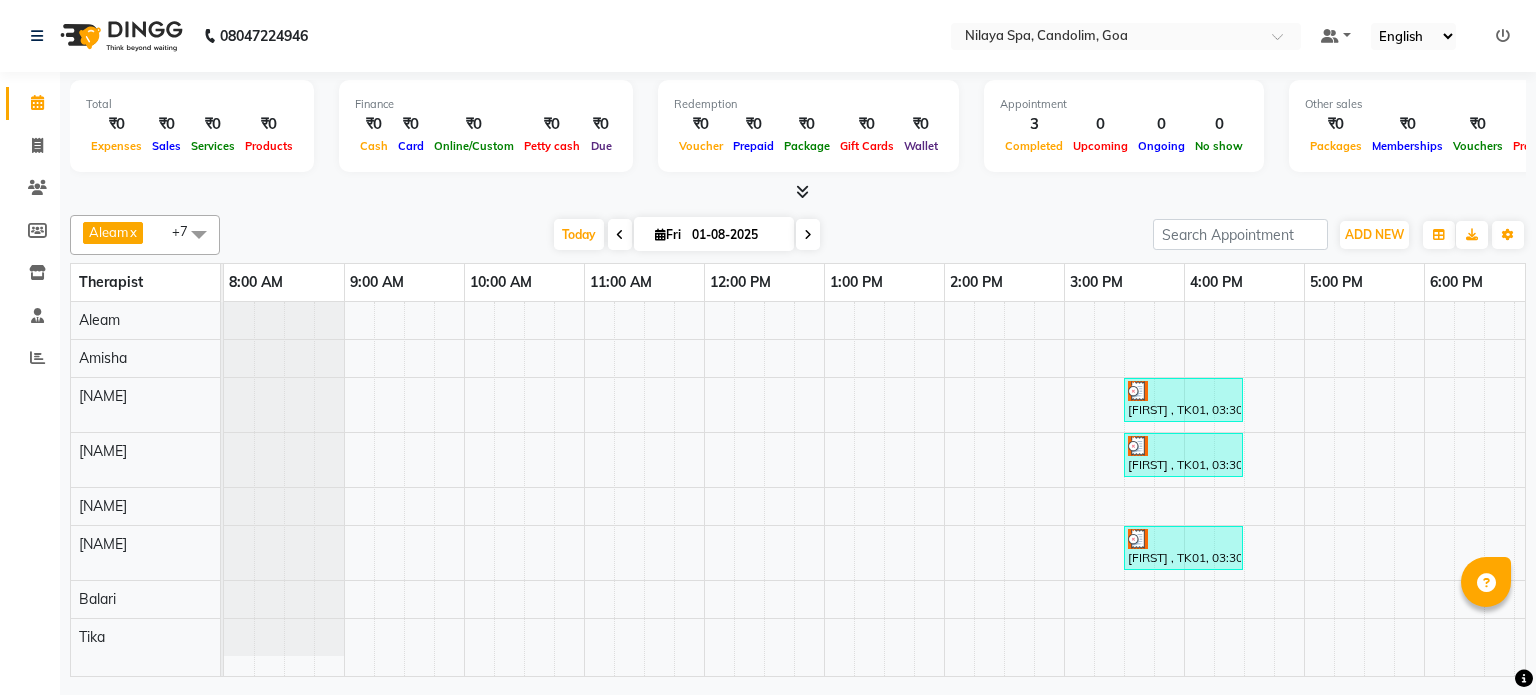 scroll, scrollTop: 0, scrollLeft: 0, axis: both 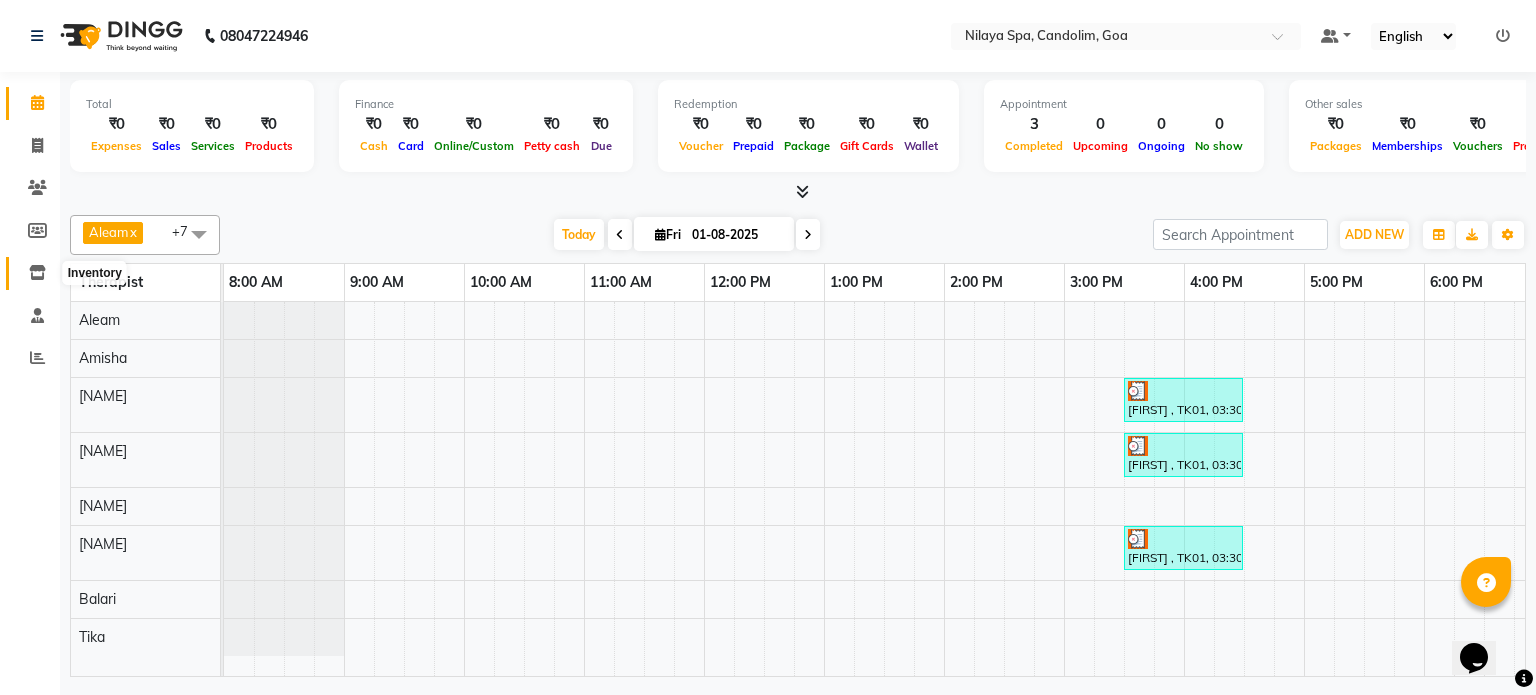 click 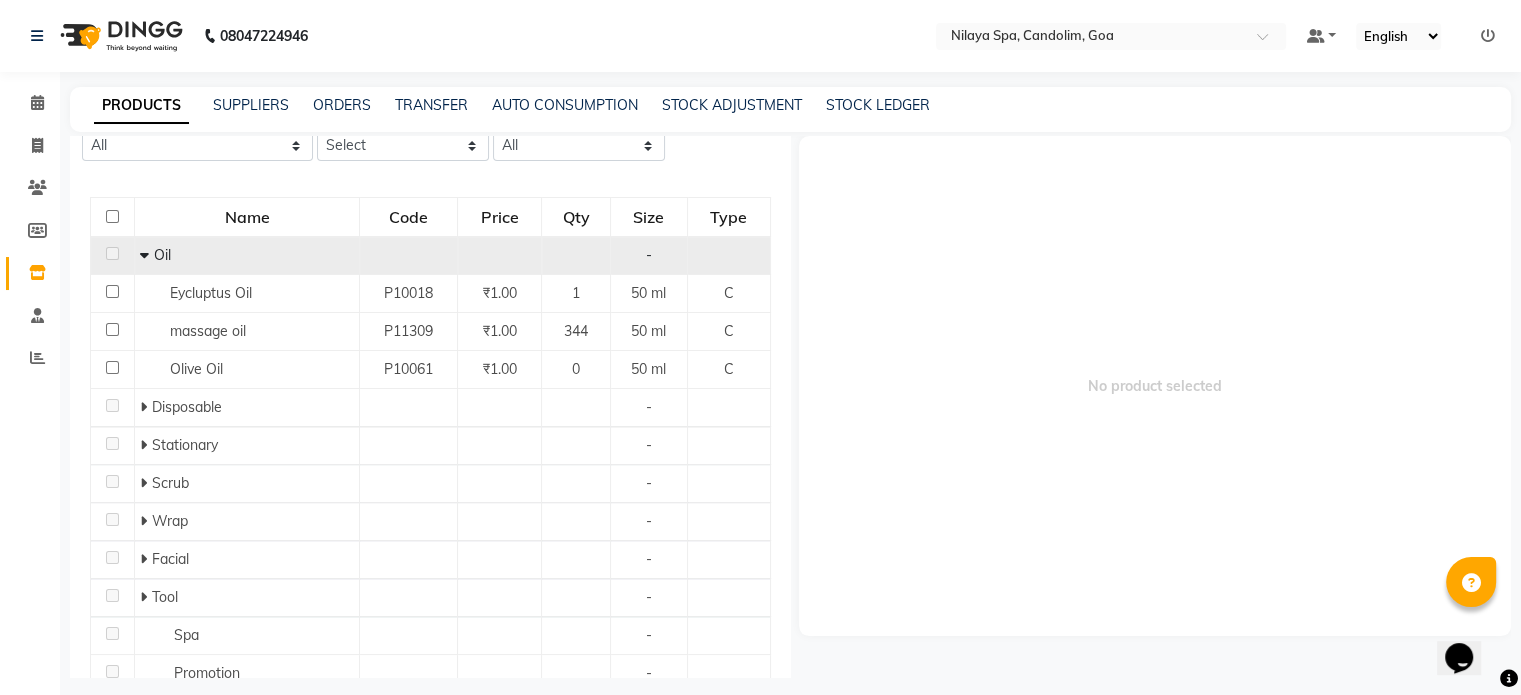scroll, scrollTop: 200, scrollLeft: 0, axis: vertical 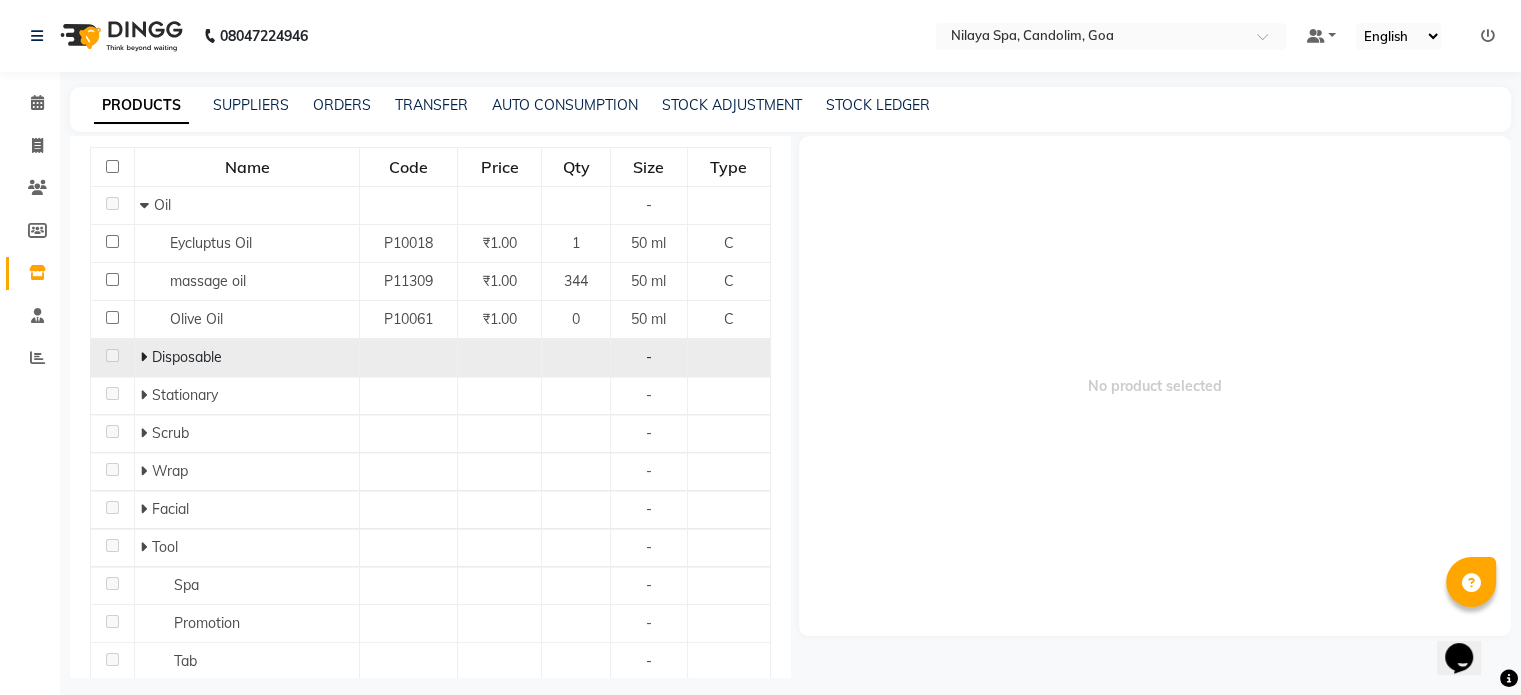 click on "Disposable" 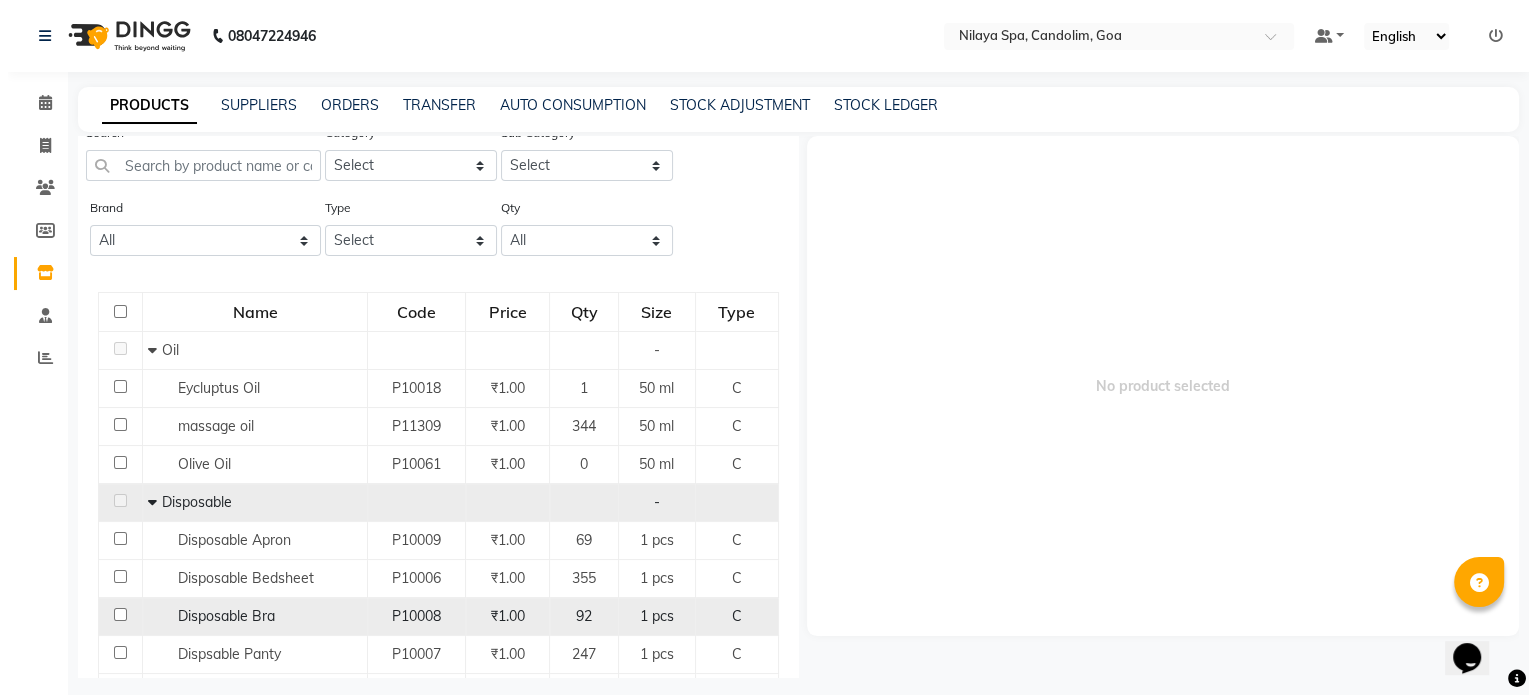 scroll, scrollTop: 0, scrollLeft: 0, axis: both 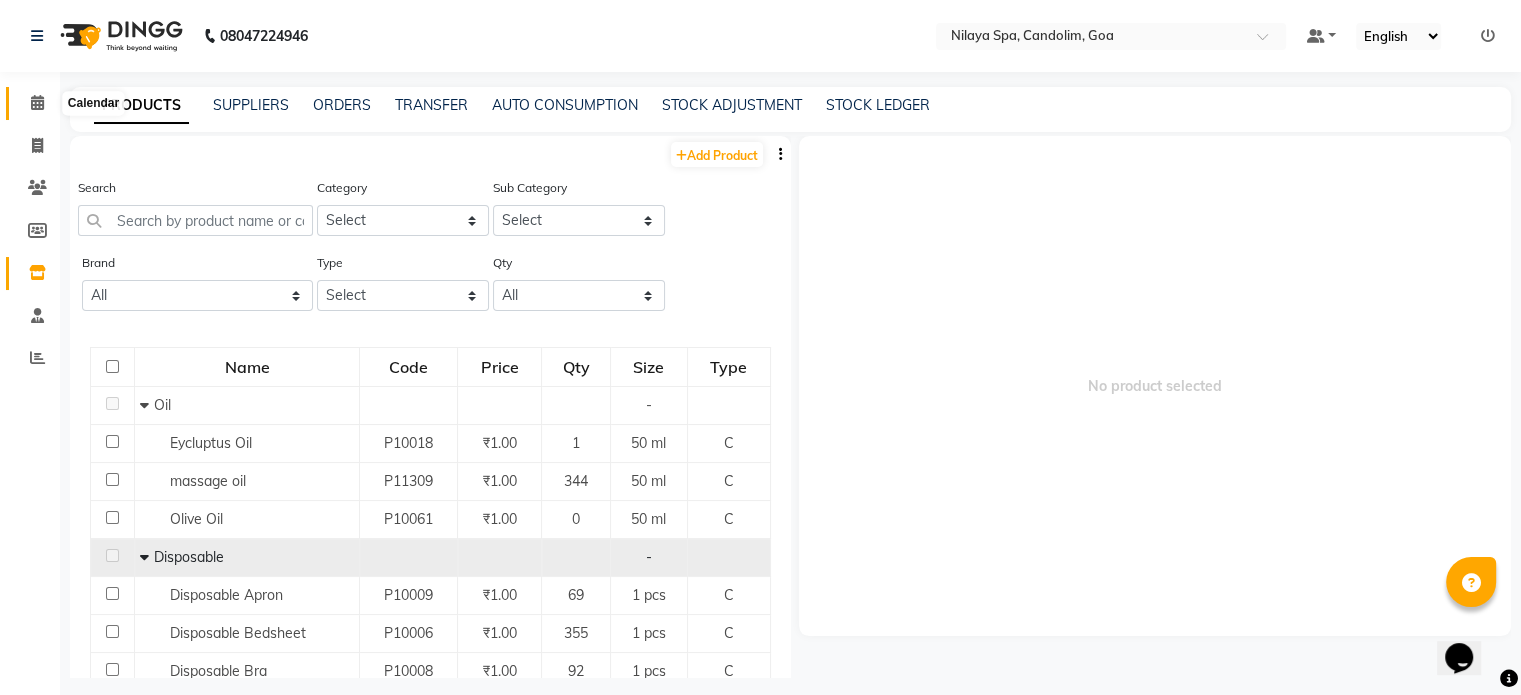 click 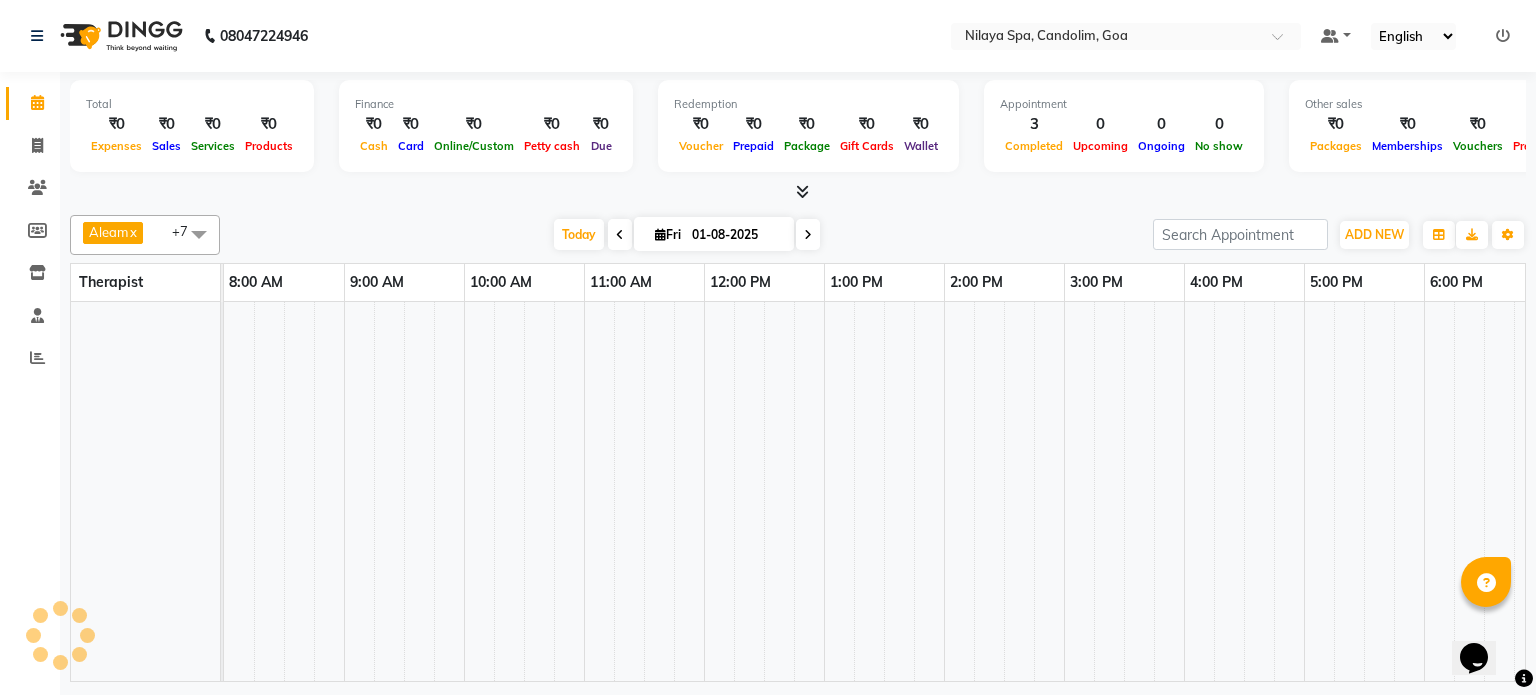 scroll, scrollTop: 0, scrollLeft: 258, axis: horizontal 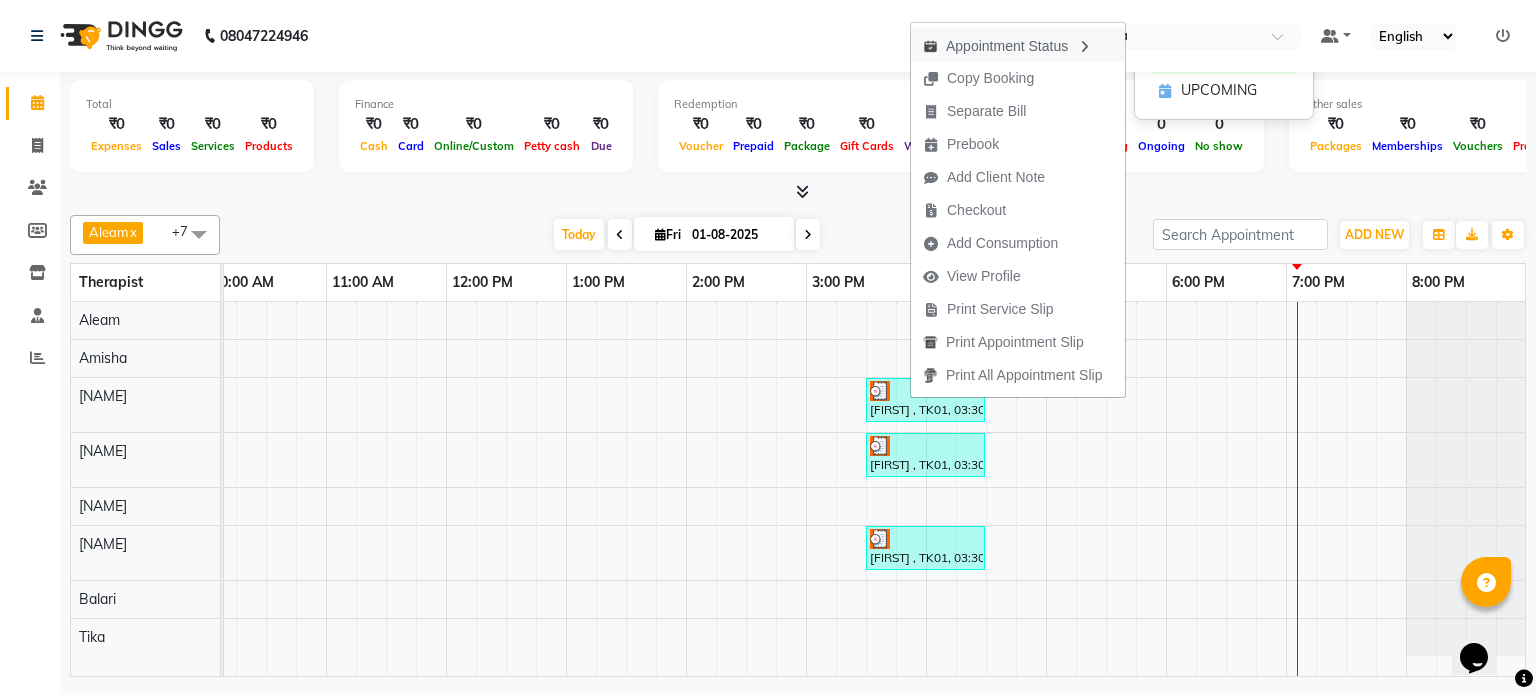 click on "Appointment Status" at bounding box center (1018, 45) 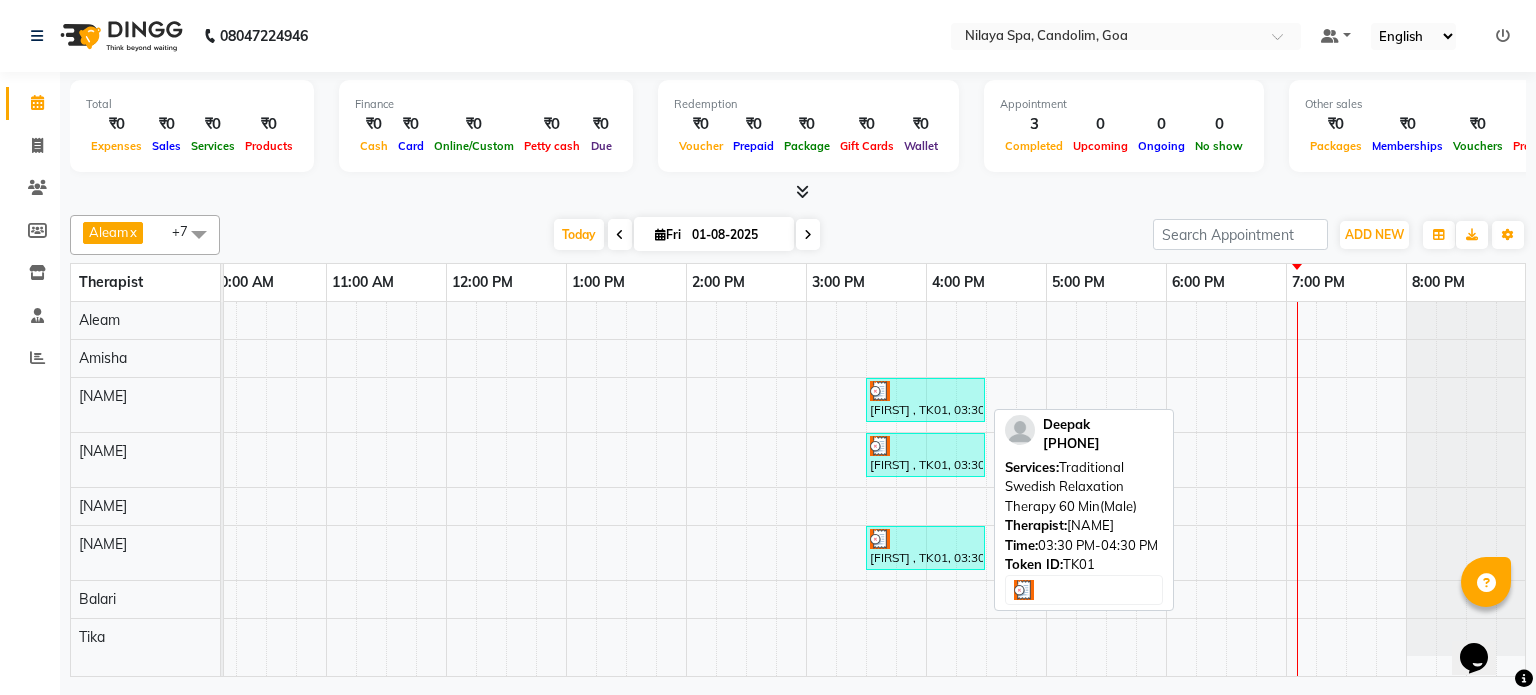 click on "[FIRST] , TK01, 03:30 PM-04:30 PM, Traditional Swedish Relaxation Therapy 60 Min(Male)" at bounding box center [925, 400] 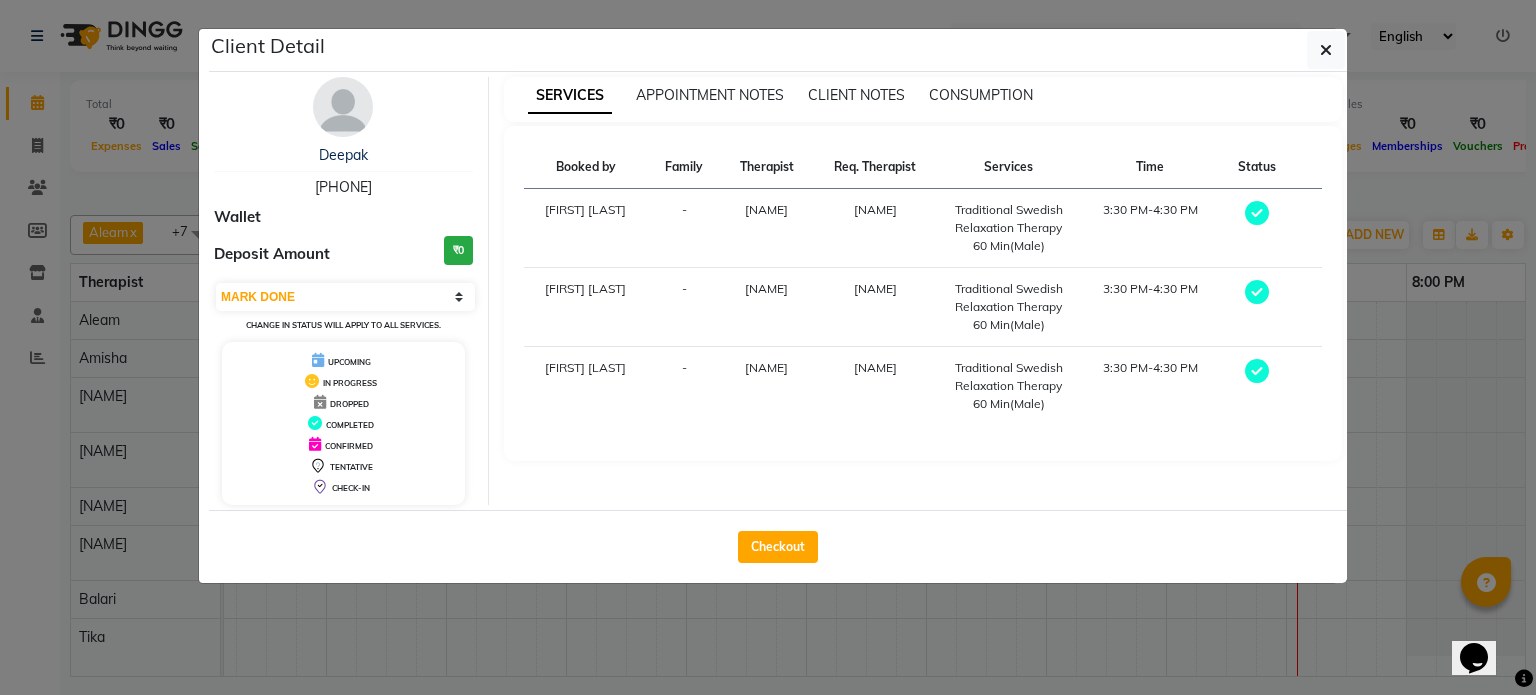 drag, startPoint x: 923, startPoint y: 403, endPoint x: 776, endPoint y: 437, distance: 150.88075 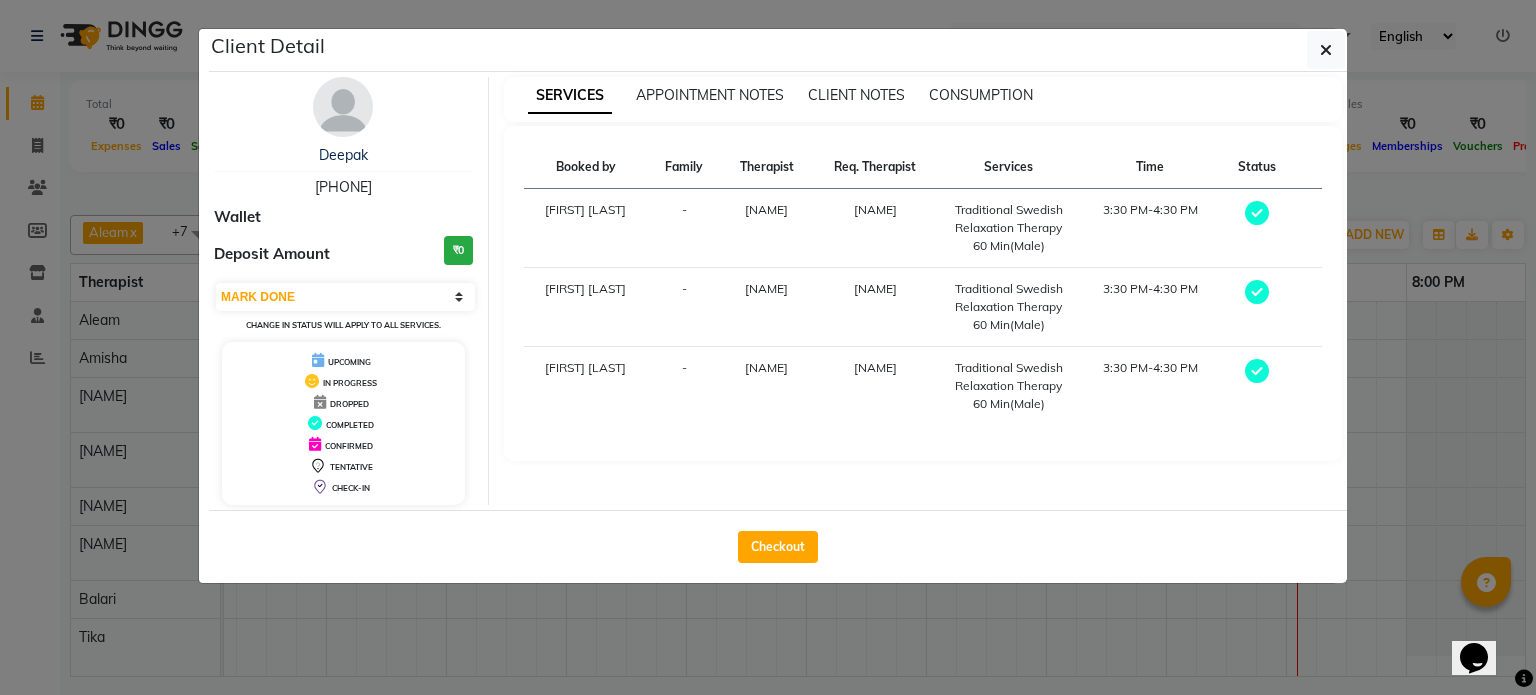 click on "Booked by Family Therapist Req. Therapist Services Time Status  [FIRST] [LAST]  - [FIRST] [FIRST]   Traditional Swedish Relaxation Therapy 60 Min(Male)   3:30 PM-4:30 PM   [FIRST] [LAST]  - [FIRST] [FIRST]   Traditional Swedish Relaxation Therapy 60 Min(Male)   3:30 PM-4:30 PM   [FIRST] [LAST]  - [FIRST] [FIRST]  Traditional Swedish Relaxation Therapy 60 Min(Male)   3:30 PM-4:30 PM" at bounding box center [923, 293] 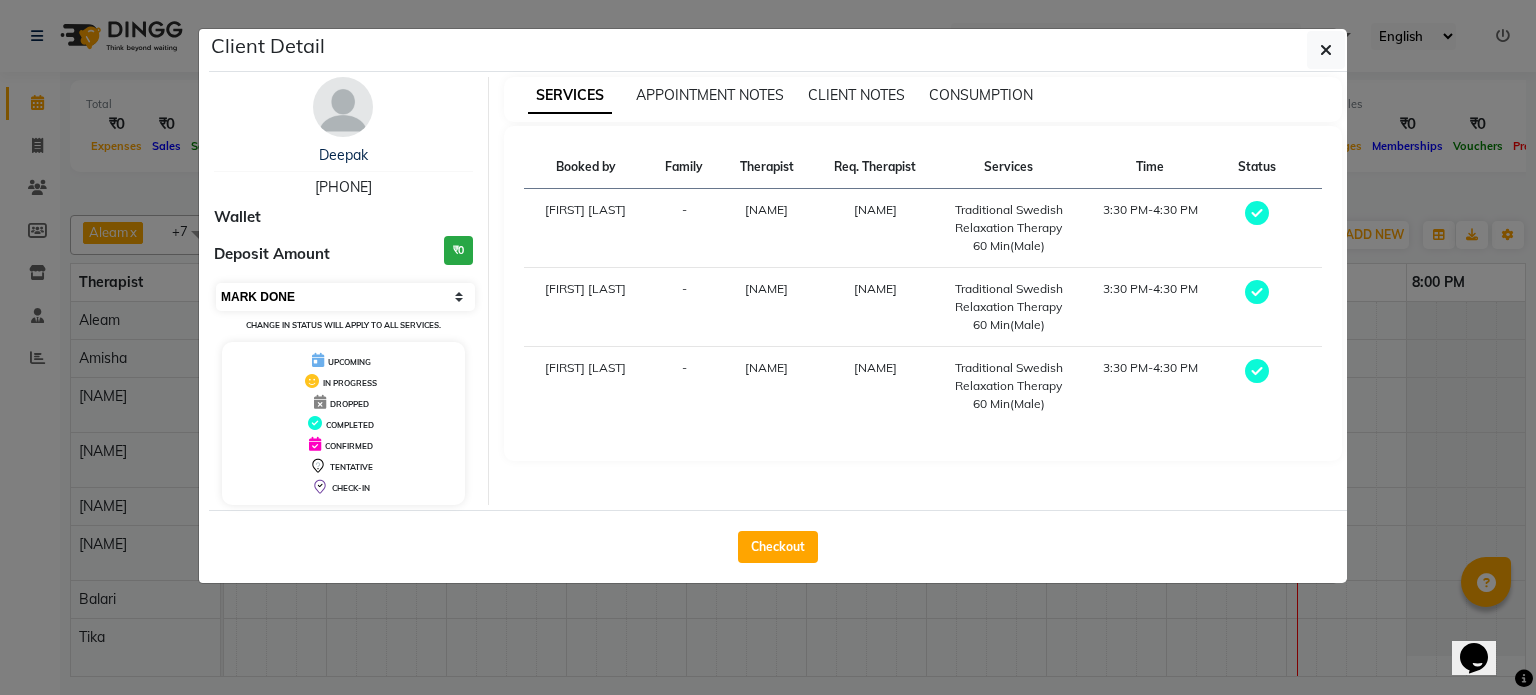 click on "Select MARK DONE UPCOMING" at bounding box center [345, 297] 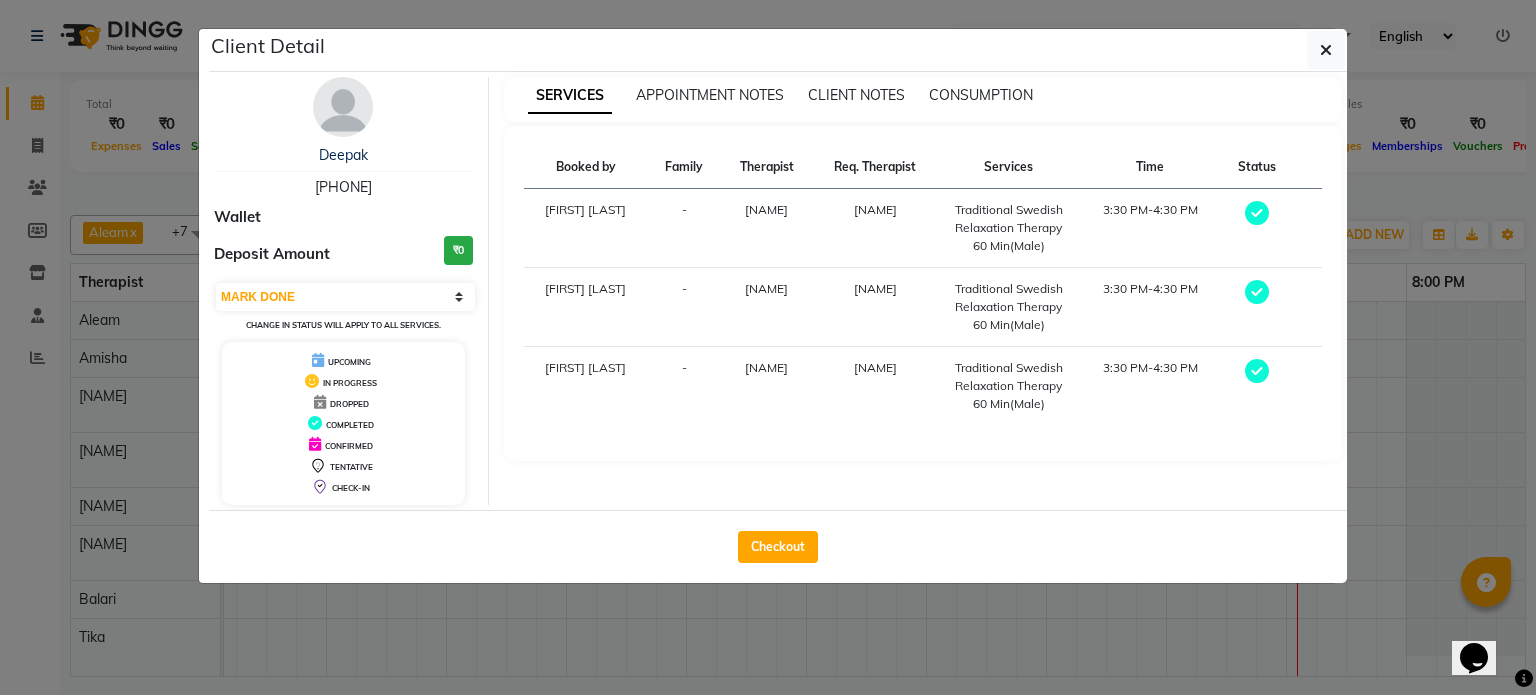 click on "COMPLETED" at bounding box center [343, 423] 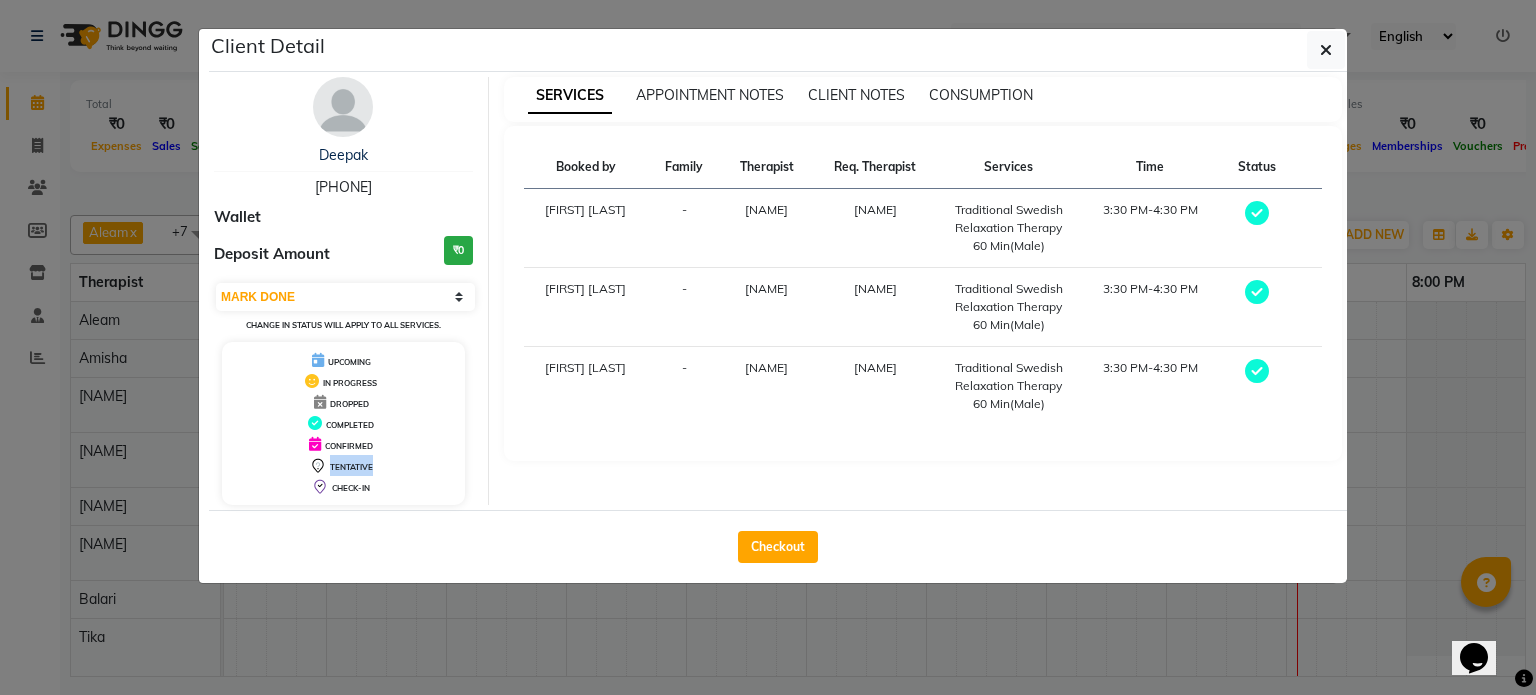 click on "TENTATIVE" at bounding box center [351, 467] 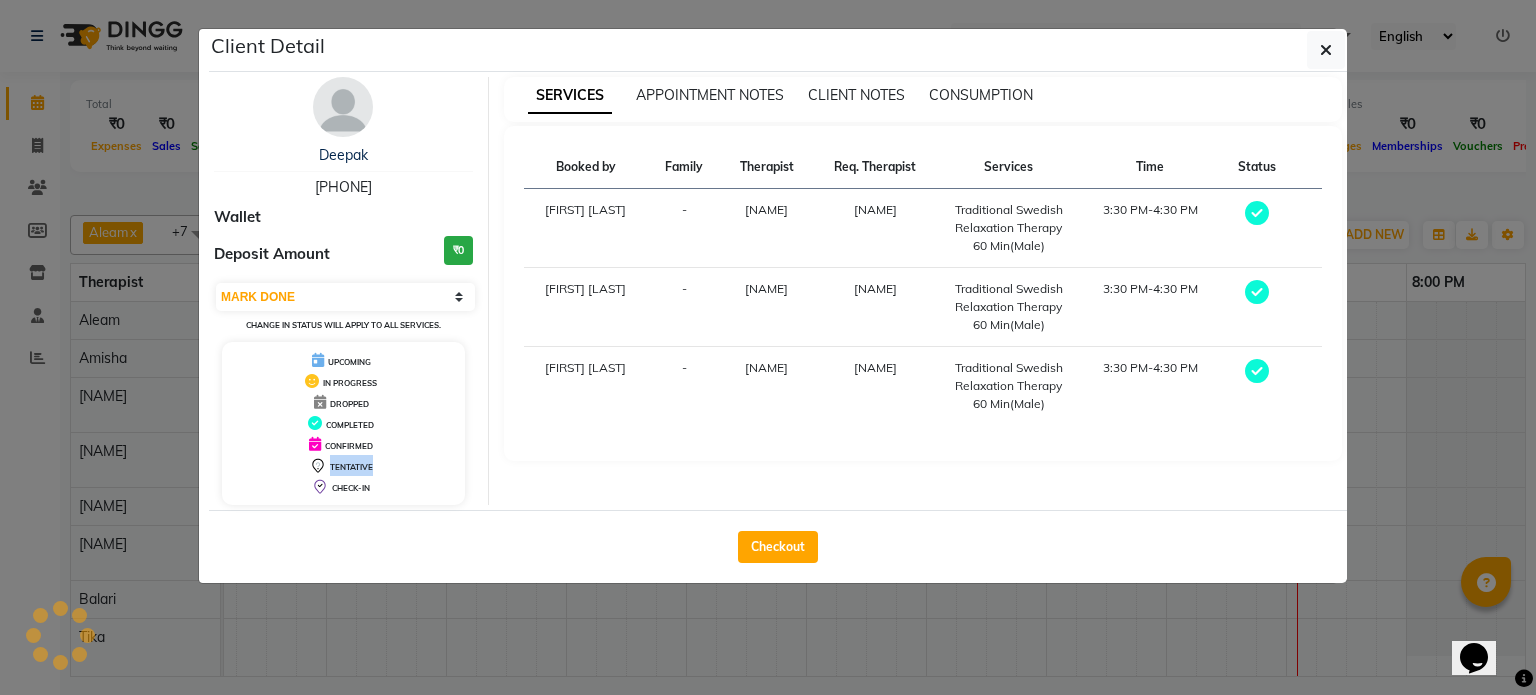 click on "TENTATIVE" at bounding box center [343, 465] 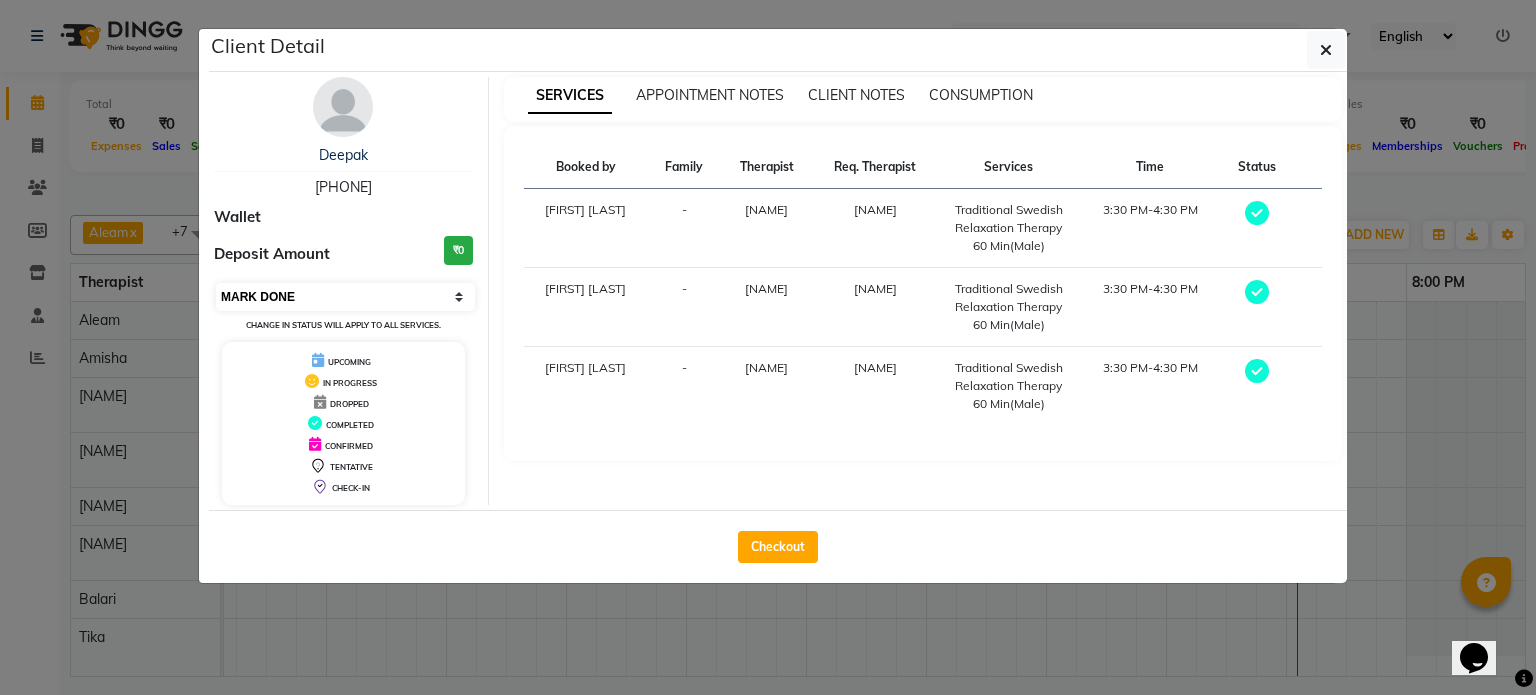 click on "Select MARK DONE UPCOMING" at bounding box center (345, 297) 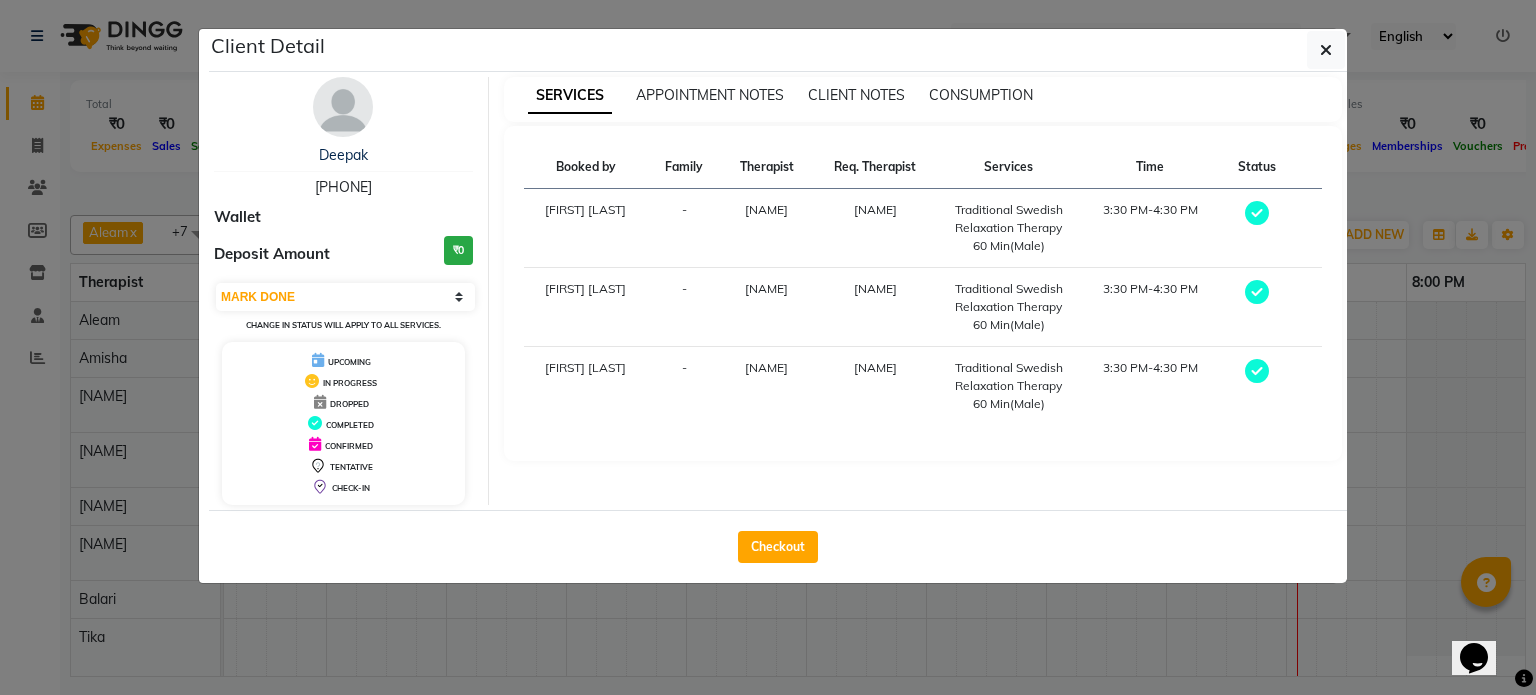 click on "UPCOMING" at bounding box center (349, 362) 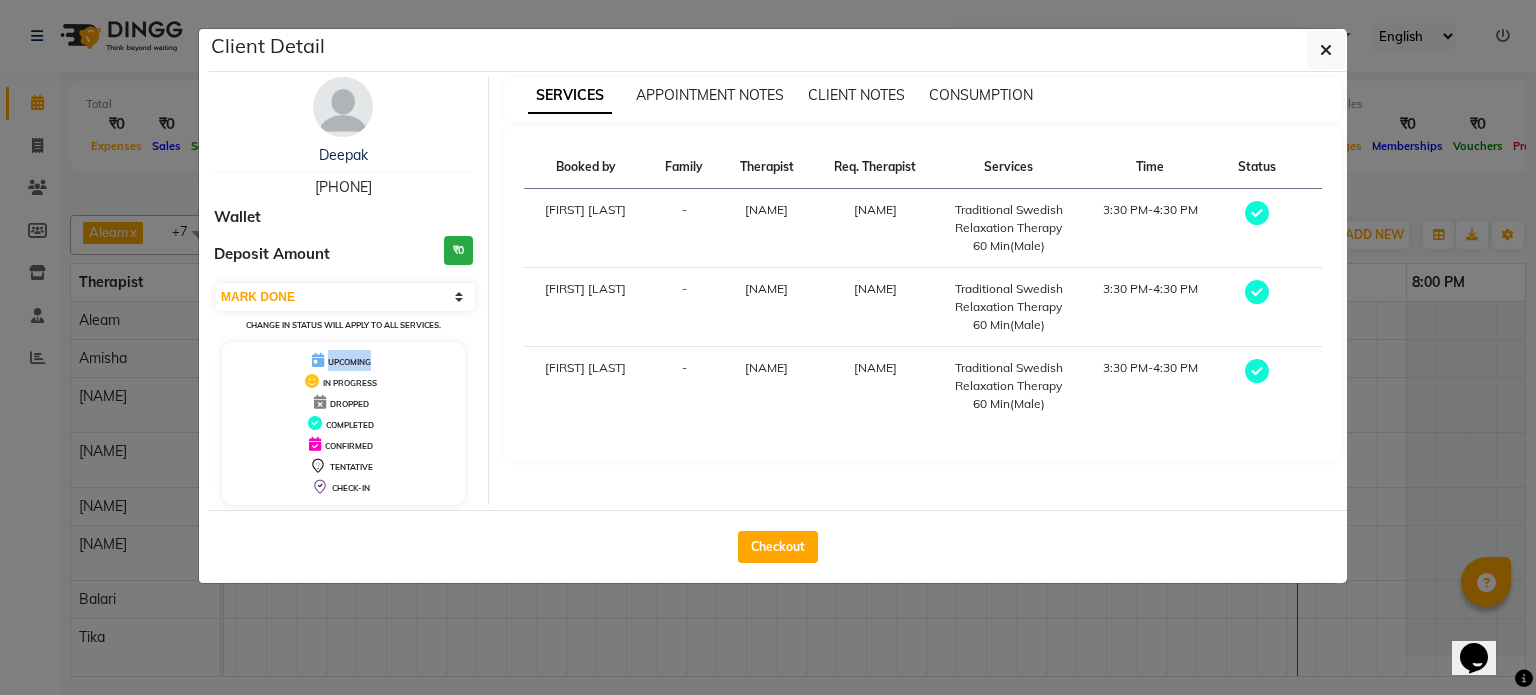 click at bounding box center [318, 360] 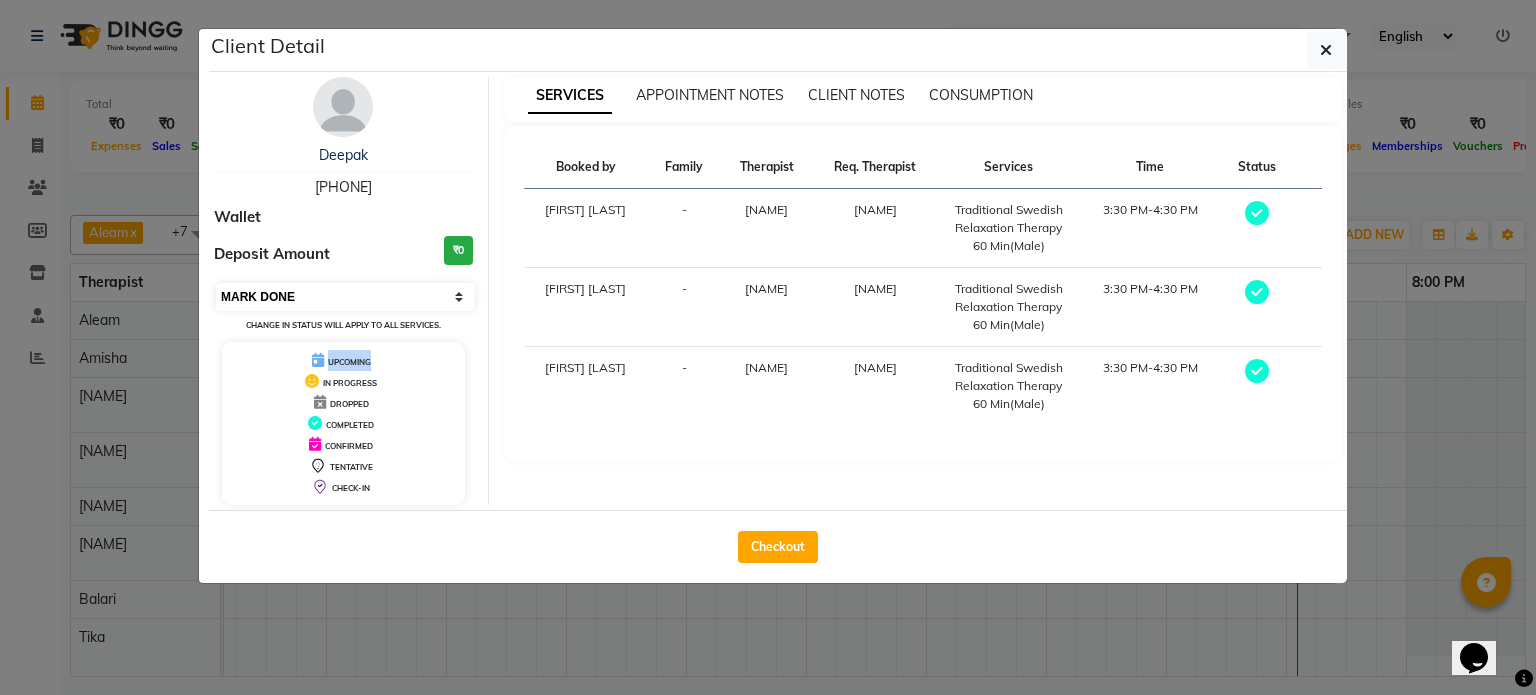 click on "Select MARK DONE UPCOMING" at bounding box center [345, 297] 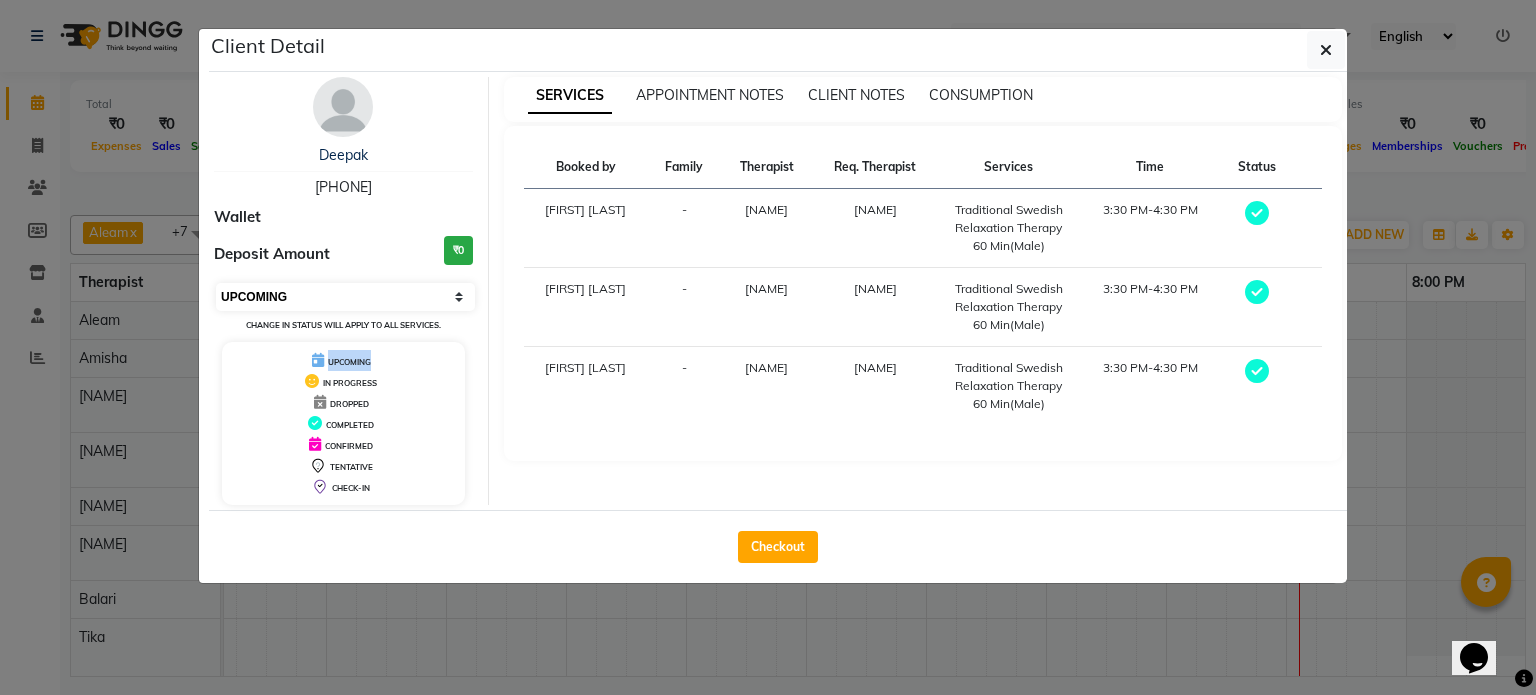 click on "Select MARK DONE UPCOMING" at bounding box center (345, 297) 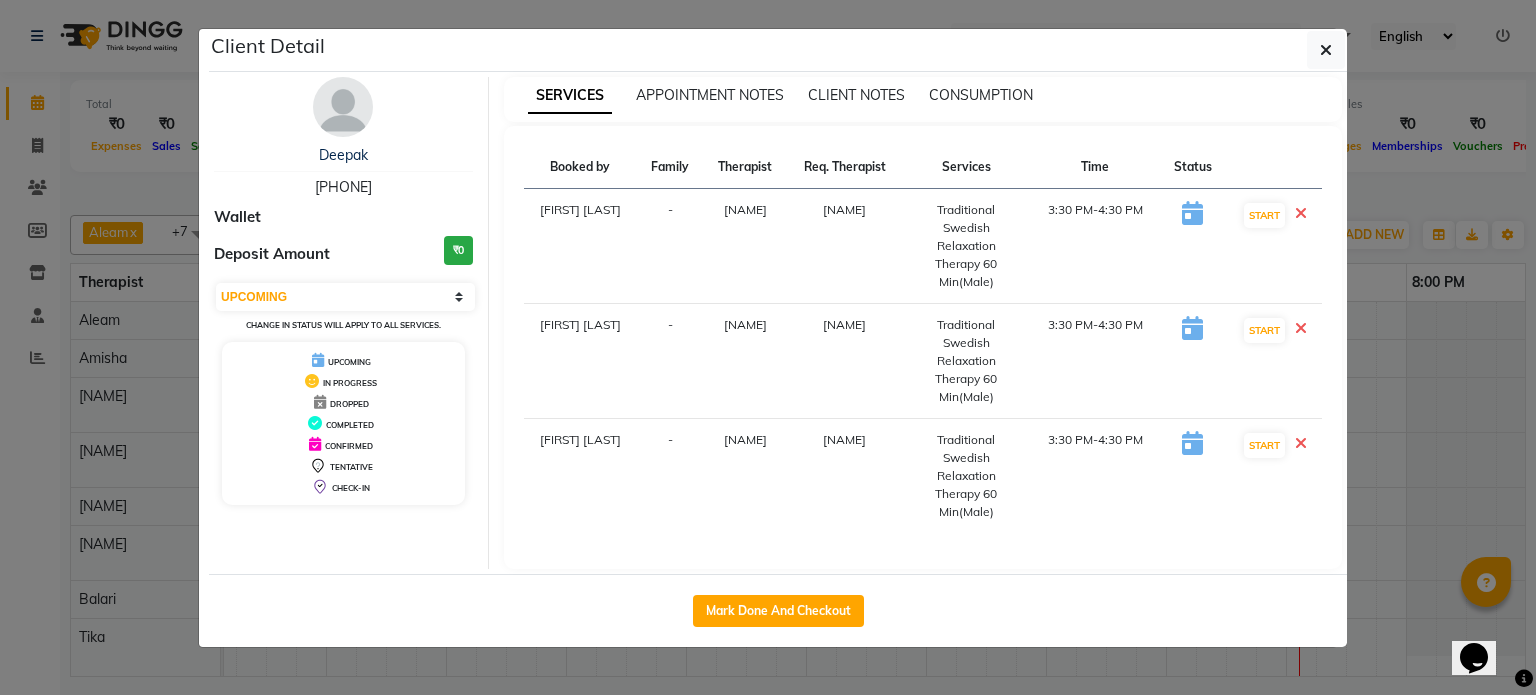 click at bounding box center (1301, 213) 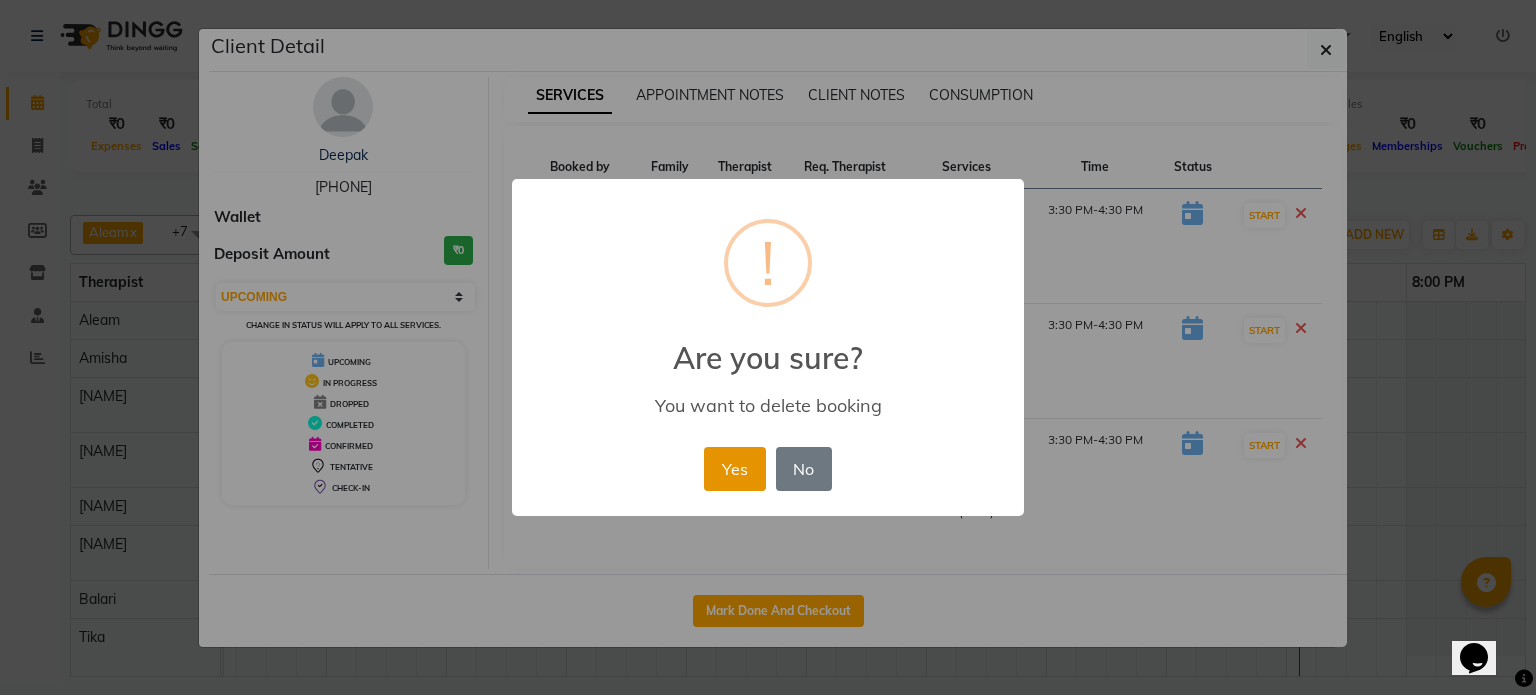 click on "Yes" at bounding box center [734, 469] 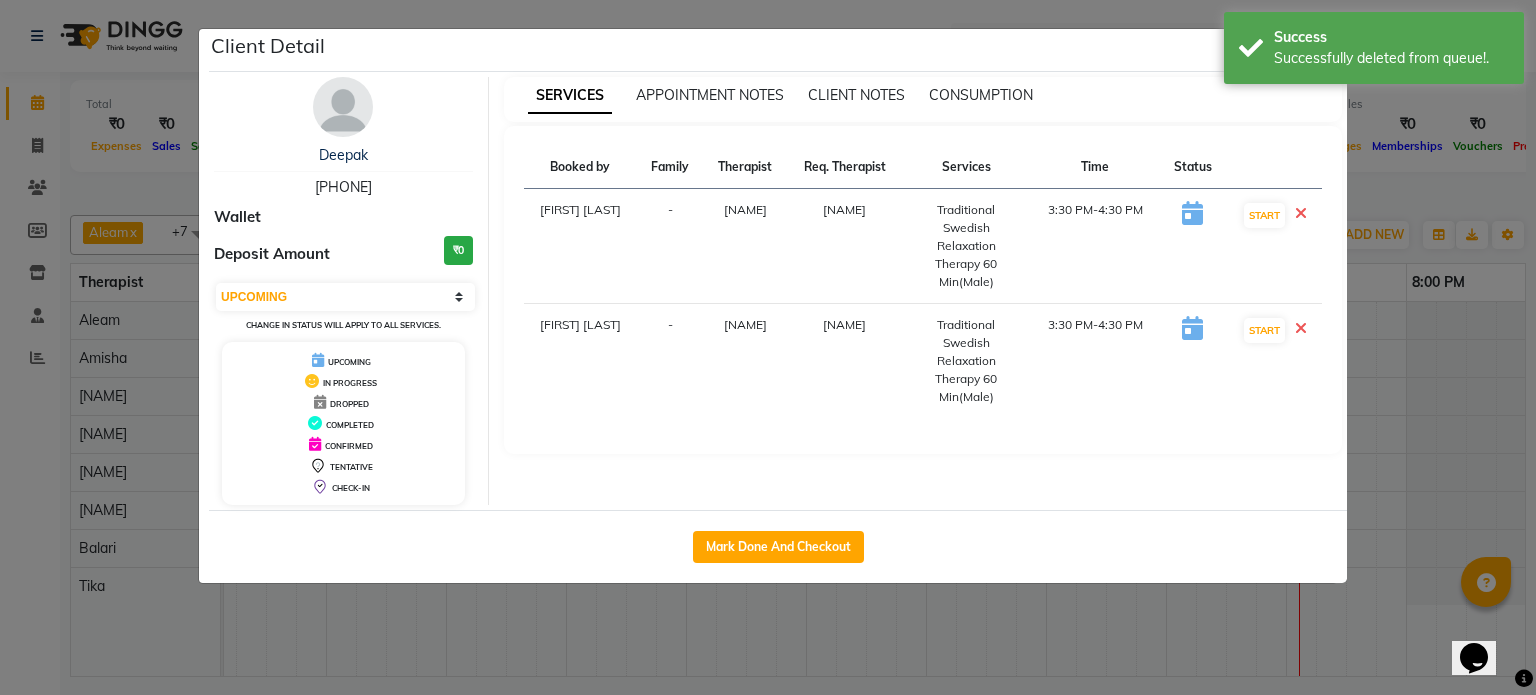 click at bounding box center (1301, 328) 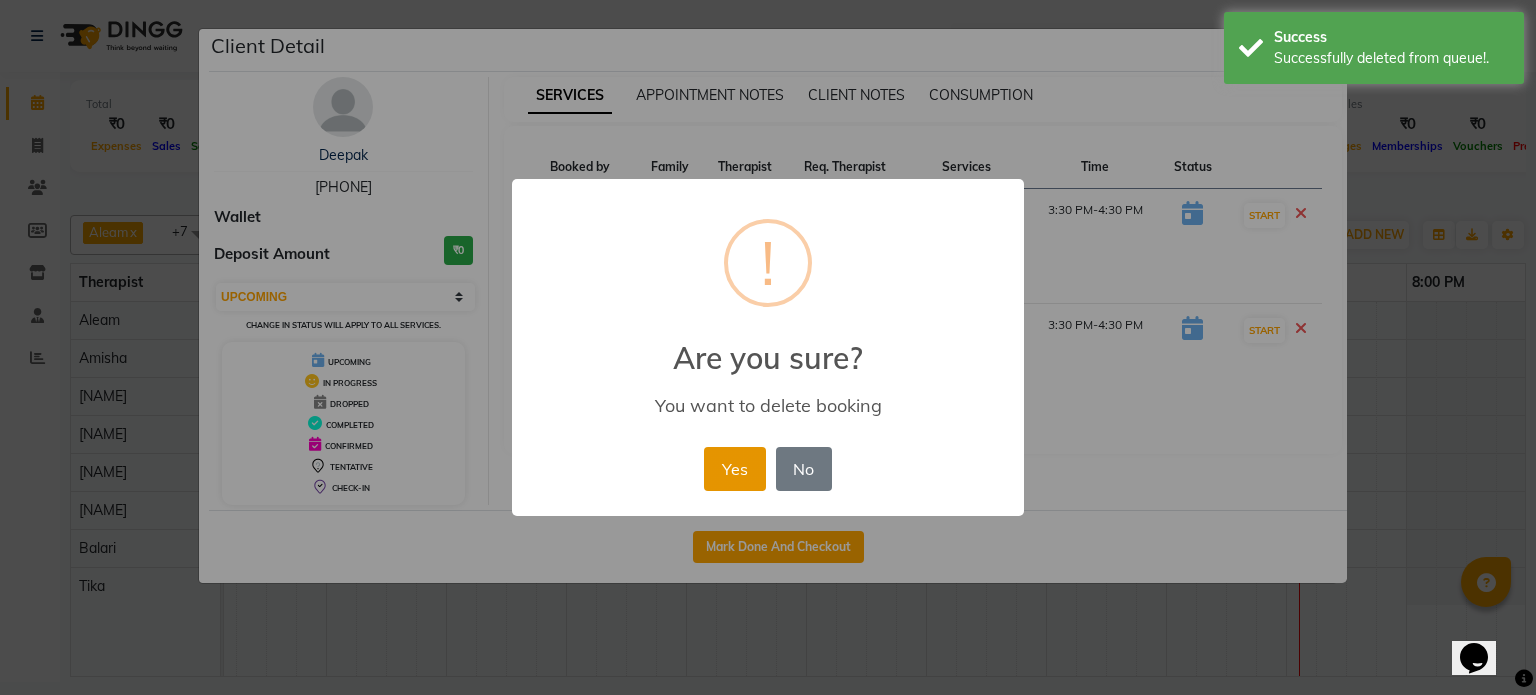 click on "Yes" at bounding box center (734, 469) 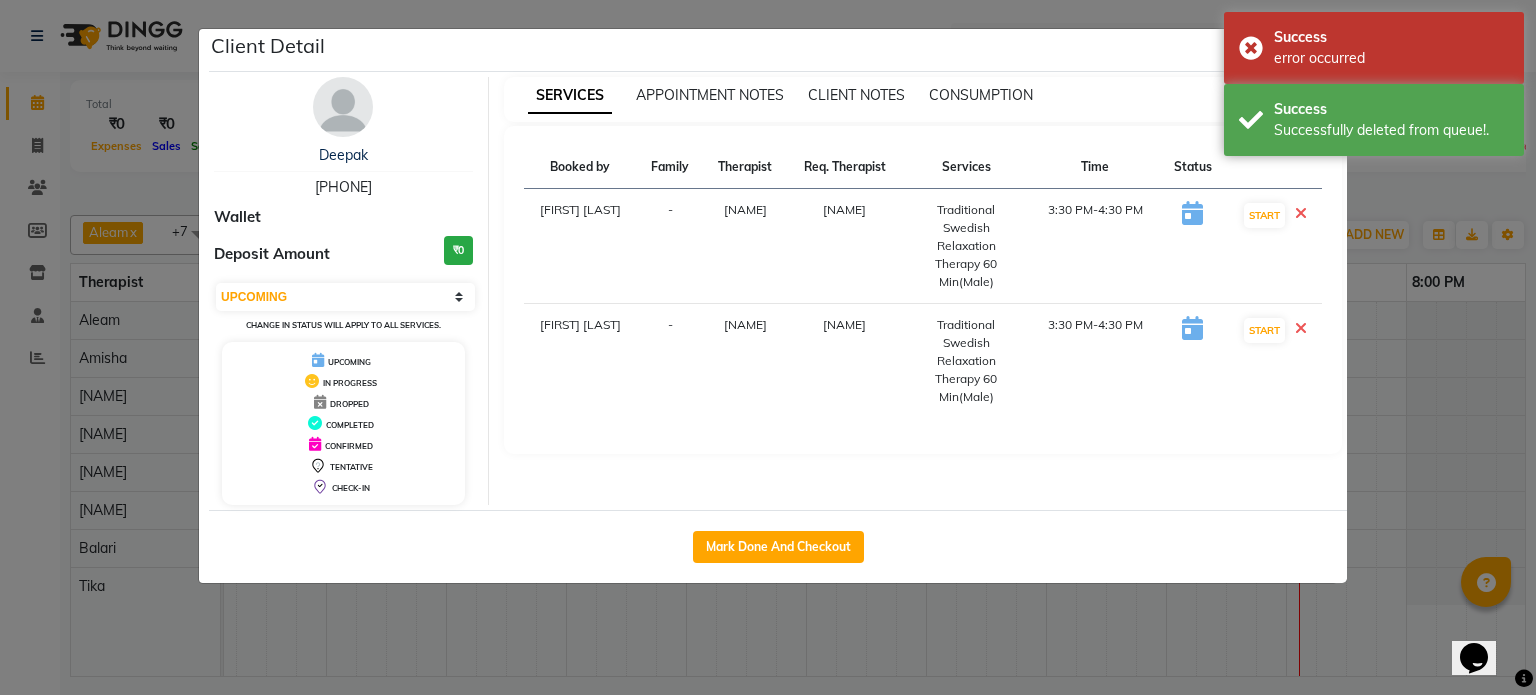 click at bounding box center (1301, 328) 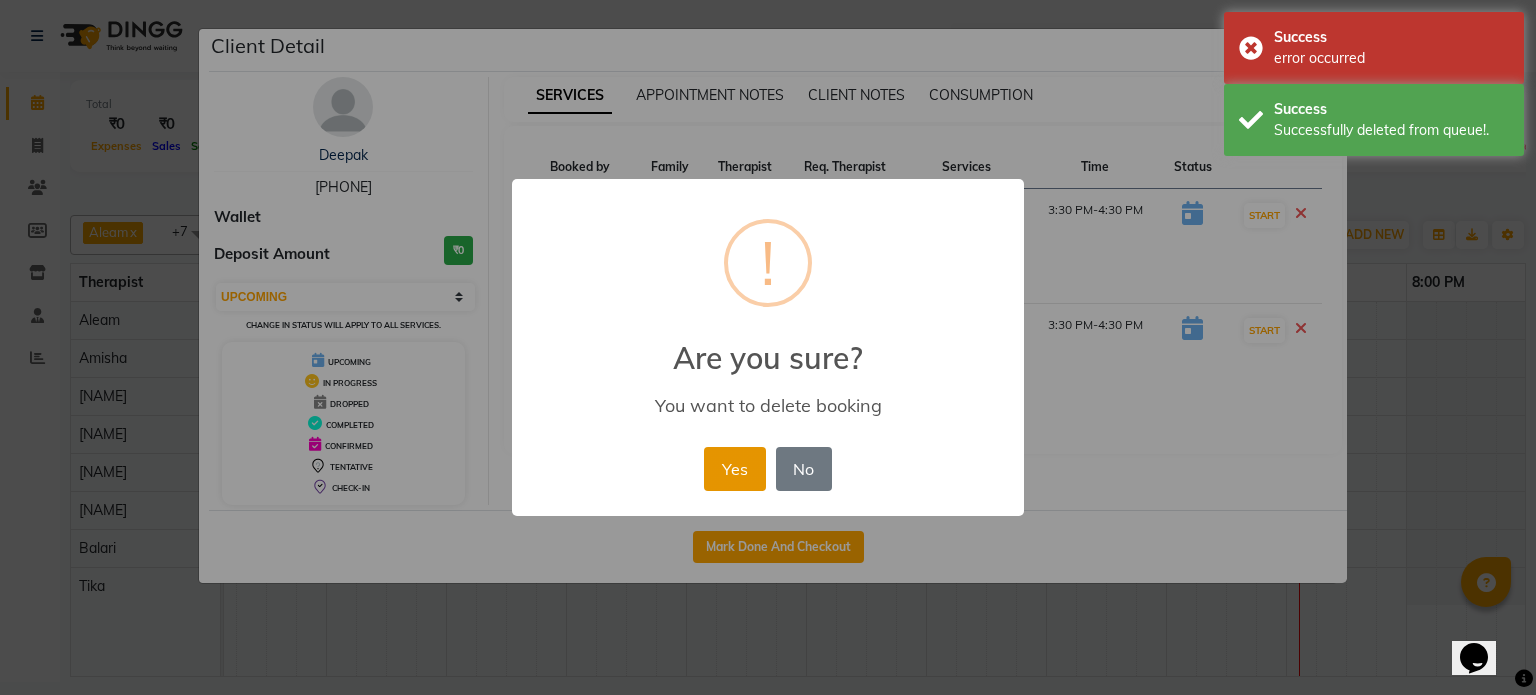 click on "Yes" at bounding box center (734, 469) 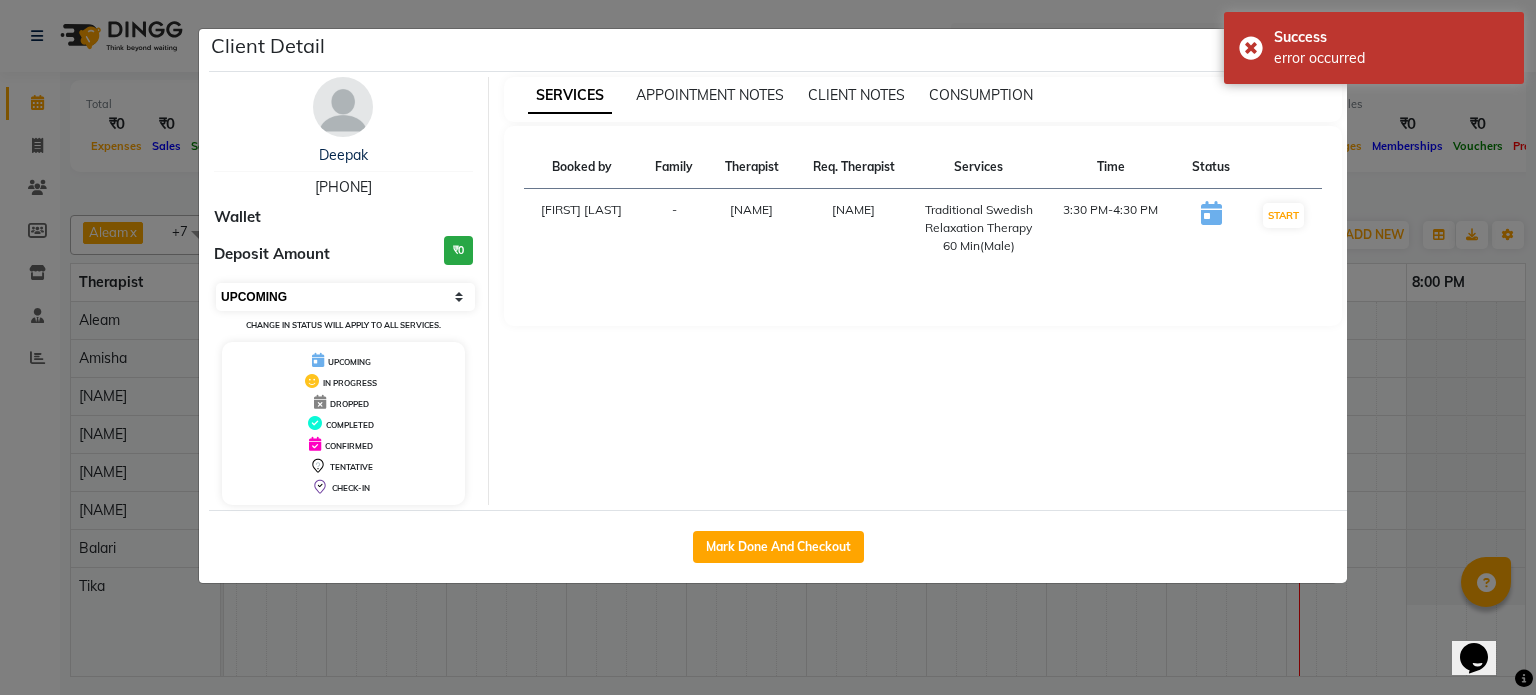click on "Select IN SERVICE CONFIRMED TENTATIVE CHECK IN MARK DONE UPCOMING" at bounding box center (345, 297) 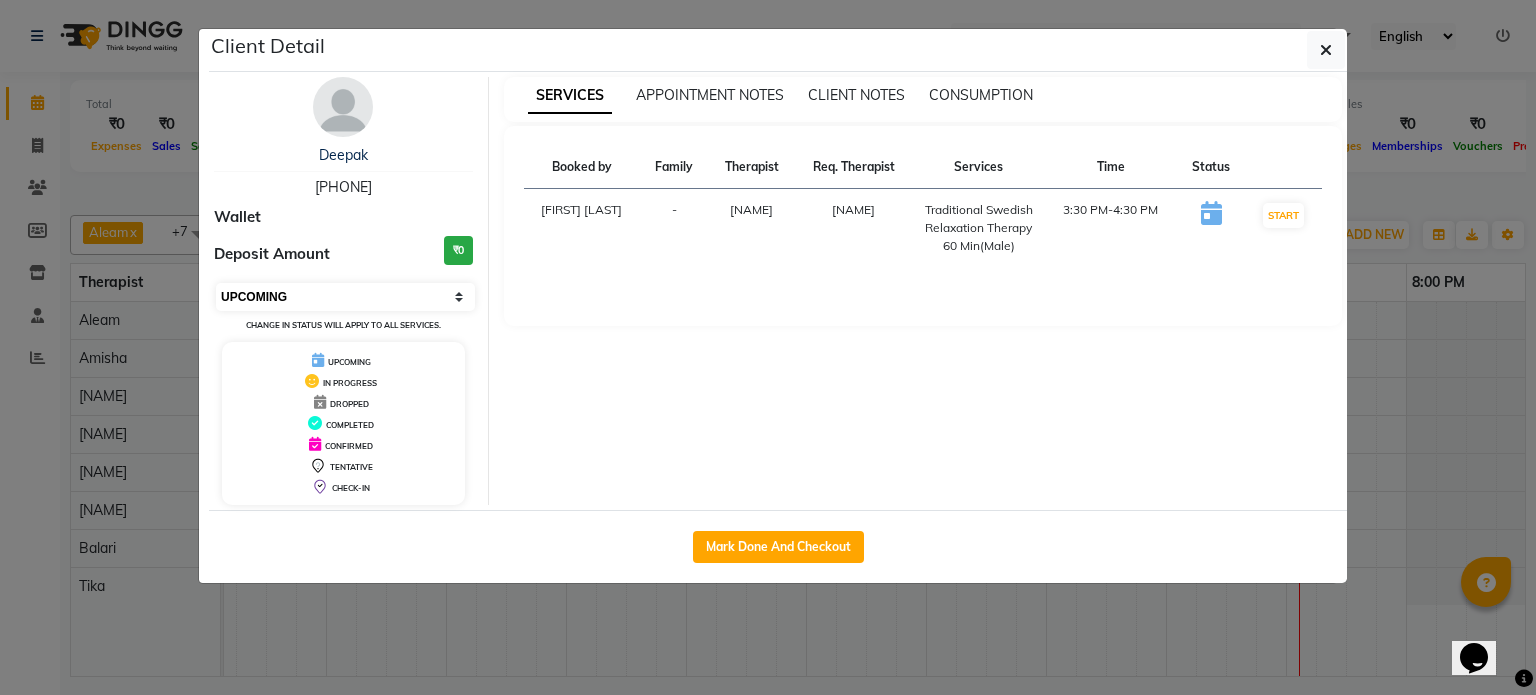 select on "7" 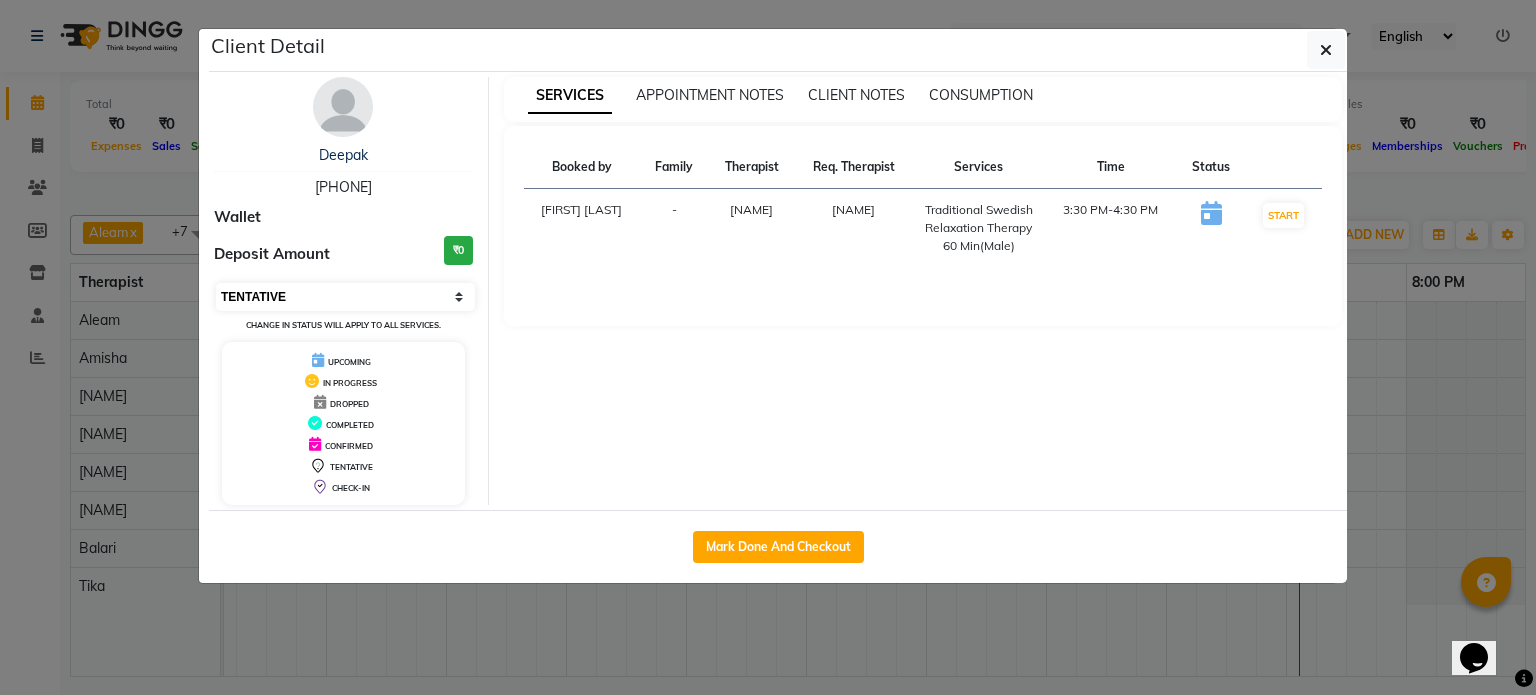 click on "Select IN SERVICE CONFIRMED TENTATIVE CHECK IN MARK DONE UPCOMING" at bounding box center (345, 297) 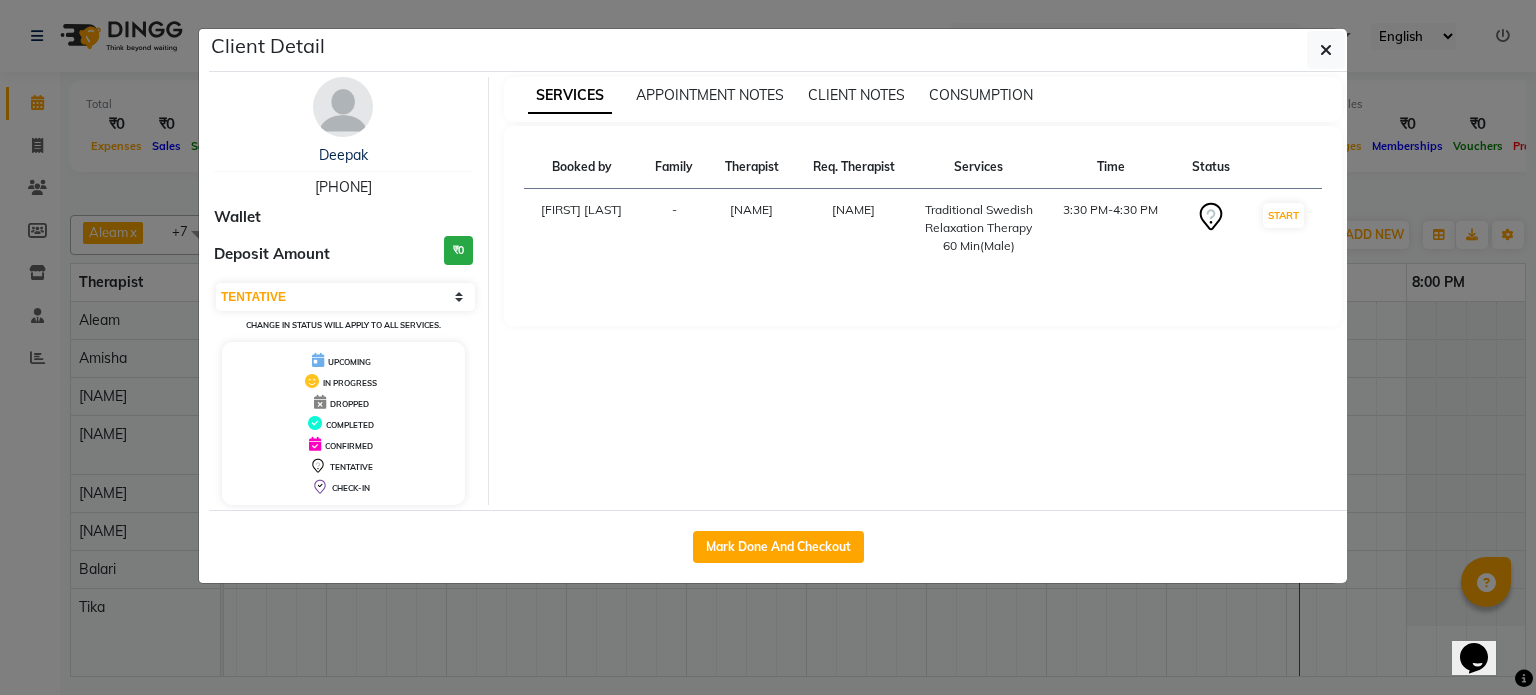 click on "SERVICES APPOINTMENT NOTES CLIENT NOTES CONSUMPTION Booked by Family Therapist Req. Therapist Services Time Status  [FIRST] [LAST]  - [FIRST] [FIRST]   Traditional Swedish Relaxation Therapy 60 Min(Male)   3:30 PM-4:30 PM   START" at bounding box center [923, 291] 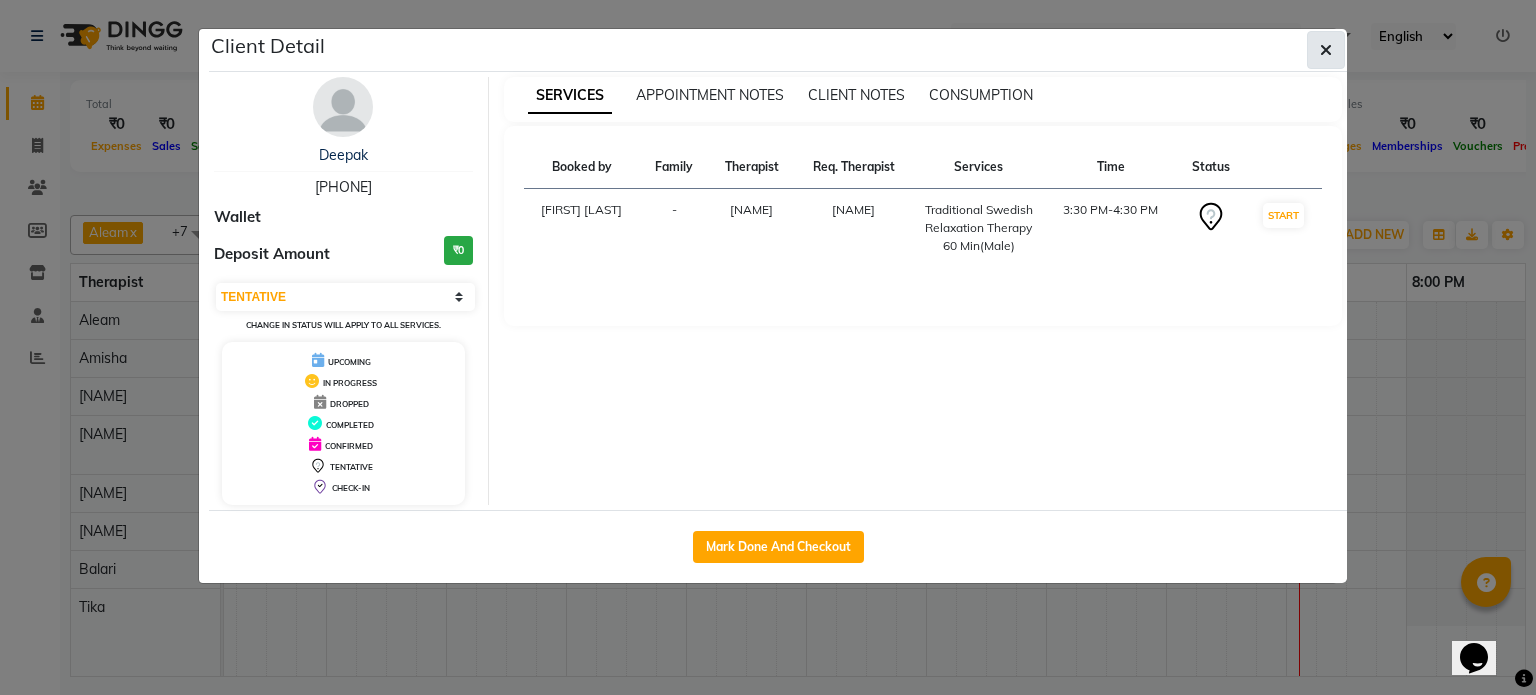 click 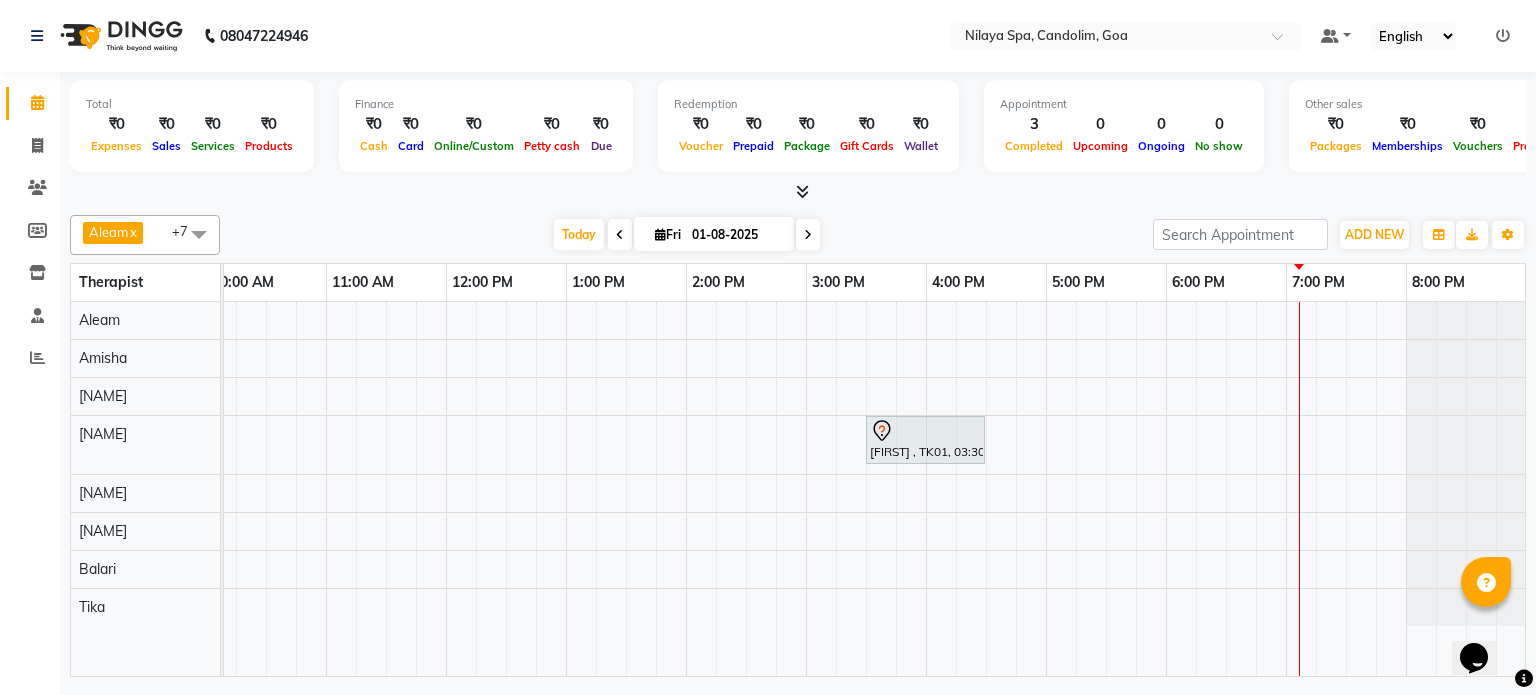 click on "08047224946" 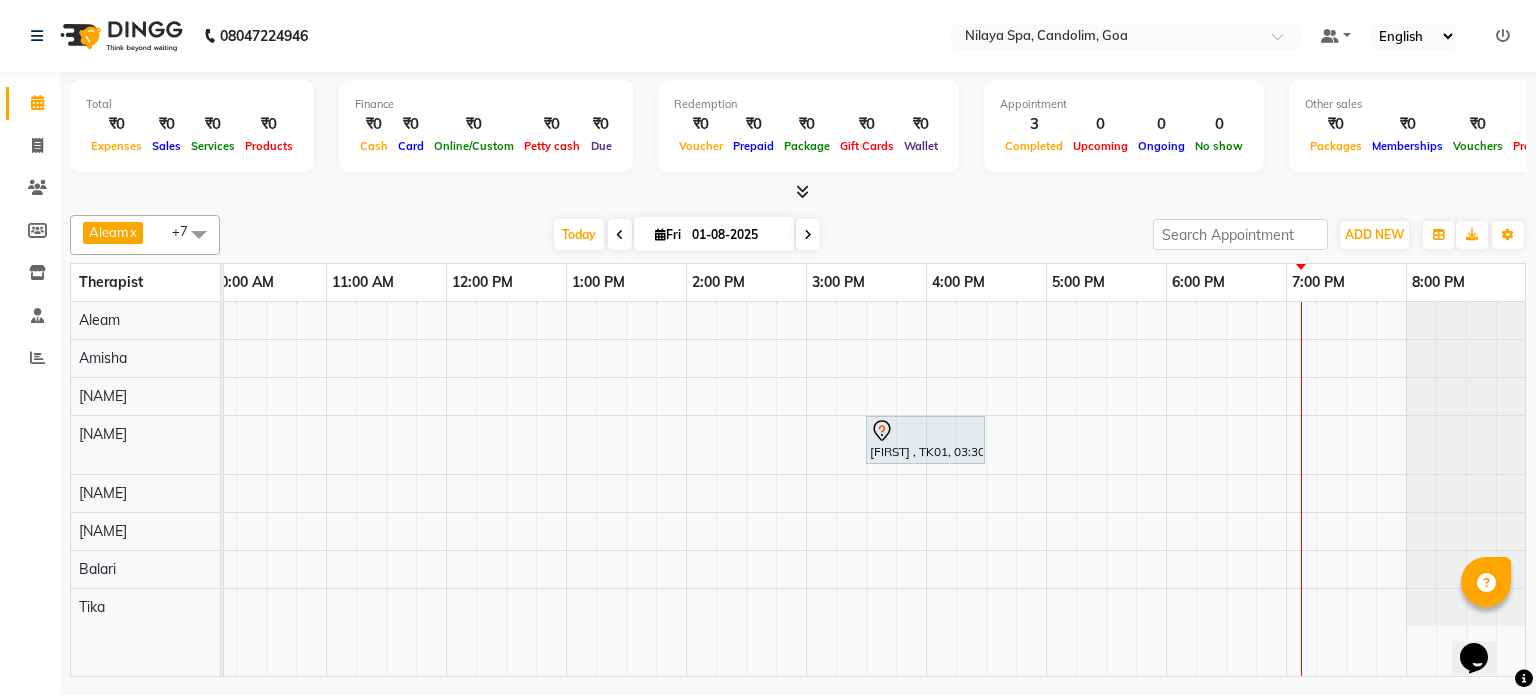 scroll, scrollTop: 0, scrollLeft: 248, axis: horizontal 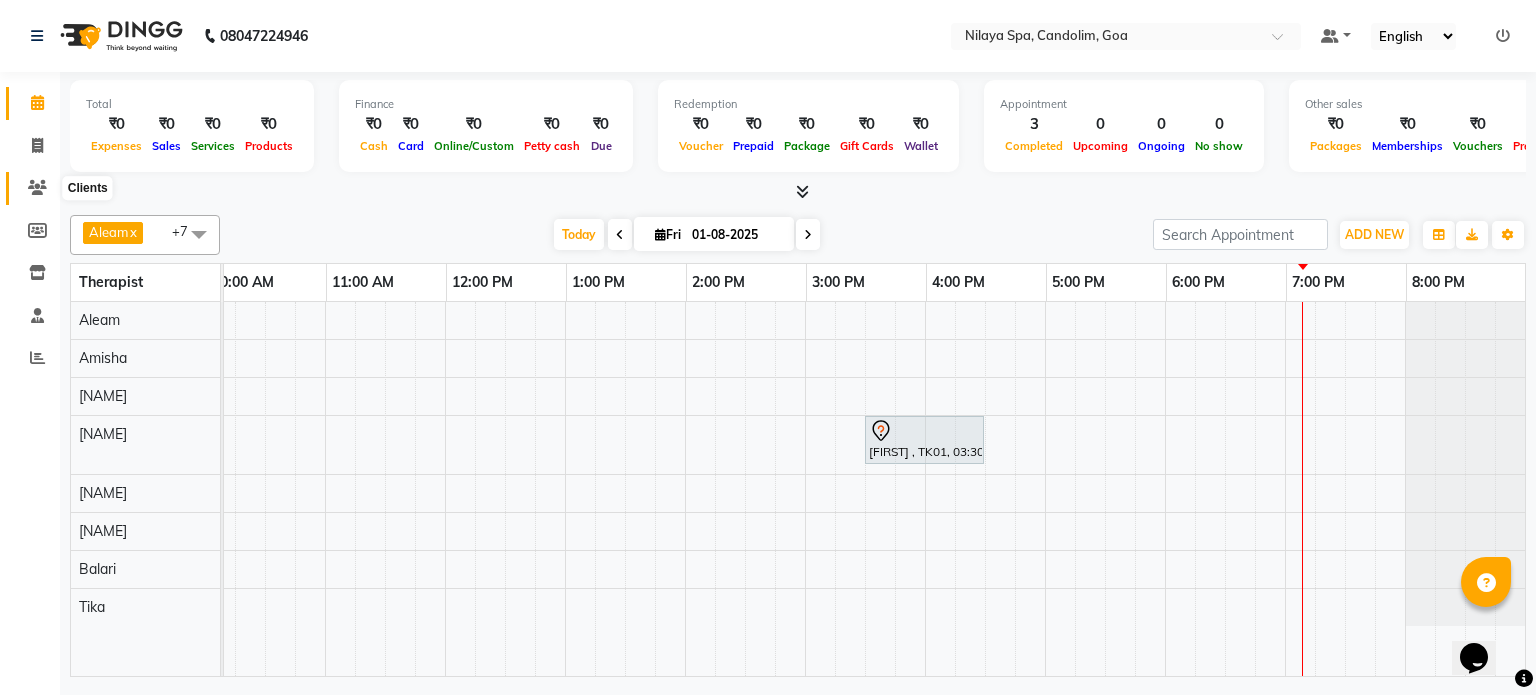 click 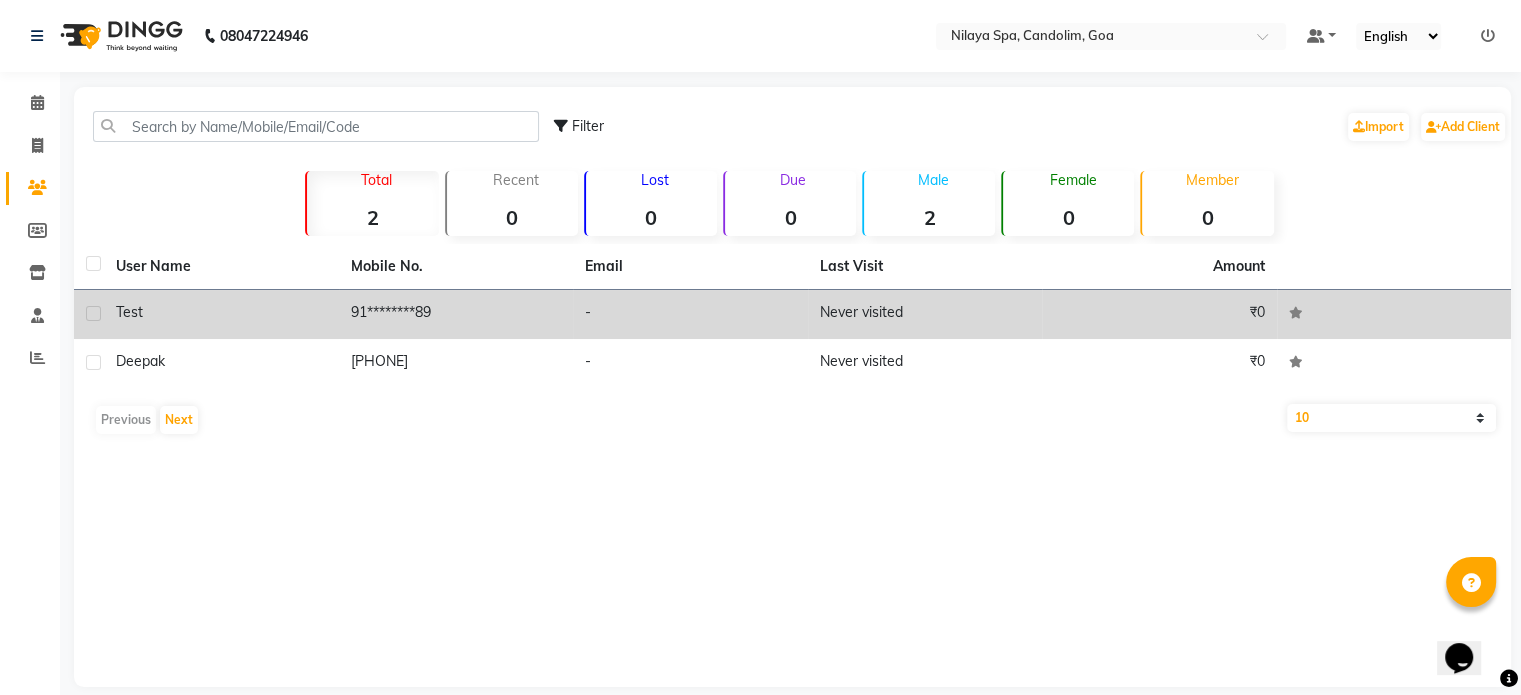 click on "Test" 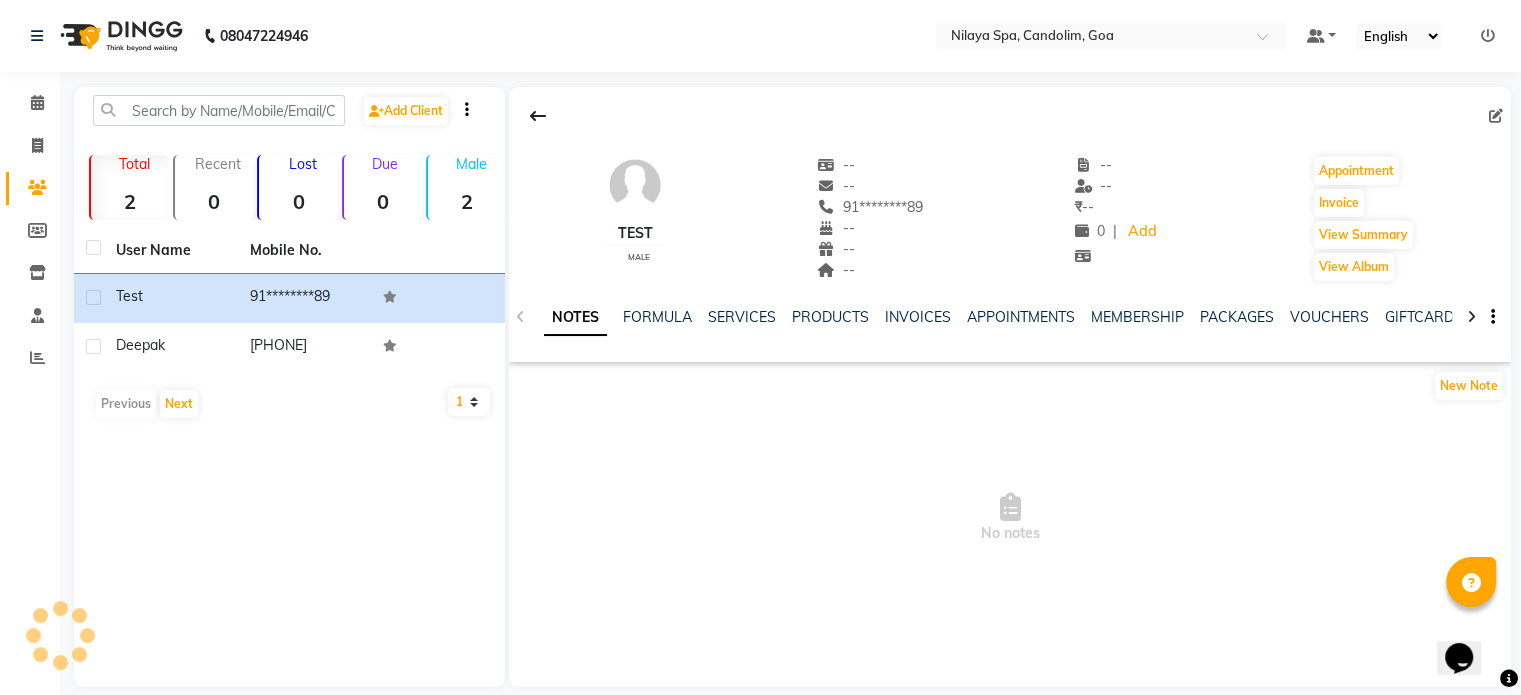 click 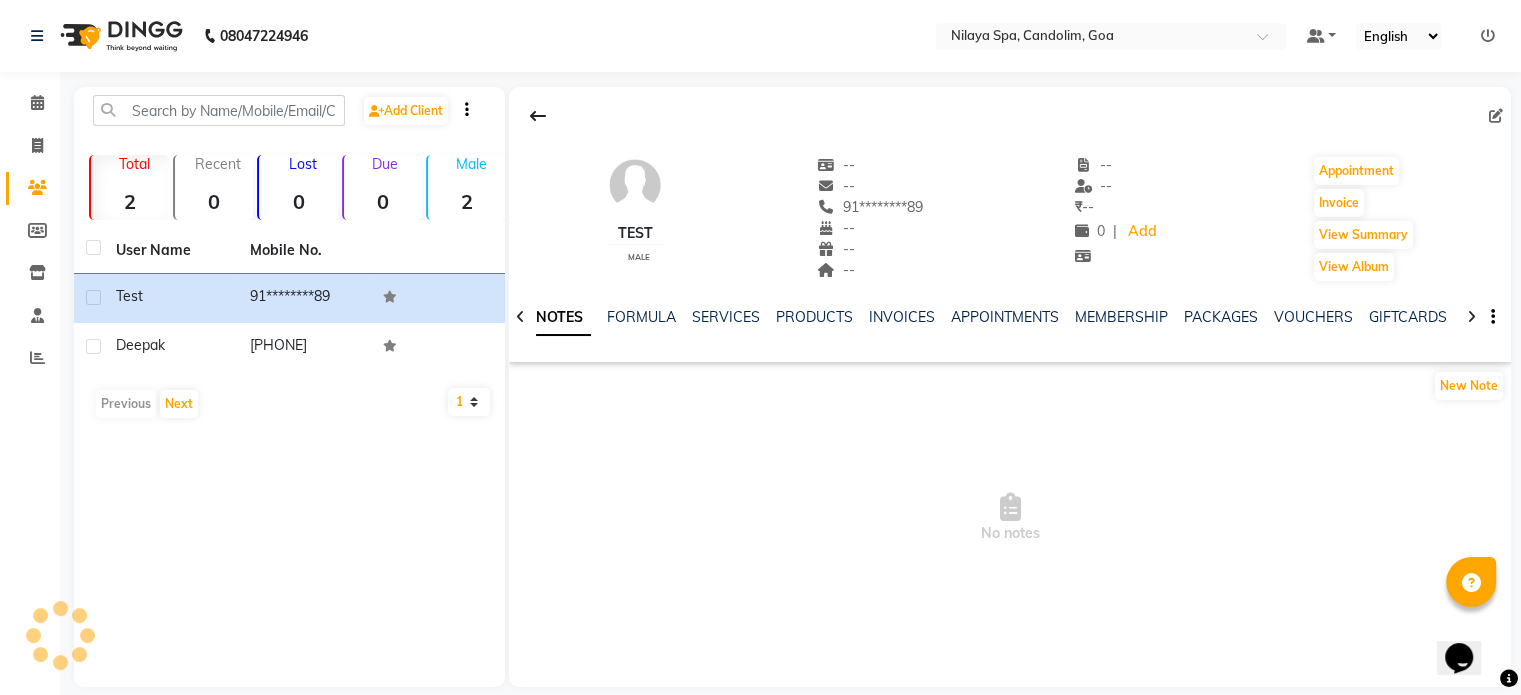 click 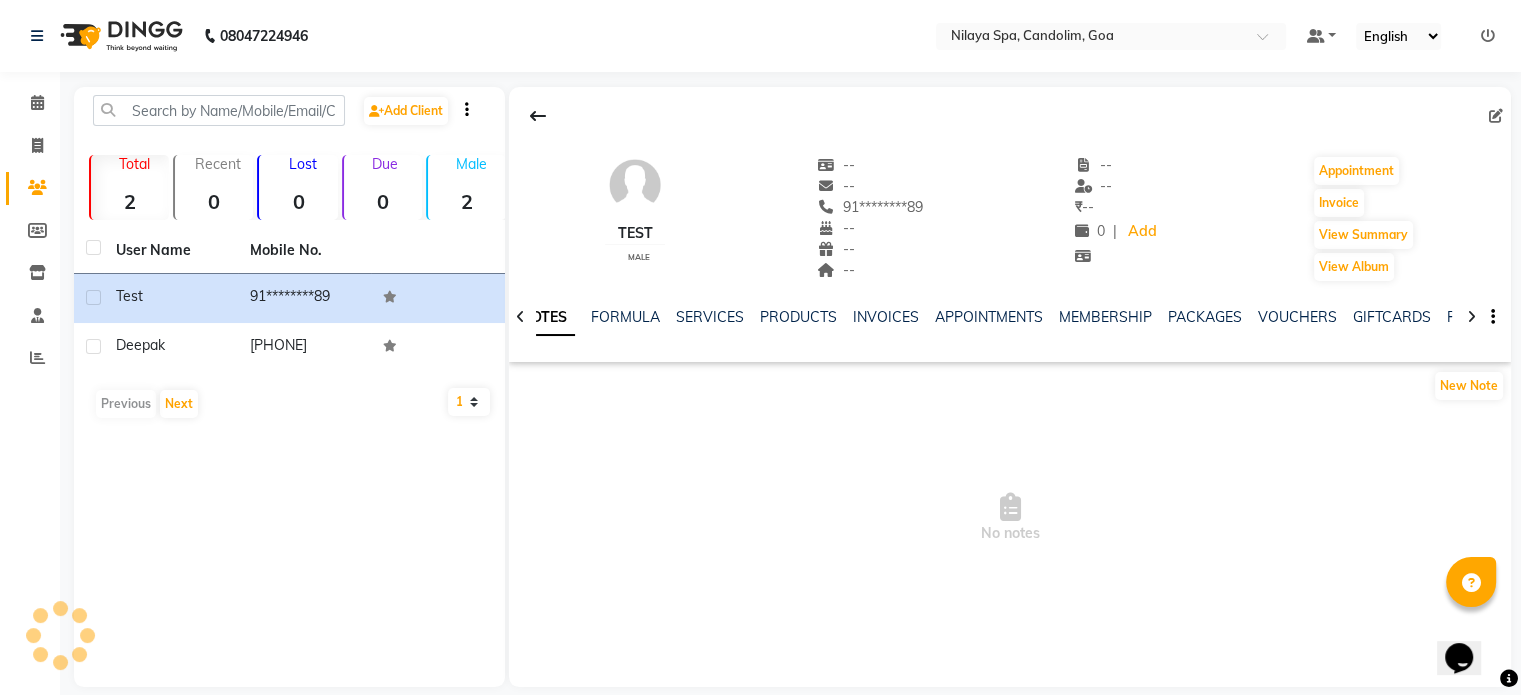 click 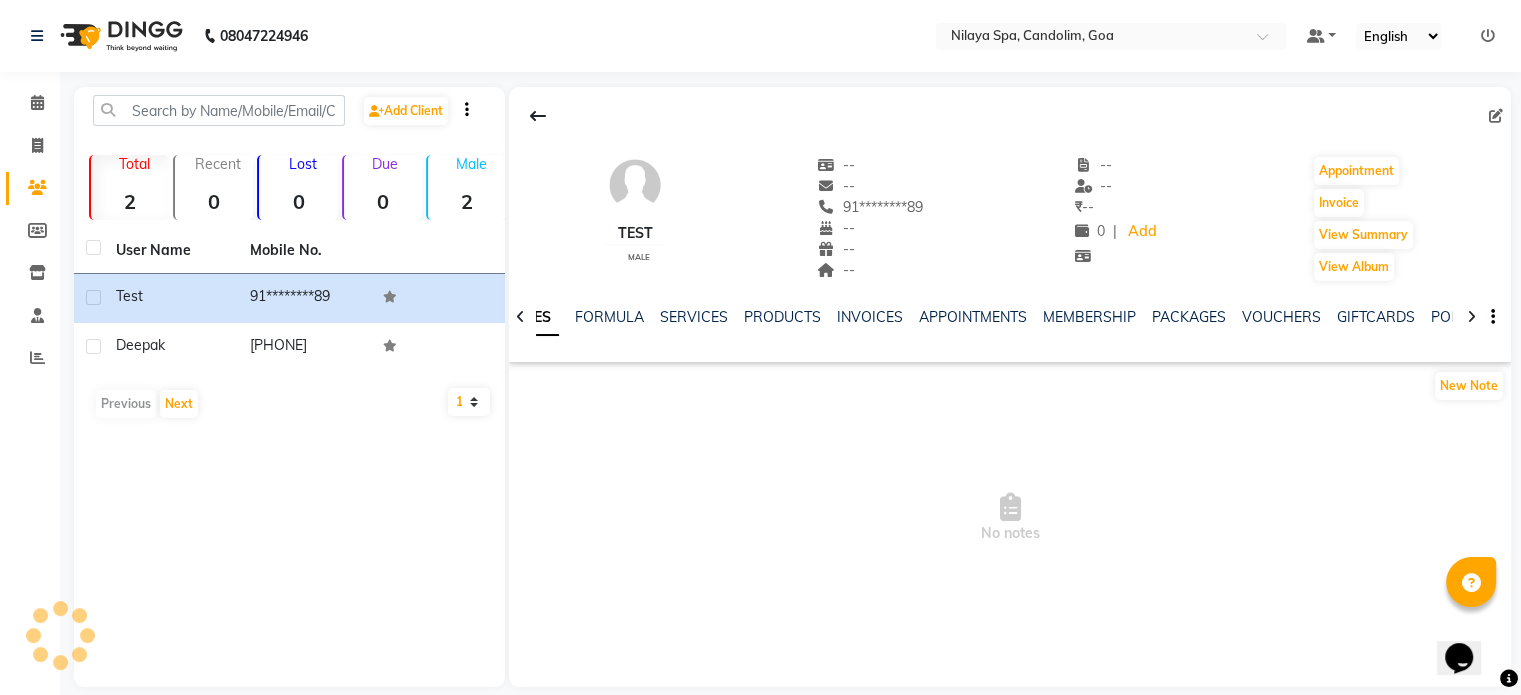 click 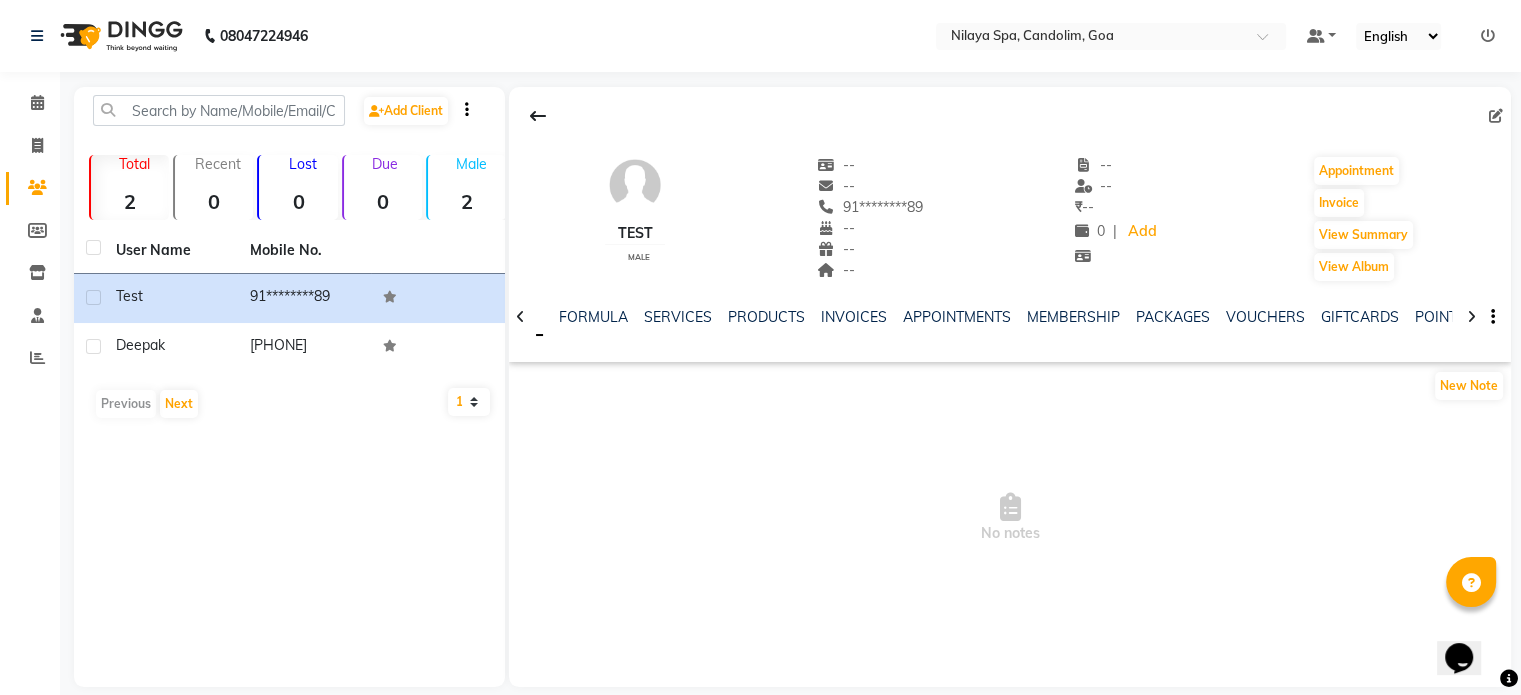 click 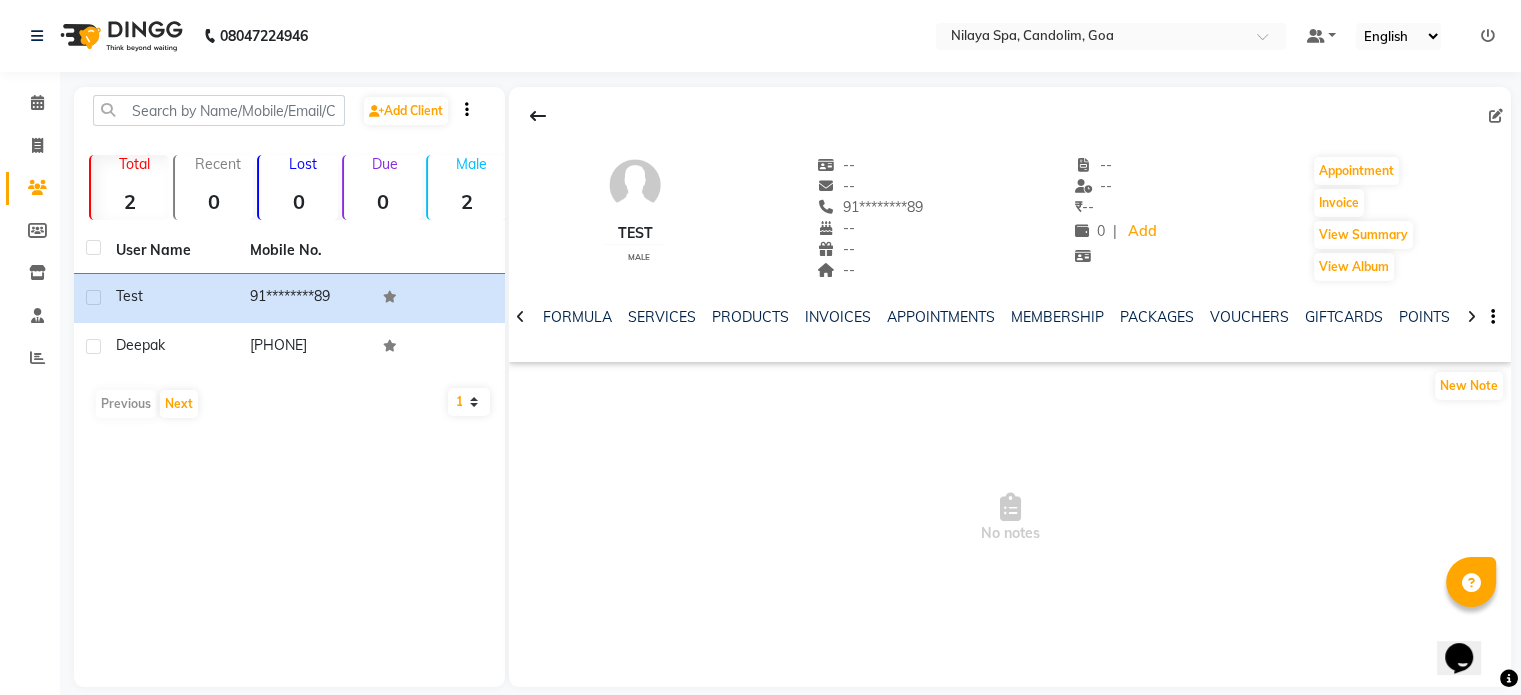 click 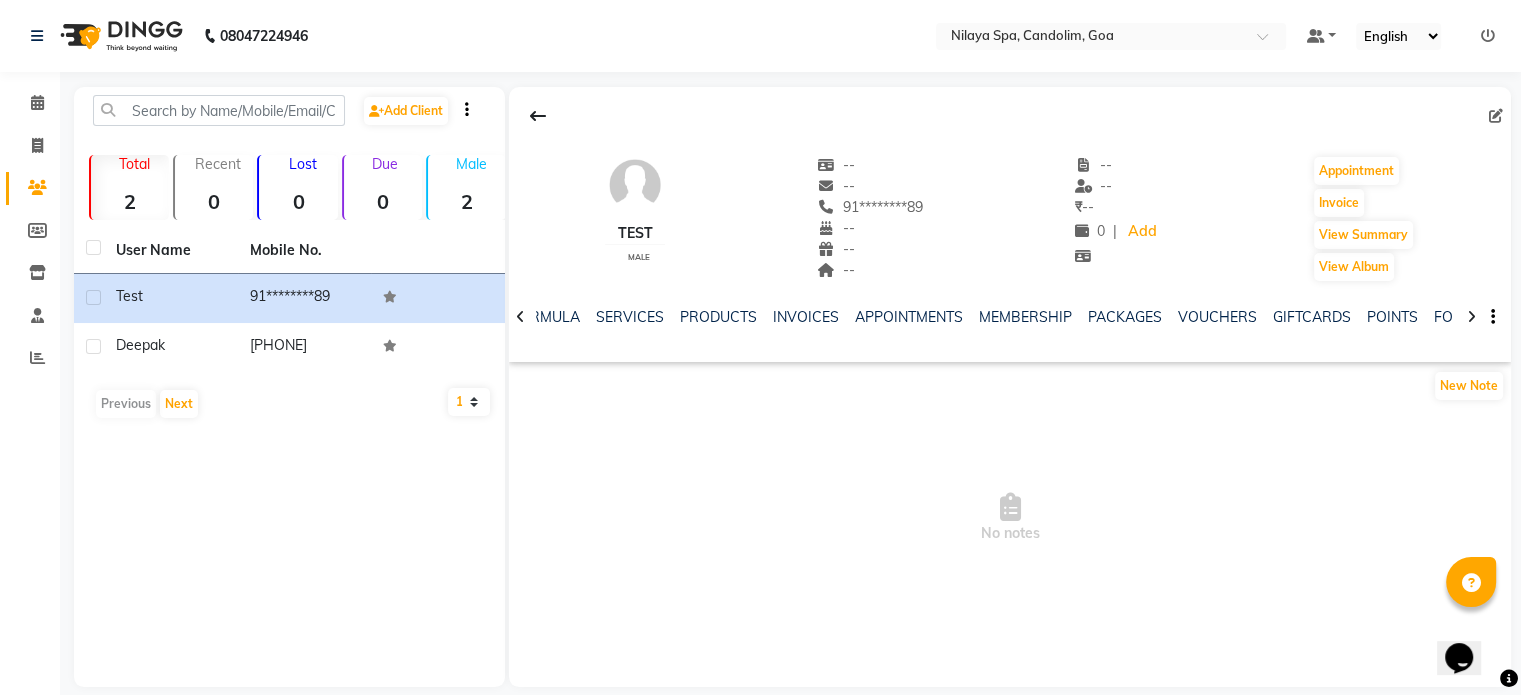 click 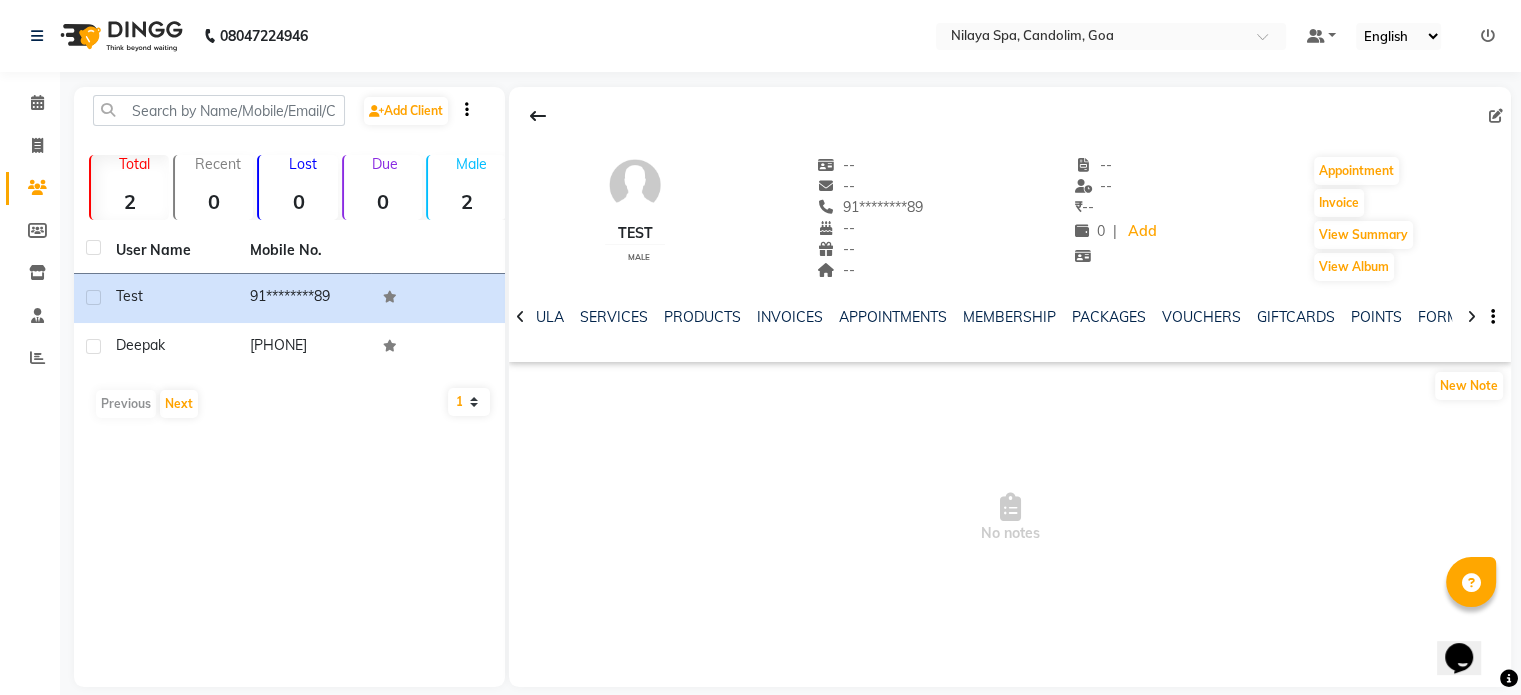 click 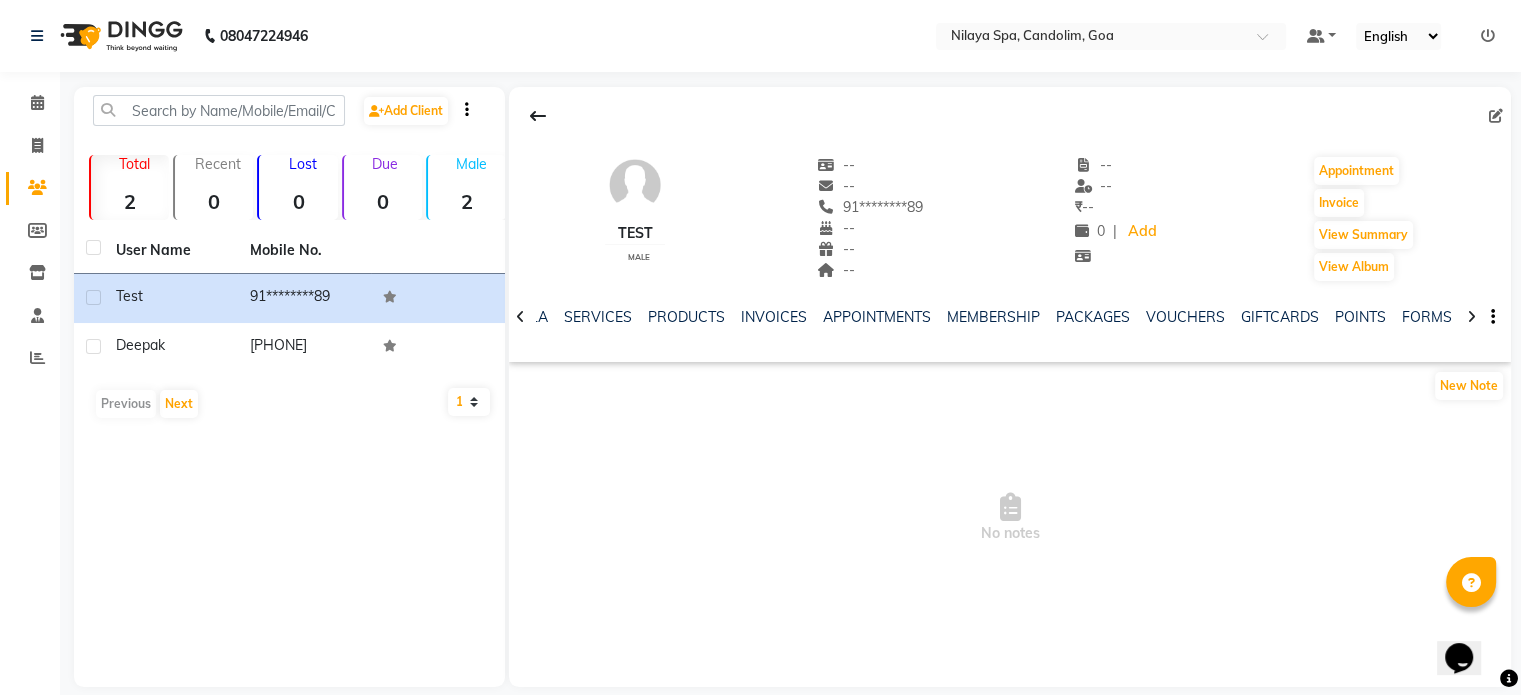 click 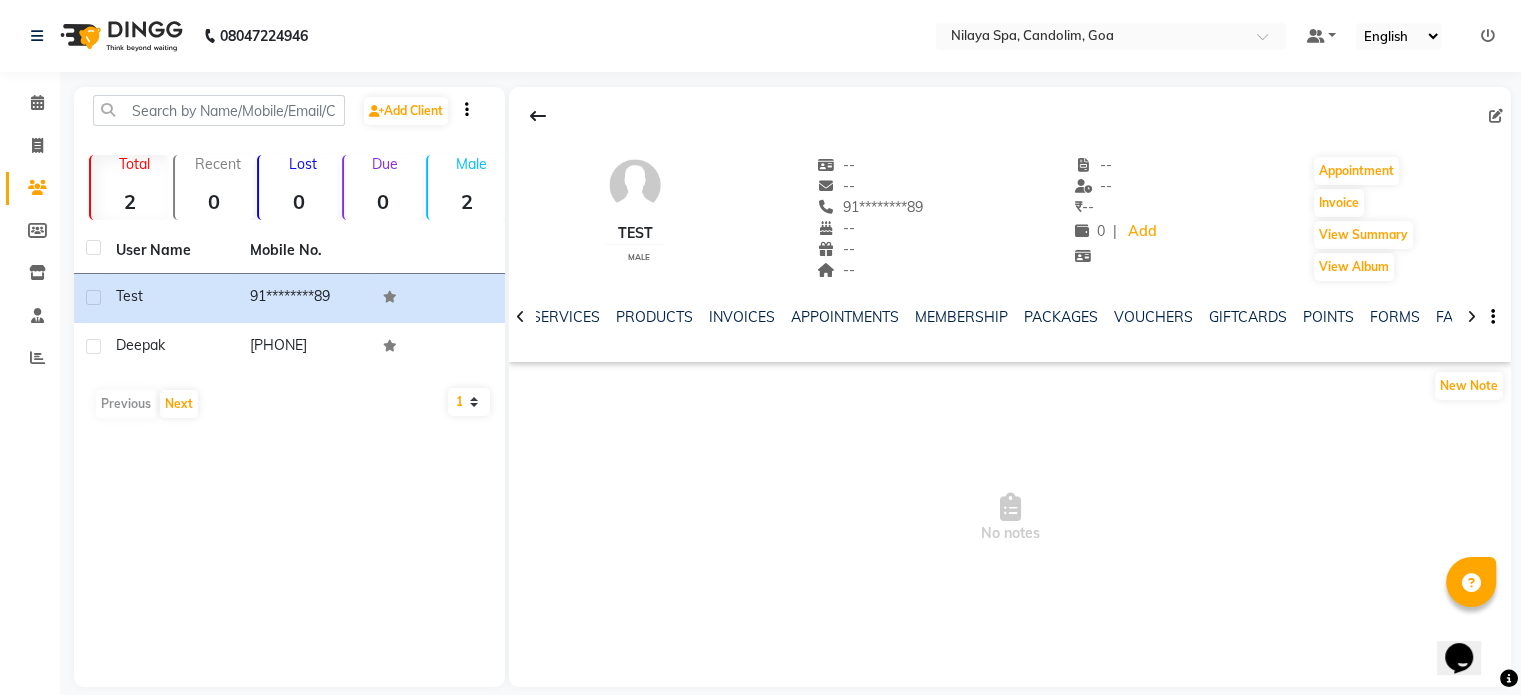 click 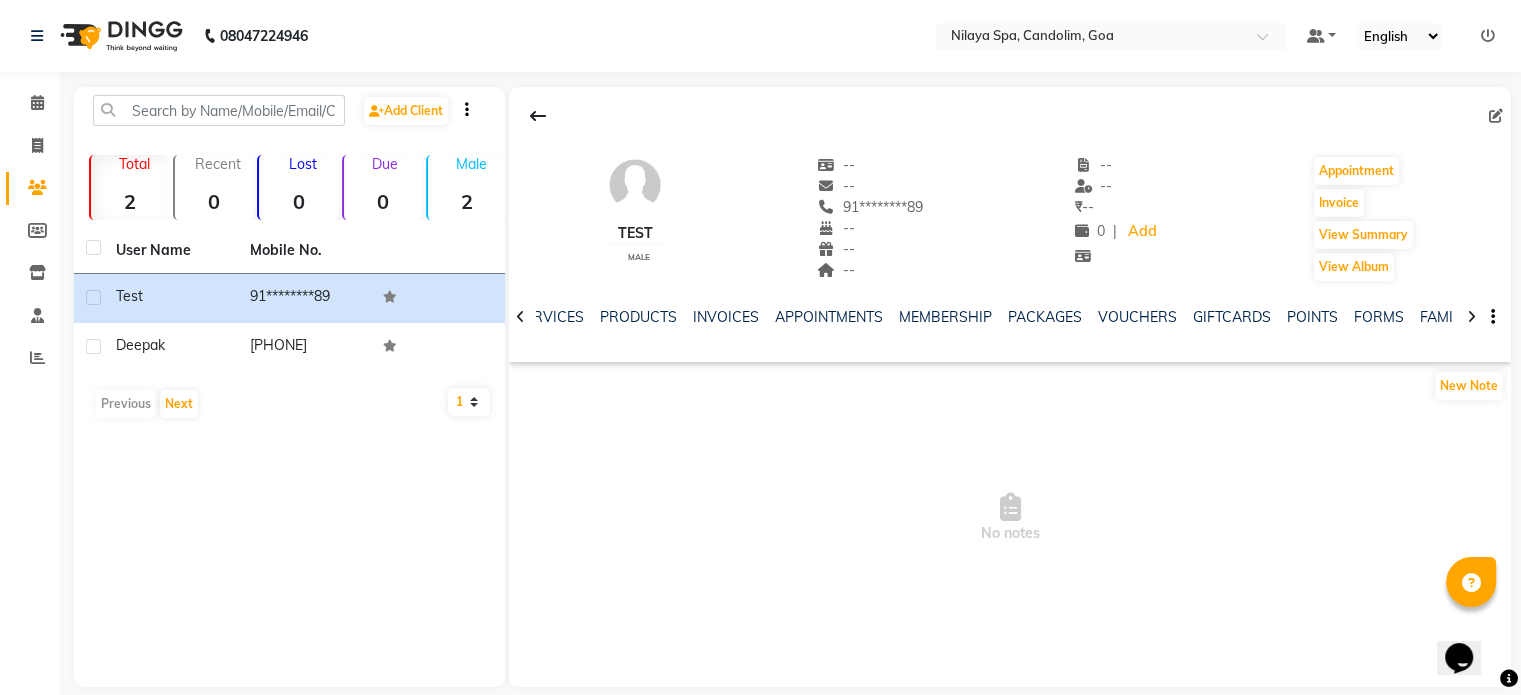 click 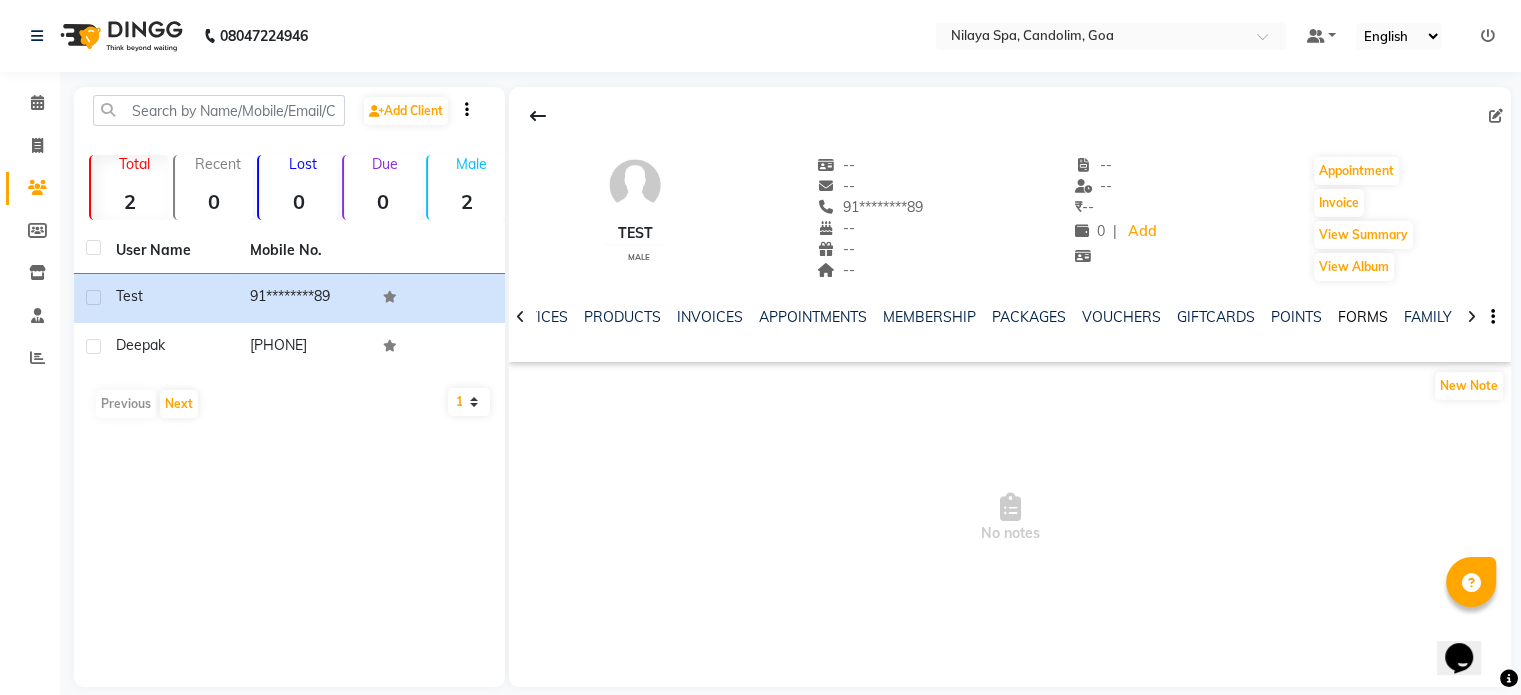 click on "FORMS" 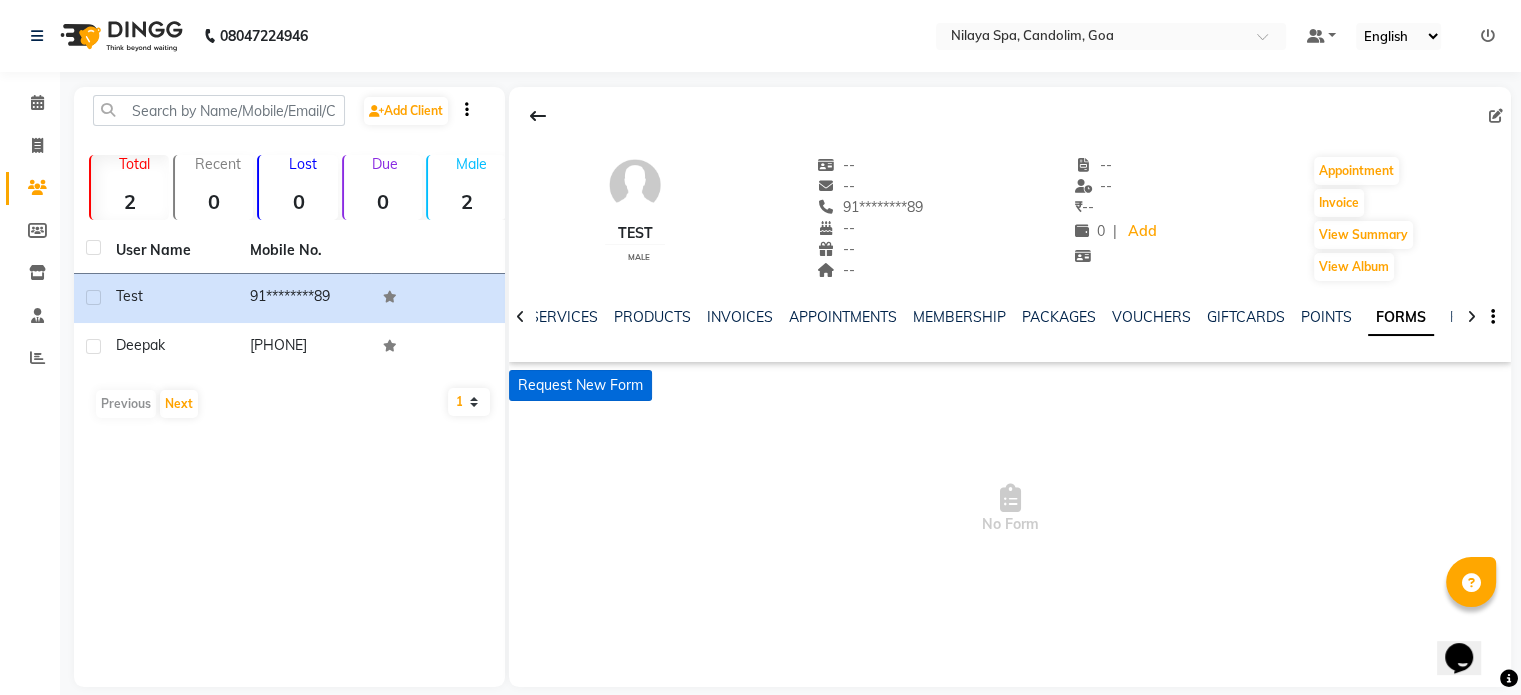 click on "Request New Form" 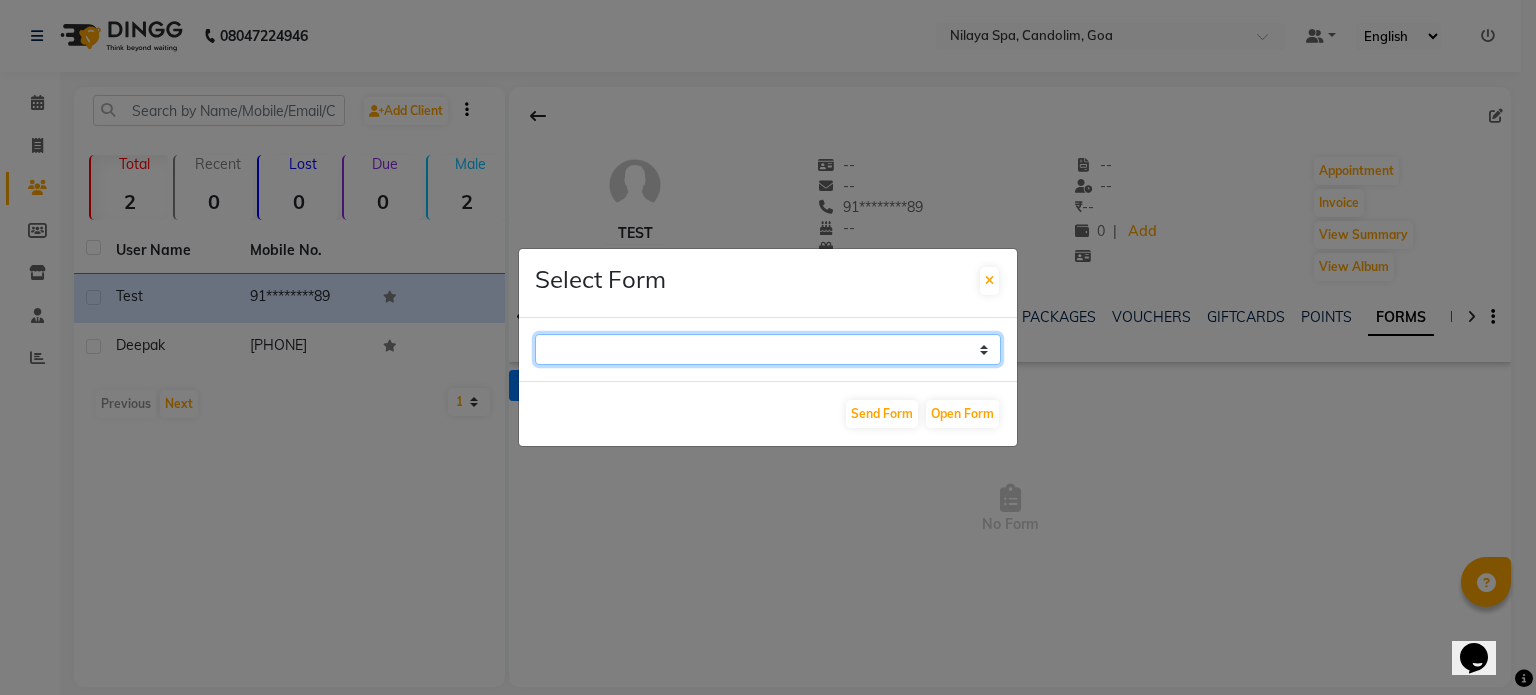 click on "GUEST FEEDBACK FORM HEALTH ASSESSMENT FORM" 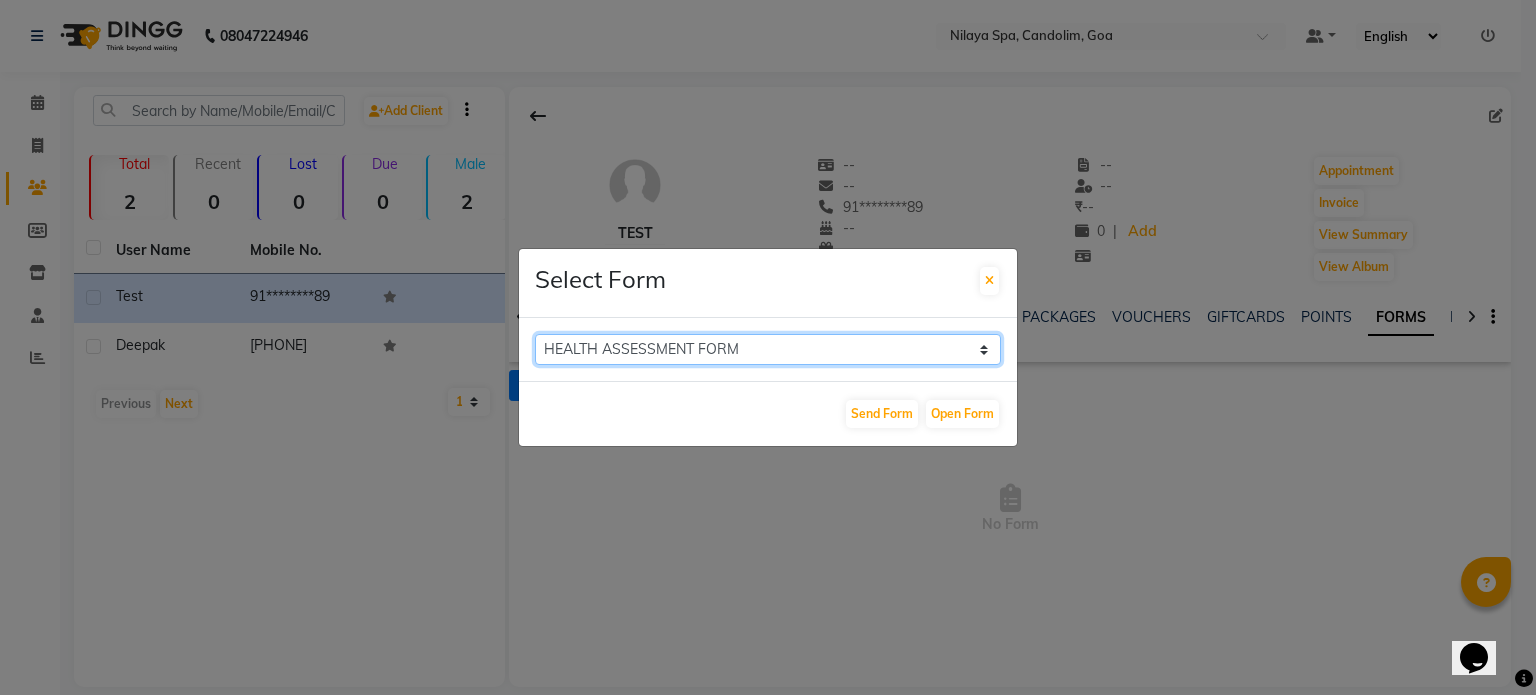 click on "GUEST FEEDBACK FORM HEALTH ASSESSMENT FORM" 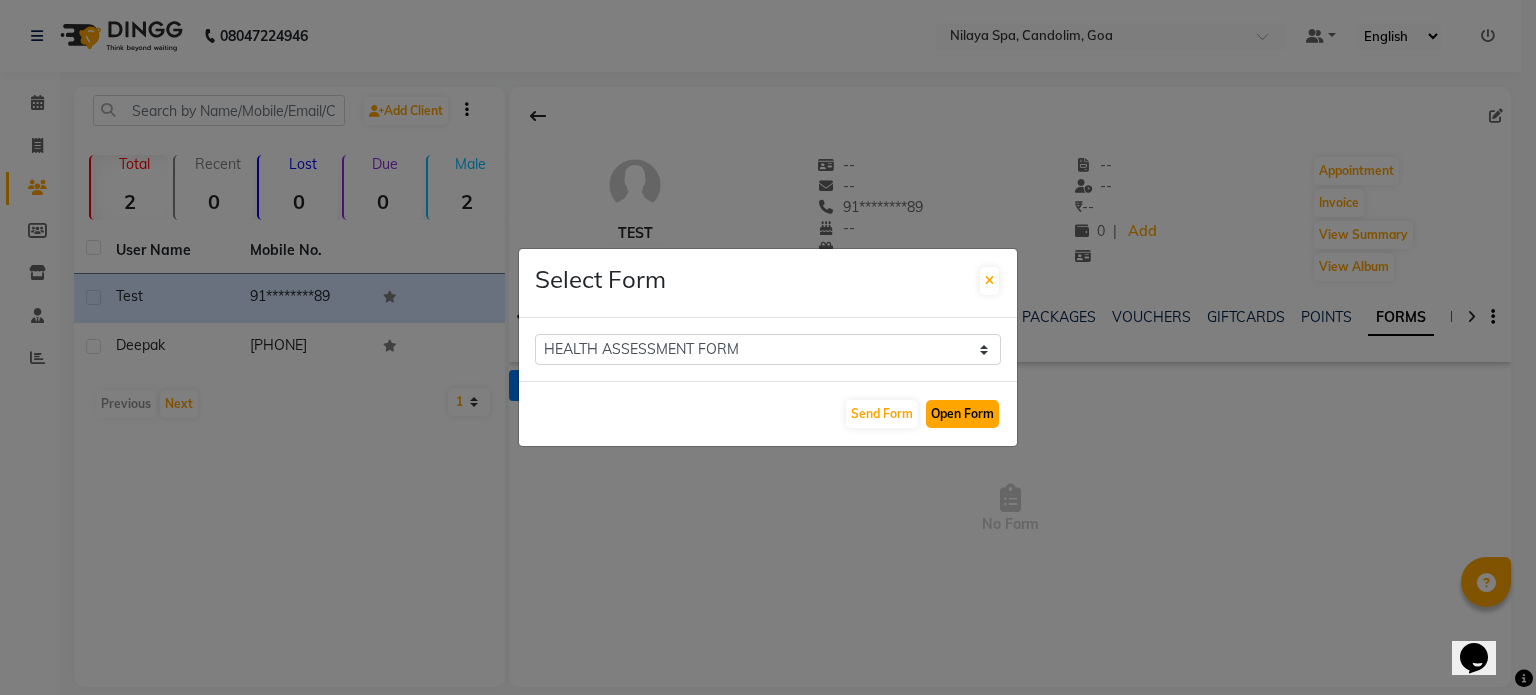 click on "Open Form" 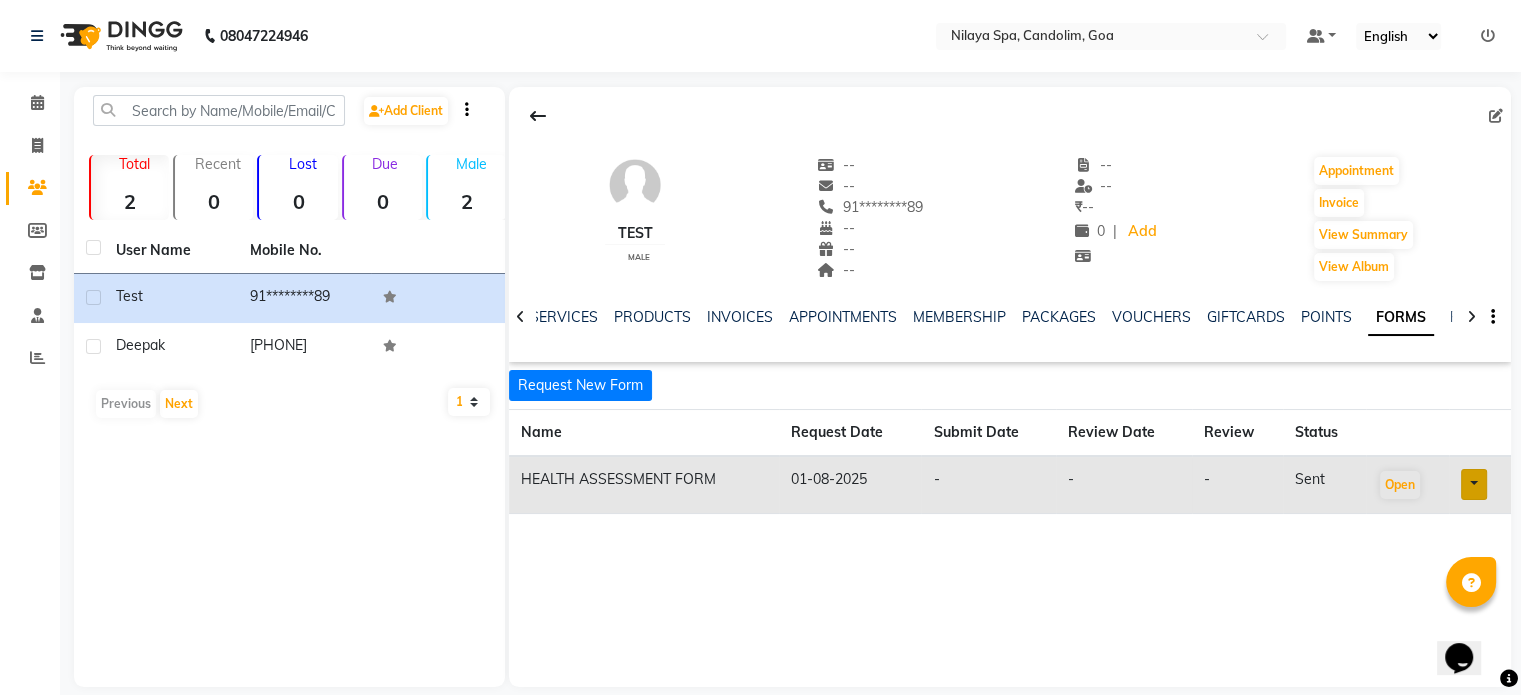 click on "FORMS" 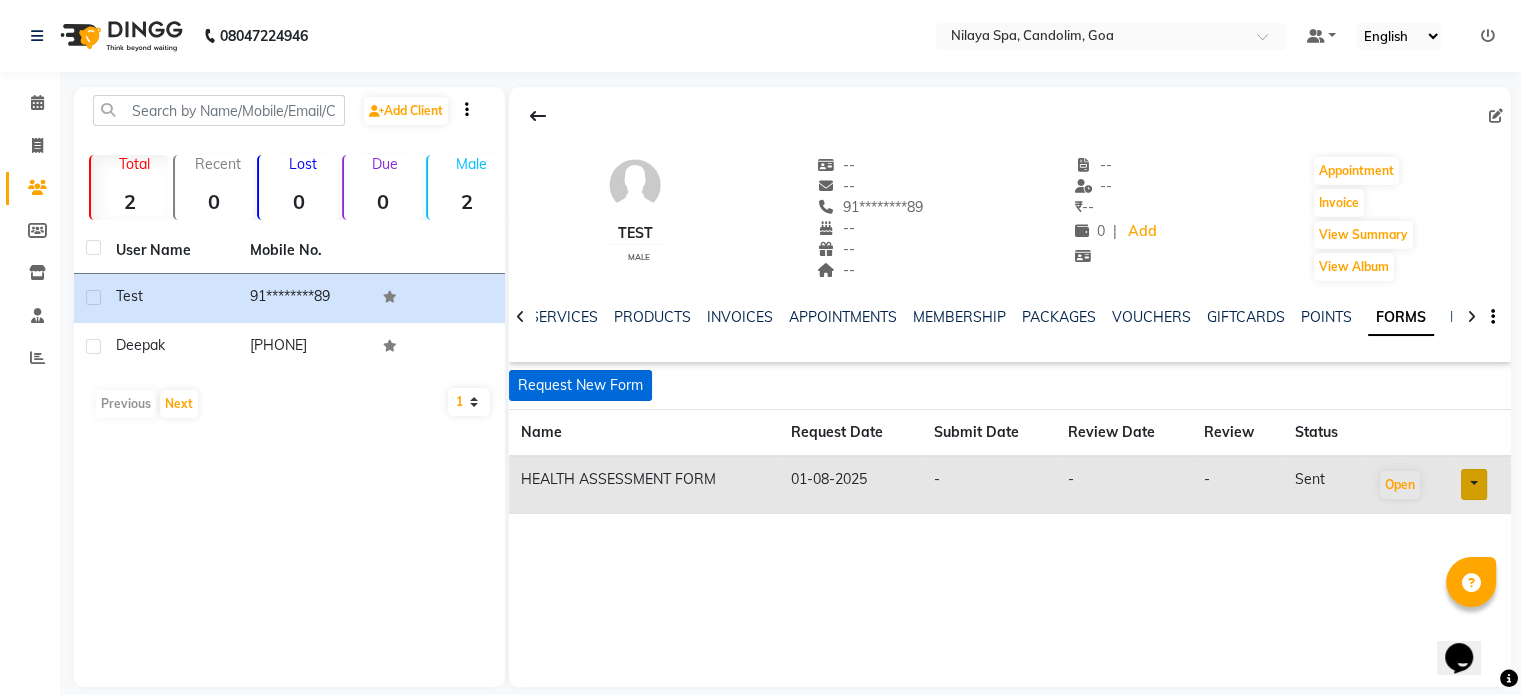 click on "Request New Form" 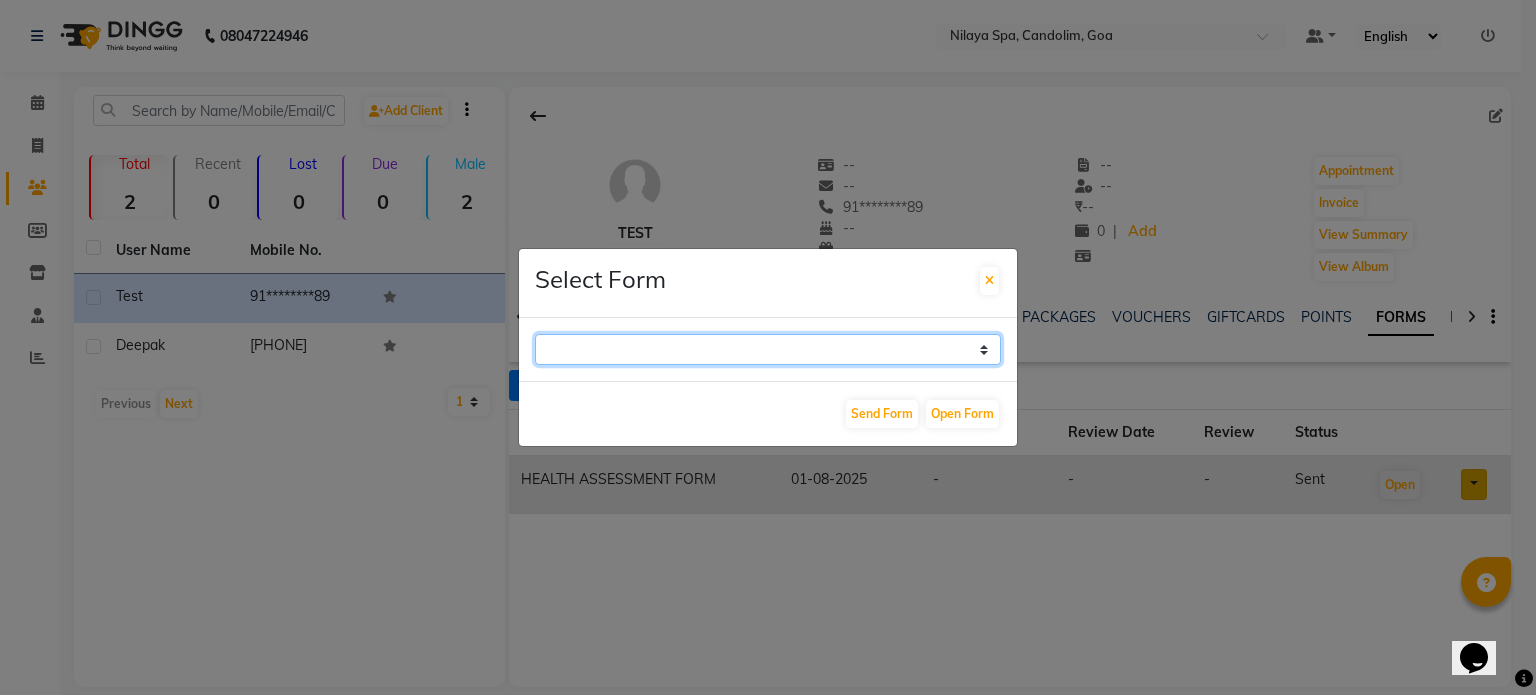 click on "GUEST FEEDBACK FORM HEALTH ASSESSMENT FORM" 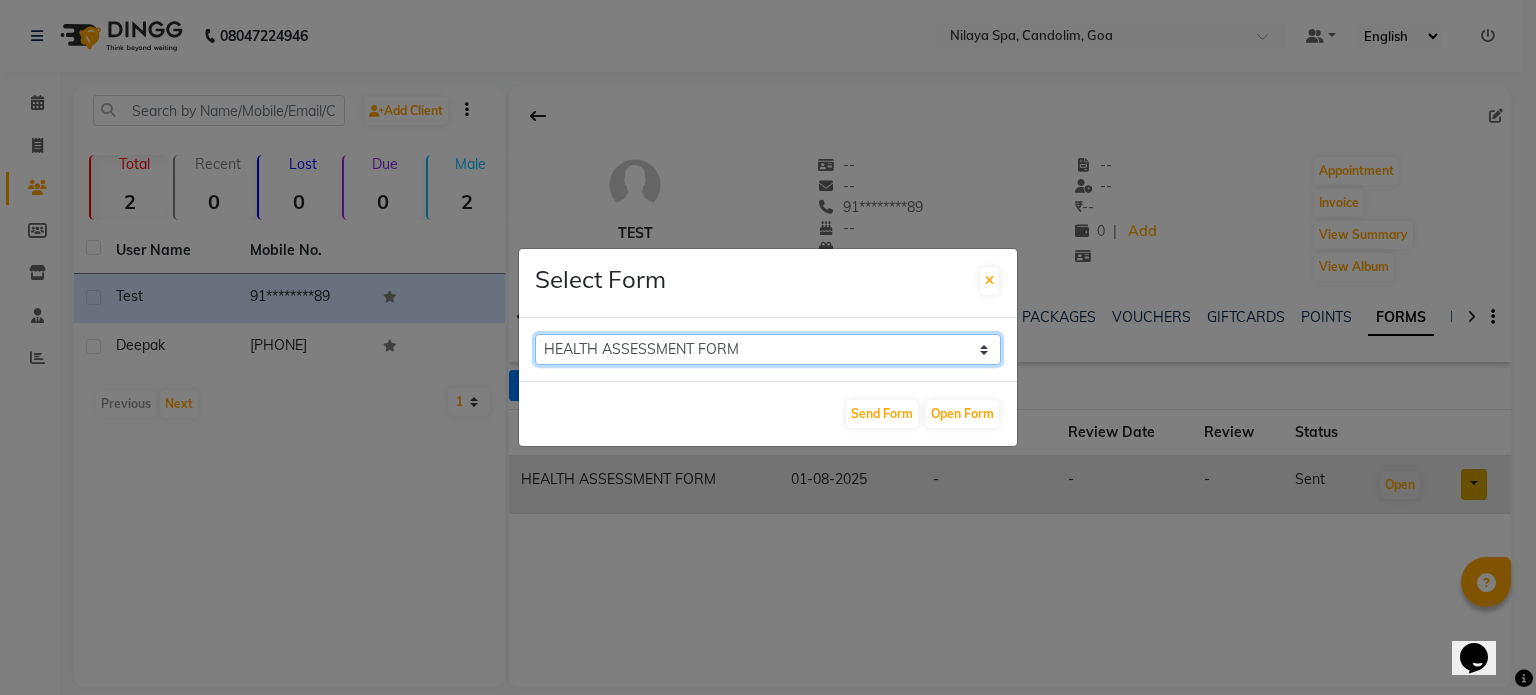 click on "GUEST FEEDBACK FORM HEALTH ASSESSMENT FORM" 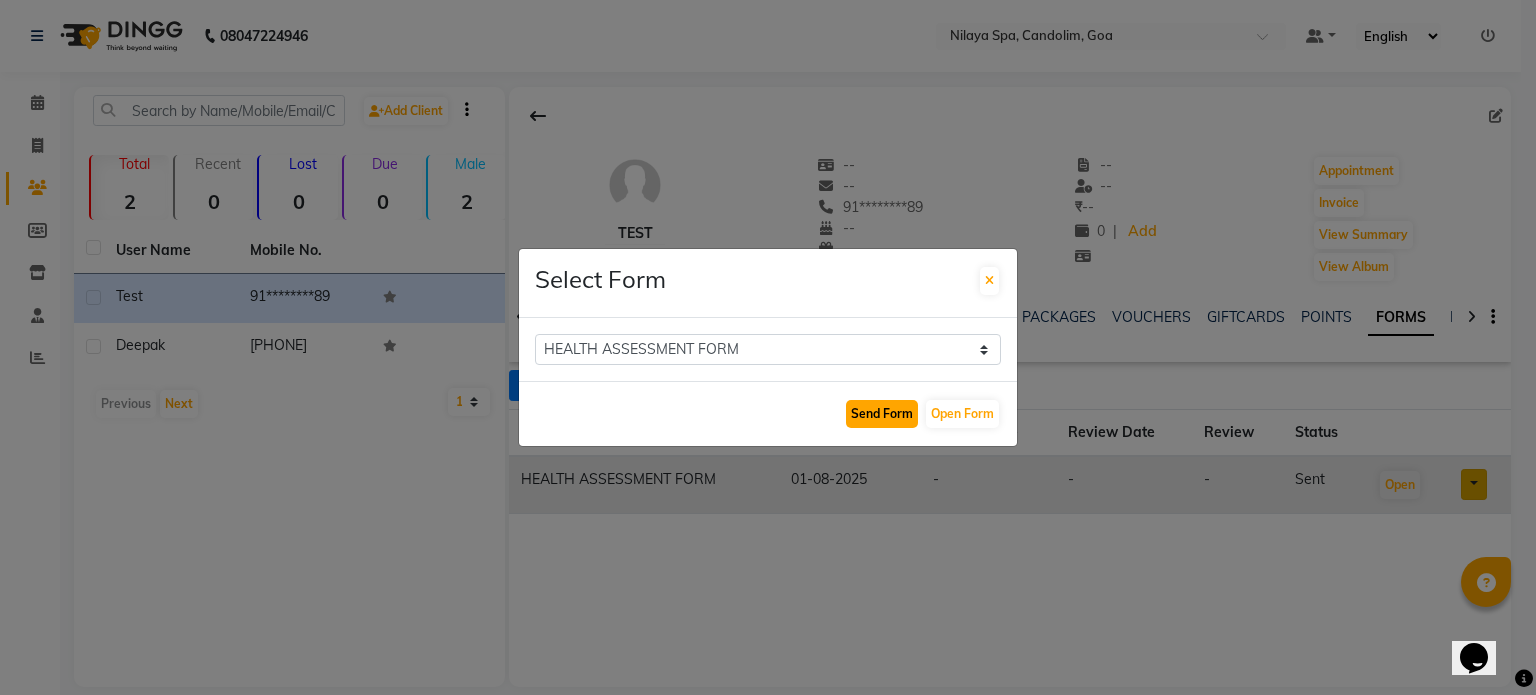 click on "Send Form" 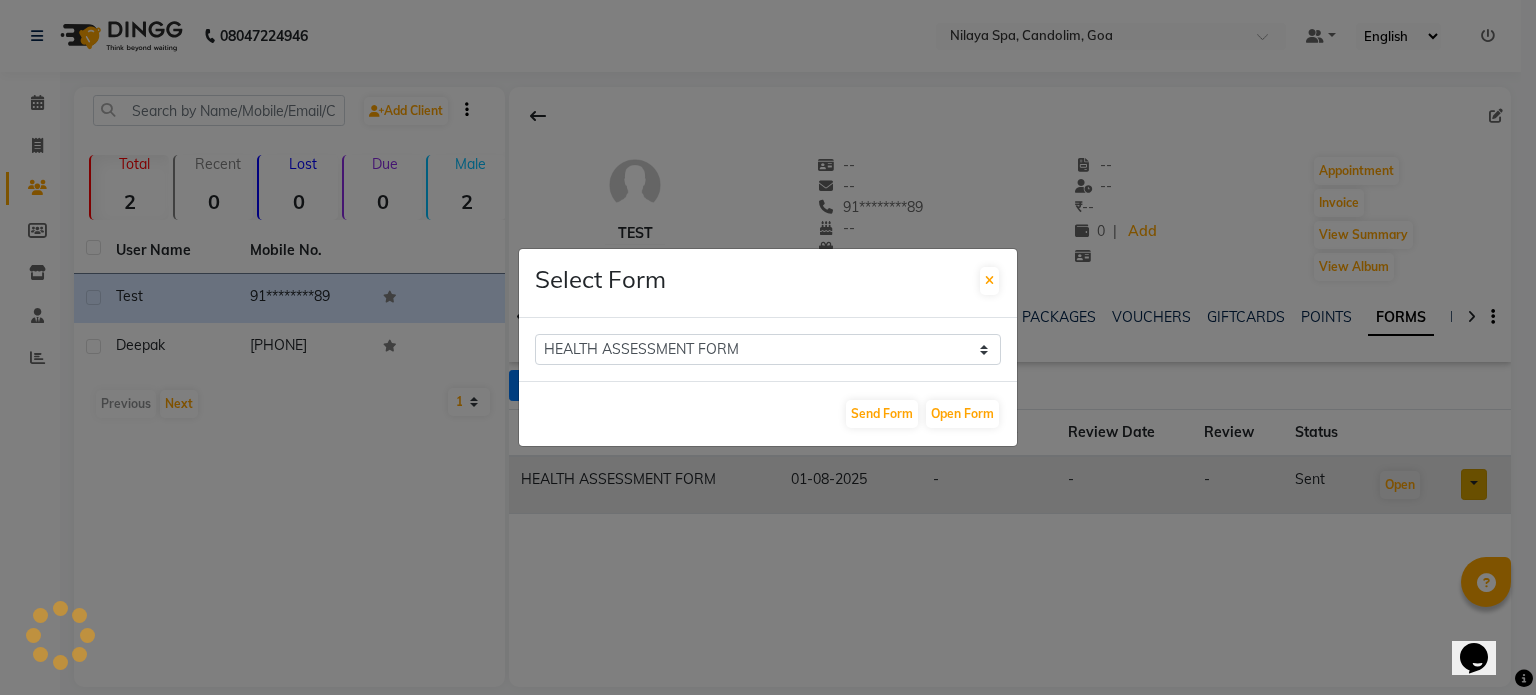 select 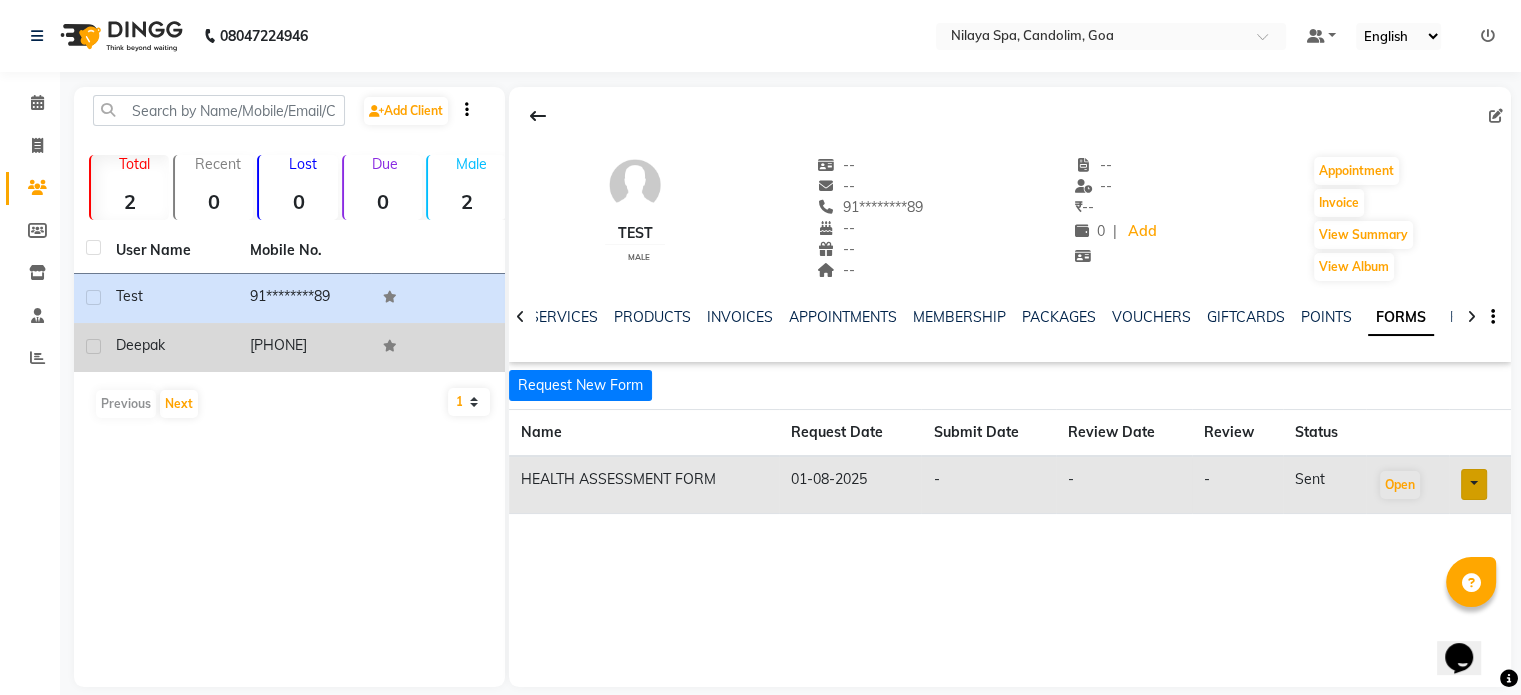 click on "Deepak" 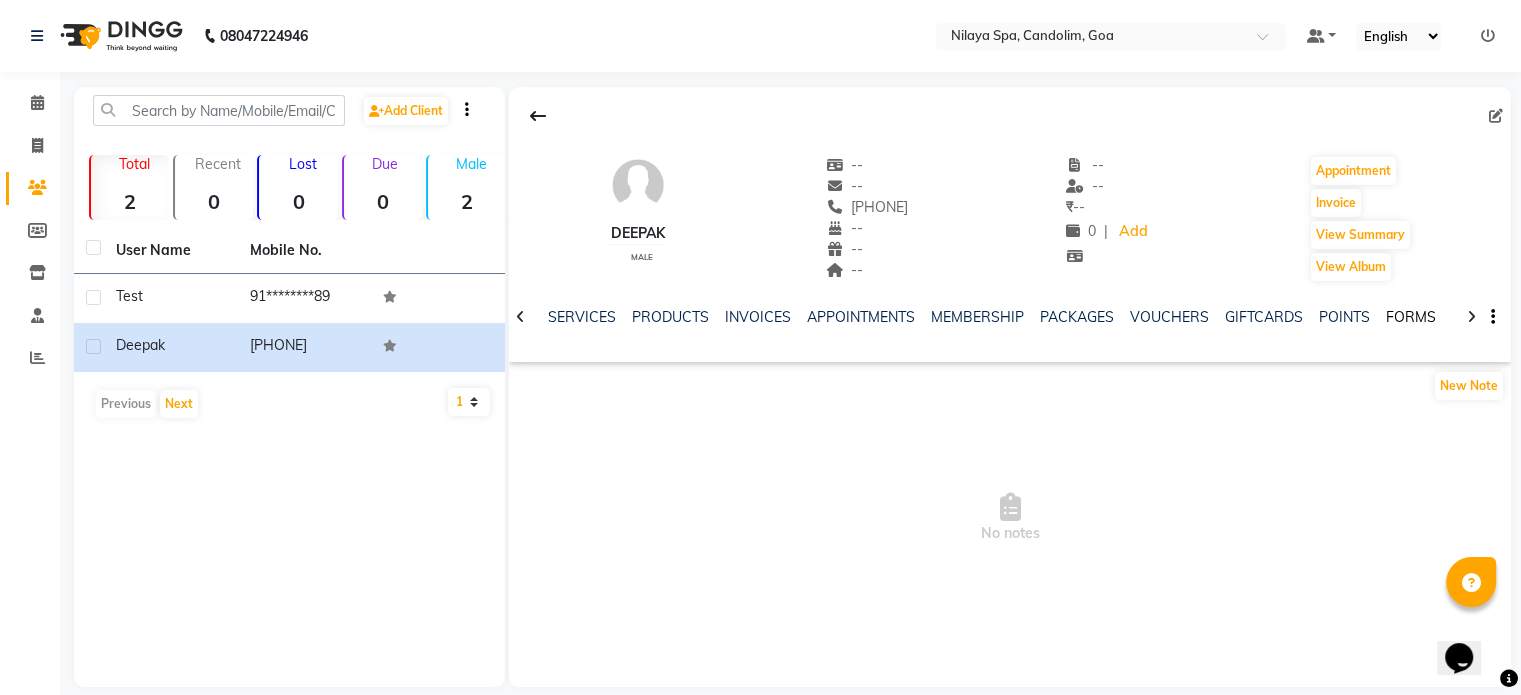 click on "FORMS" 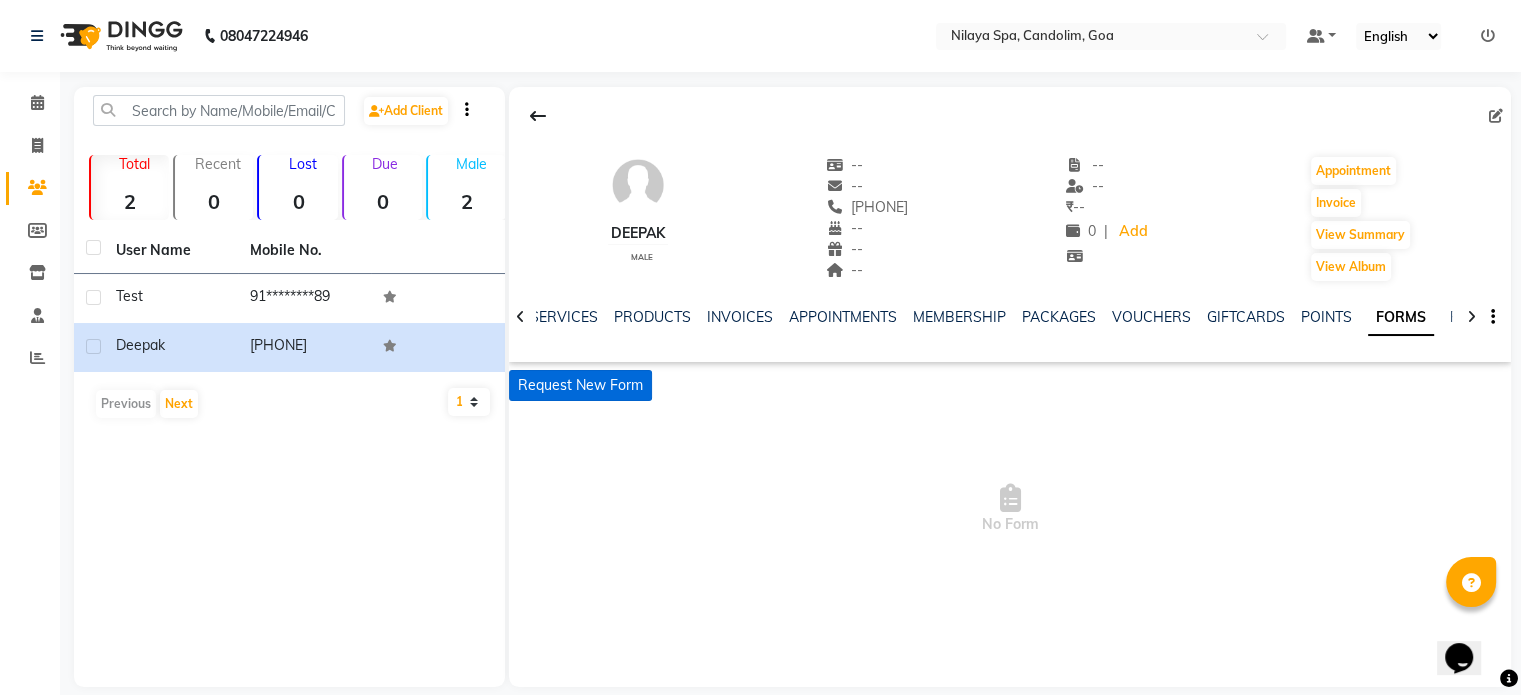 click on "Request New Form" 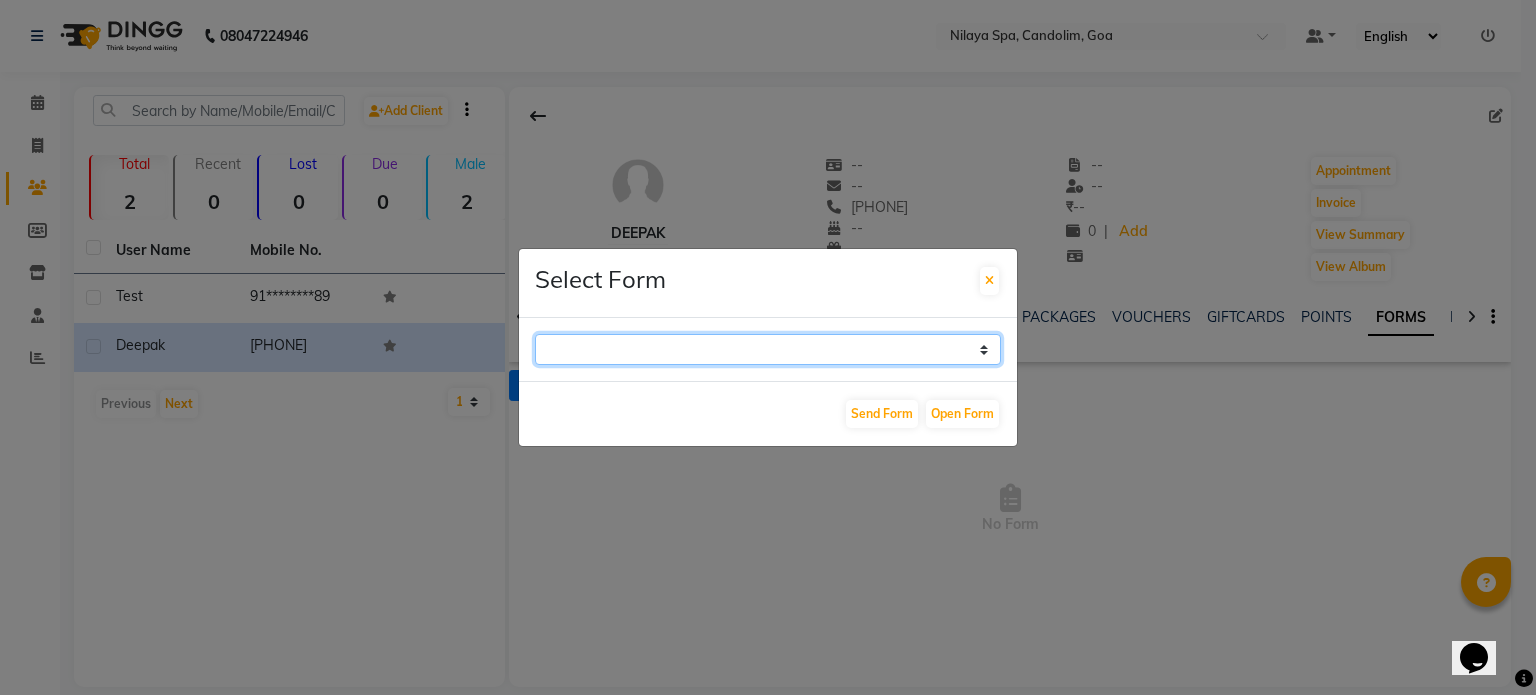 click on "GUEST FEEDBACK FORM HEALTH ASSESSMENT FORM" 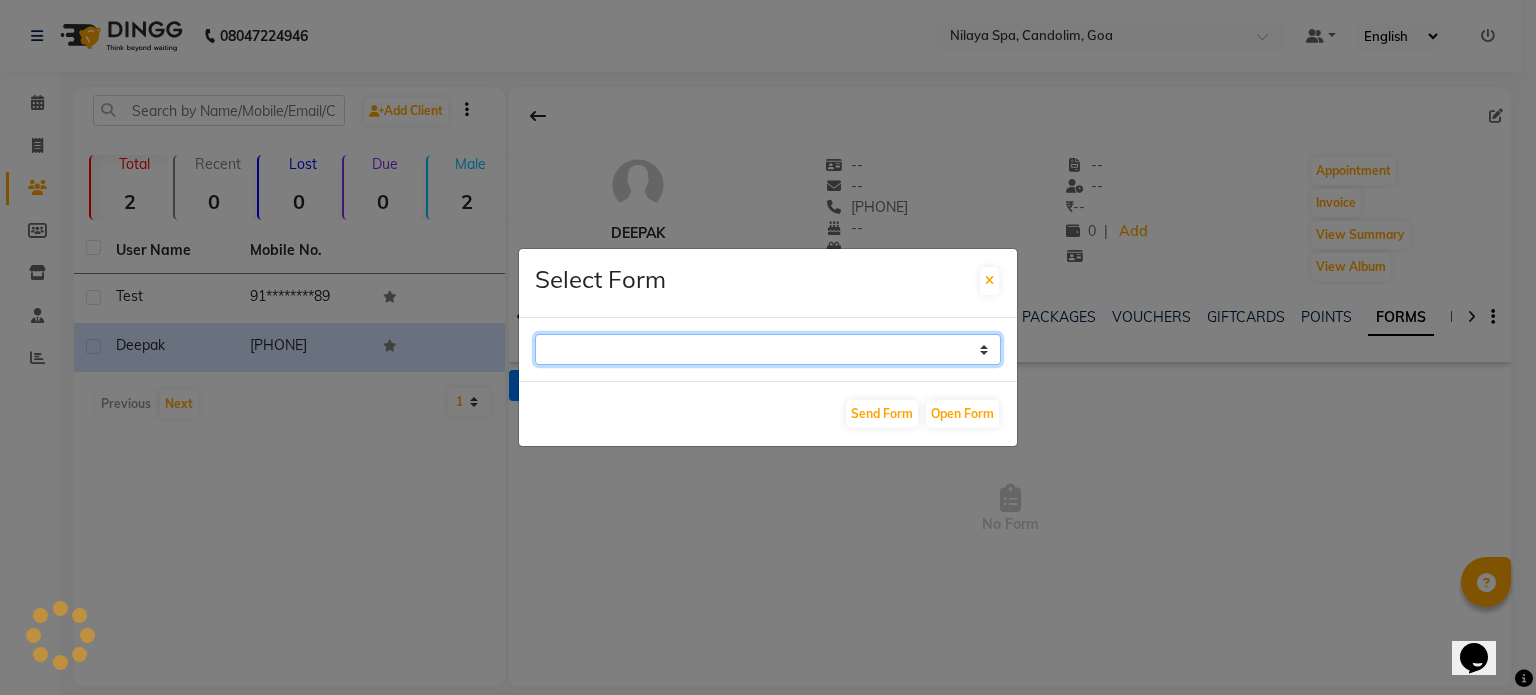 select on "204" 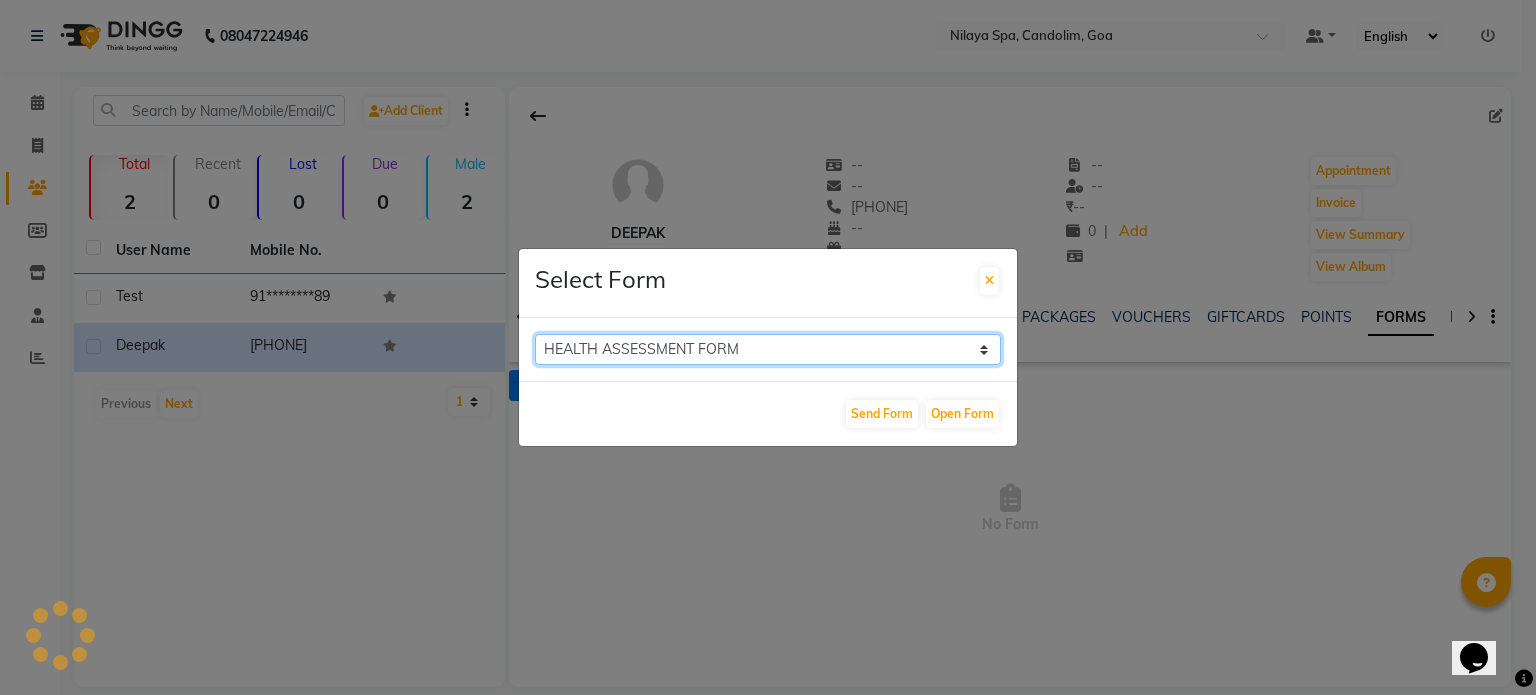 click on "GUEST FEEDBACK FORM HEALTH ASSESSMENT FORM" 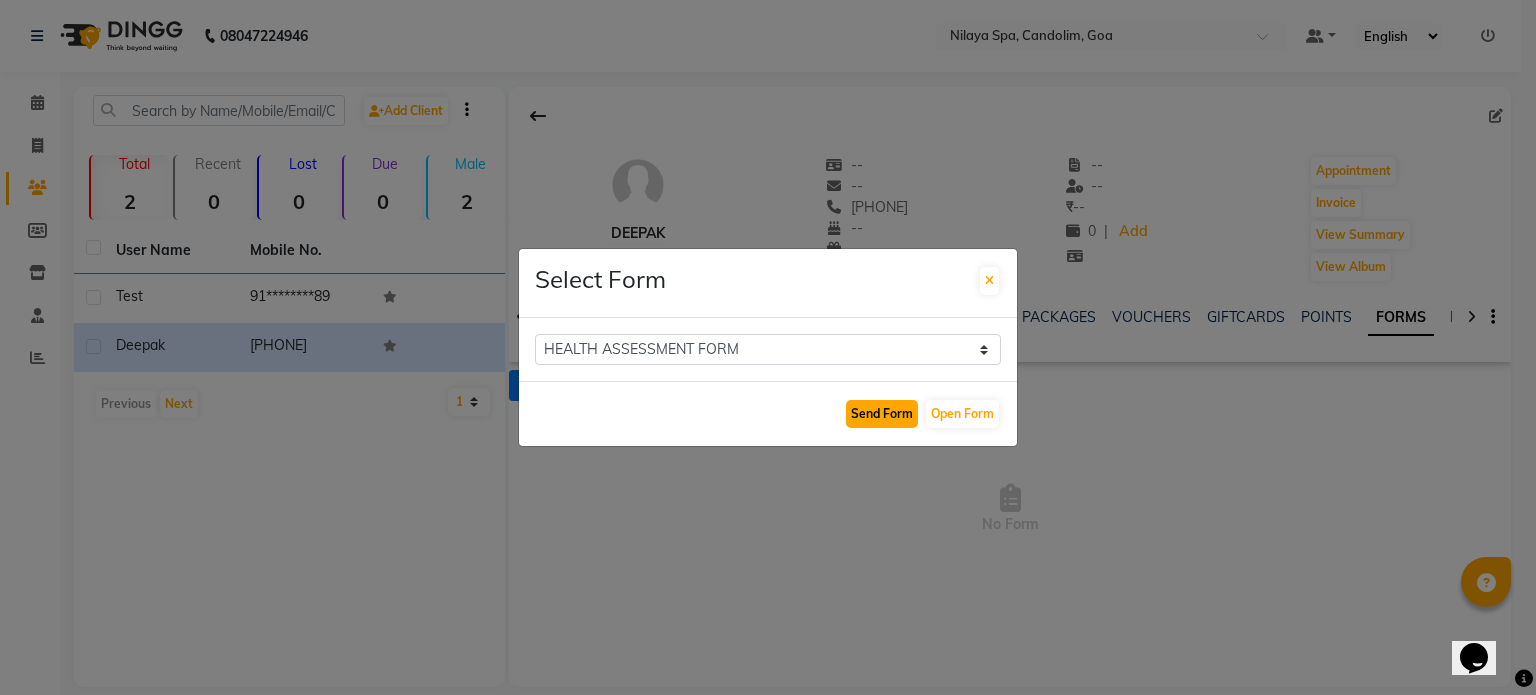 click on "Send Form" 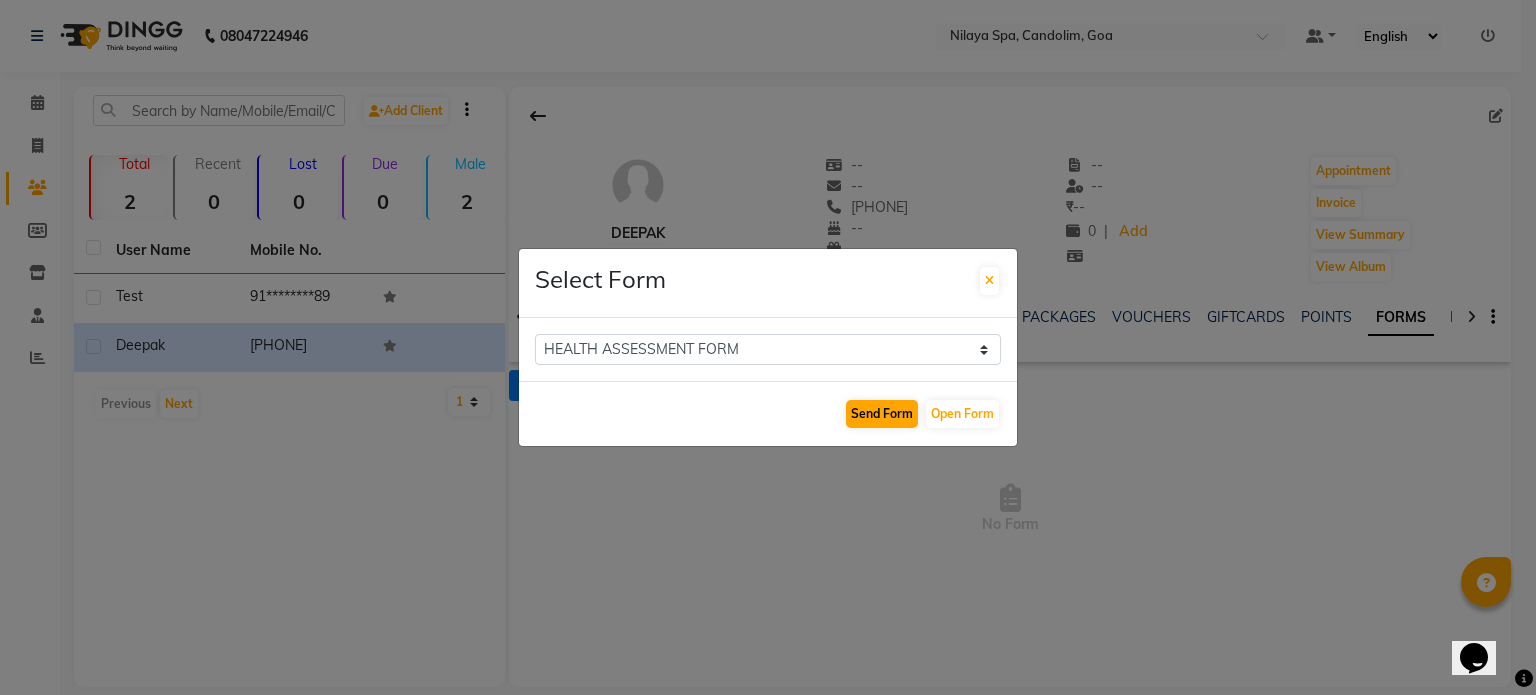 select 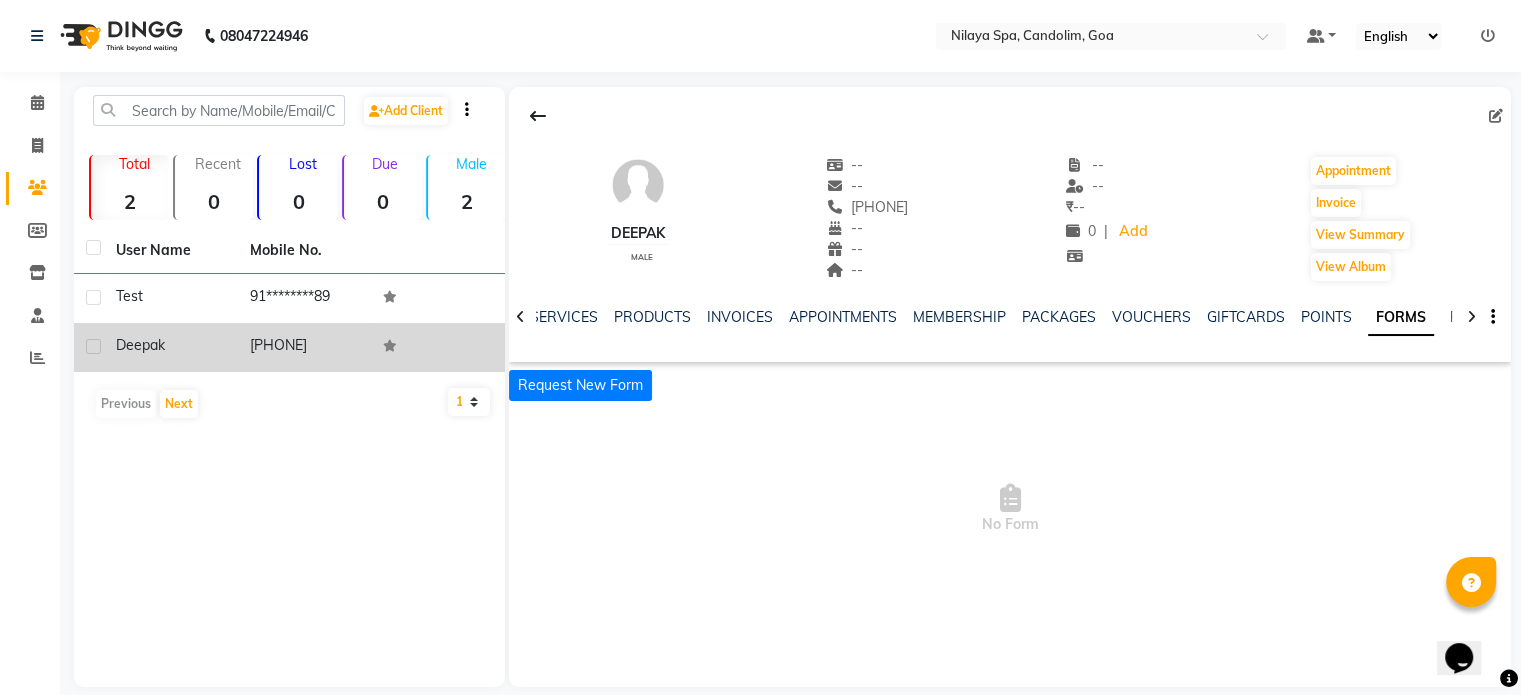 click on "Deepak" 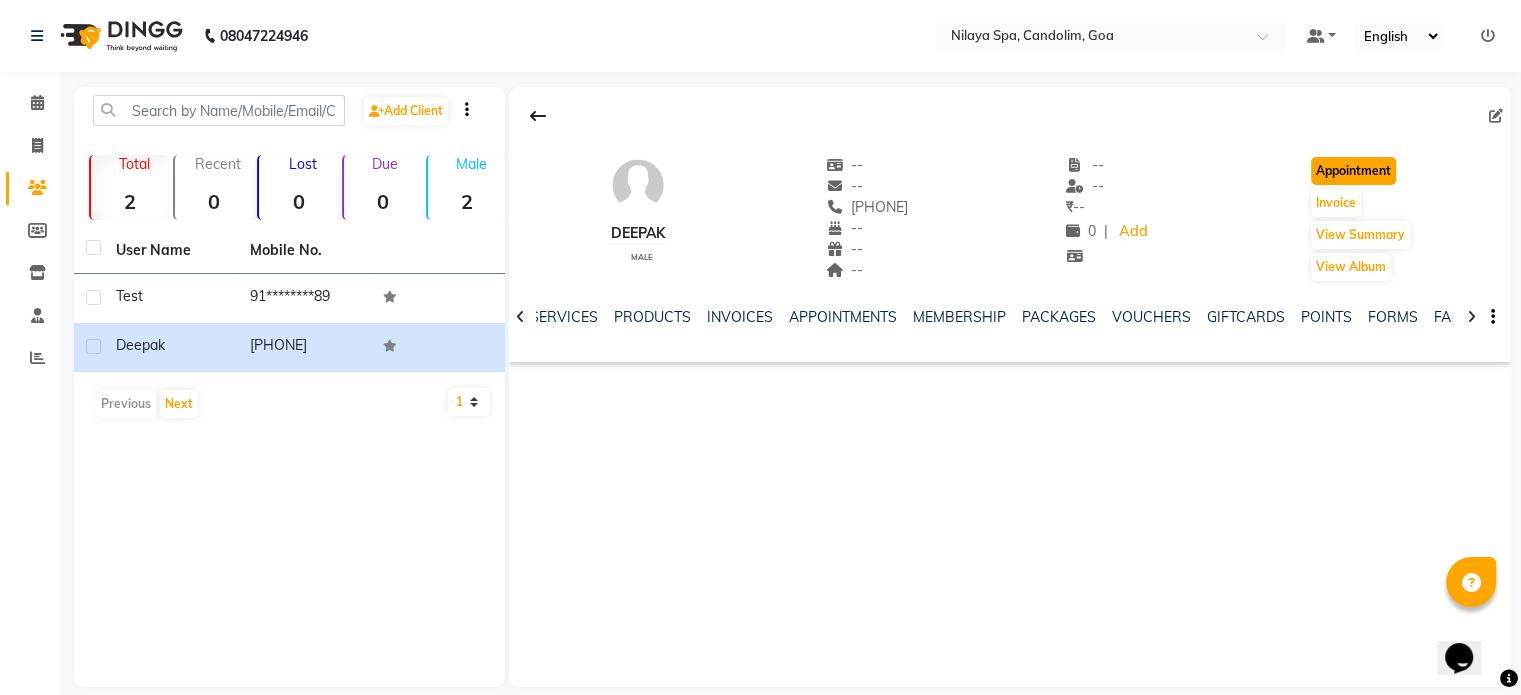 click on "Appointment" 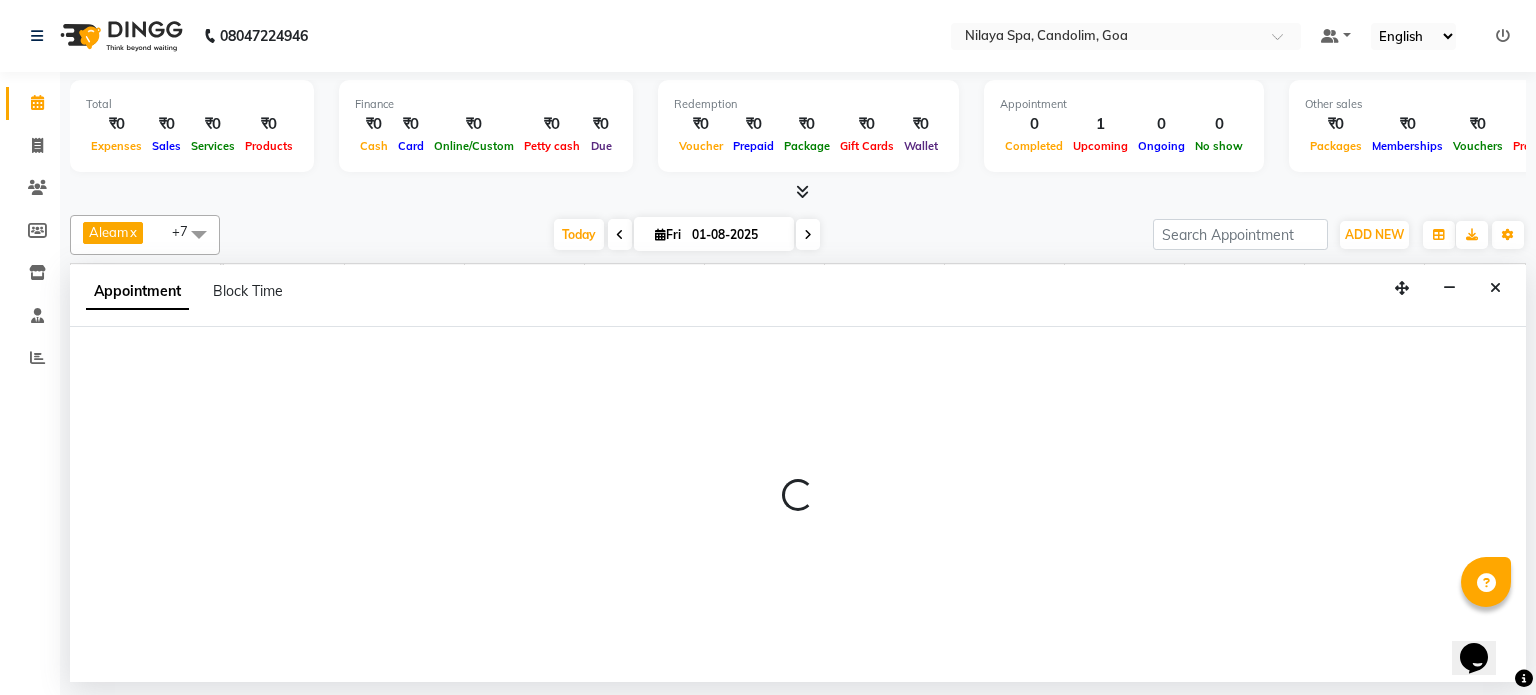 select on "540" 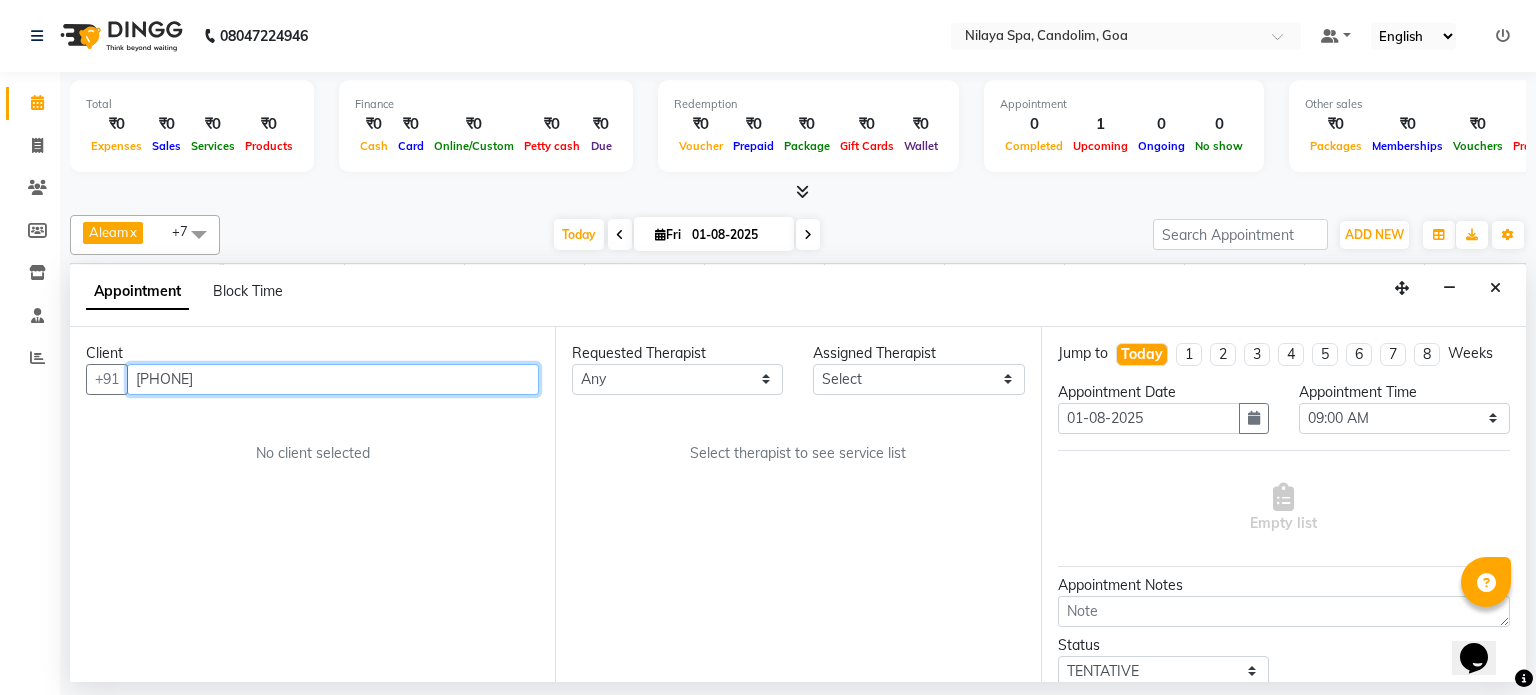 scroll, scrollTop: 0, scrollLeft: 258, axis: horizontal 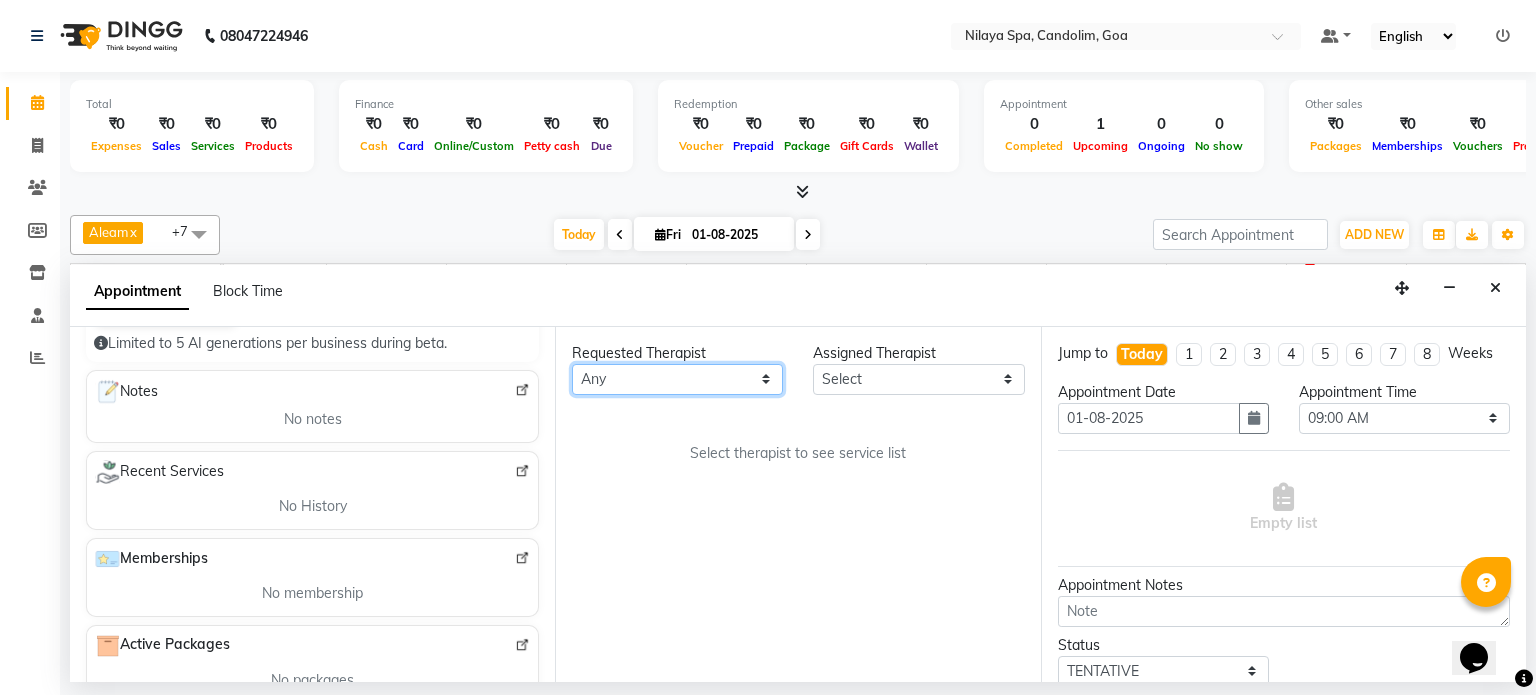 click on "Any [FIRST] [LAST] [FIRST] [LAST] [FIRST] [LAST] [FIRST] [LAST] [FIRST] [LAST] [FIRST] [LAST] [FIRST] [LAST] [FIRST] [LAST]" at bounding box center (677, 379) 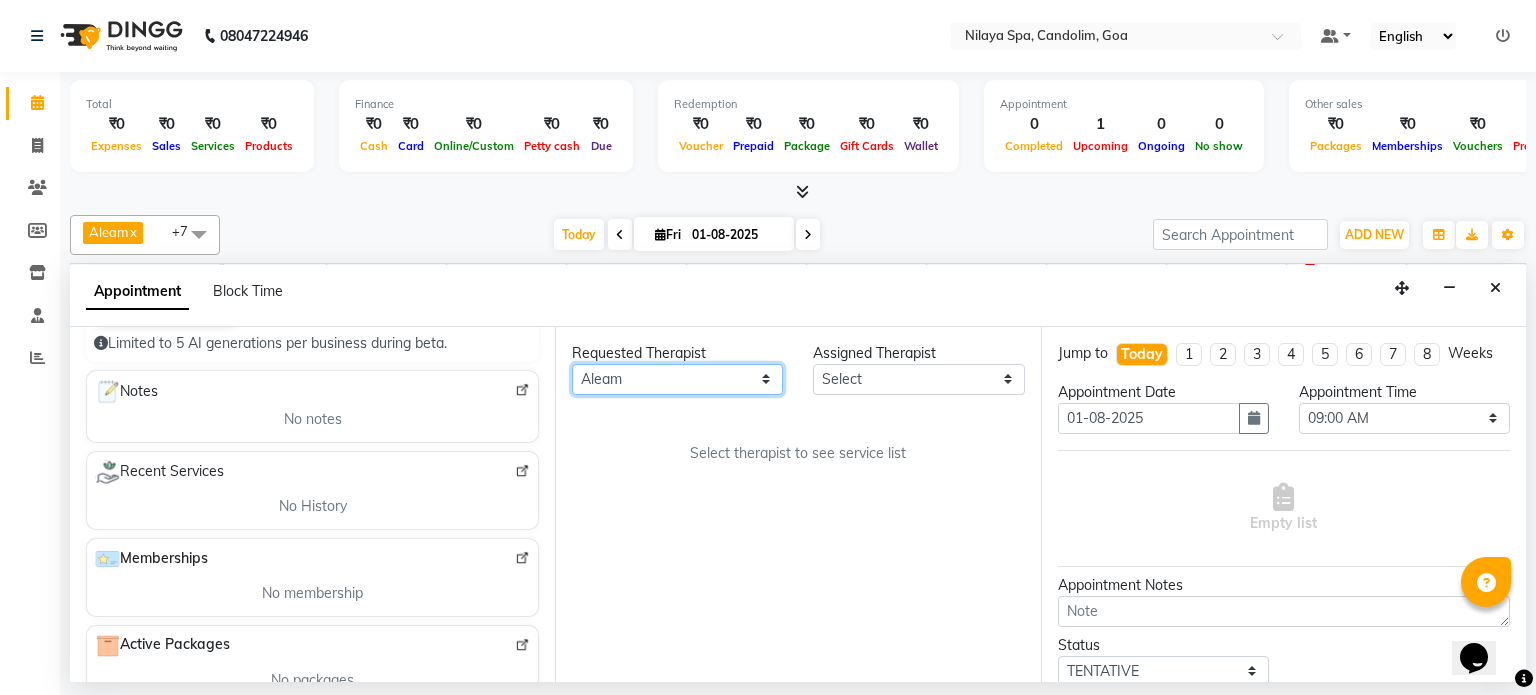 click on "Any [FIRST] [LAST] [FIRST] [LAST] [FIRST] [LAST] [FIRST] [LAST] [FIRST] [LAST] [FIRST] [LAST] [FIRST] [LAST] [FIRST] [LAST]" at bounding box center [677, 379] 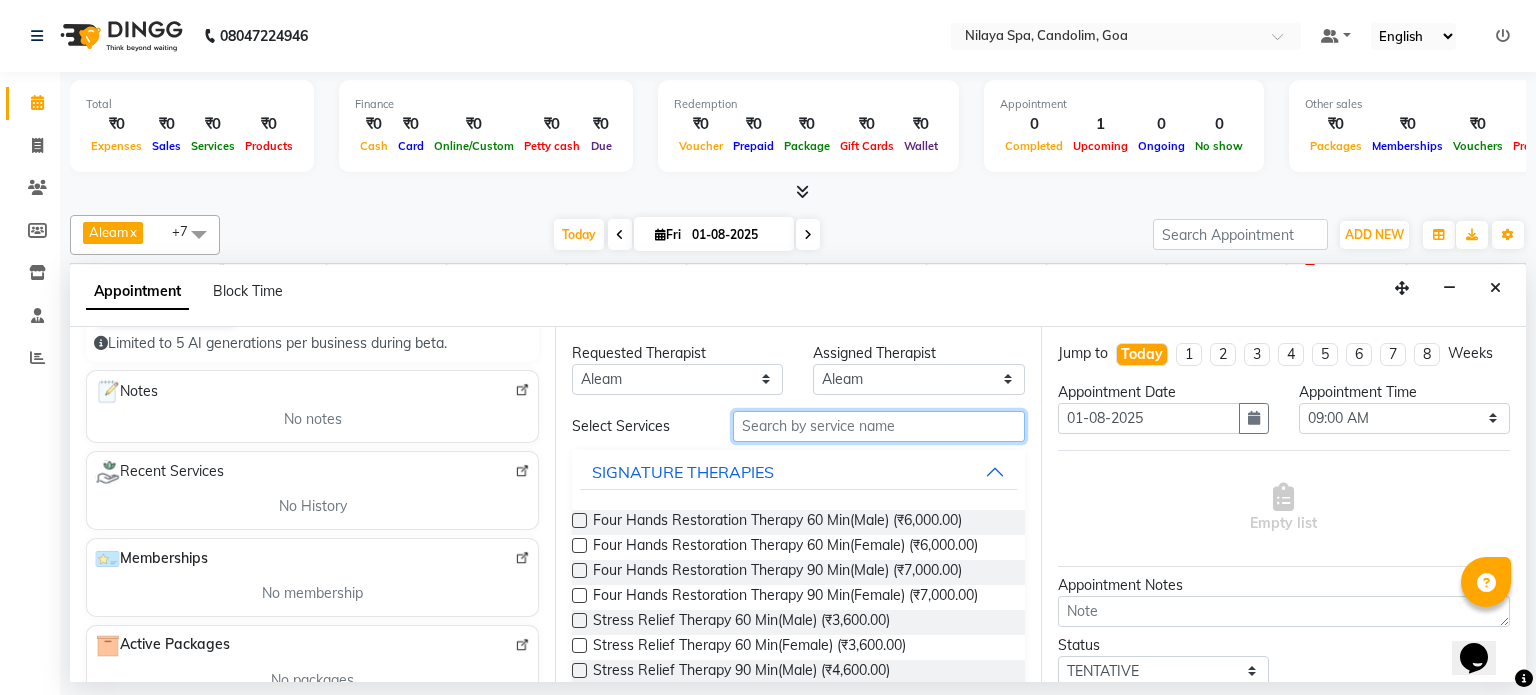 click at bounding box center (879, 426) 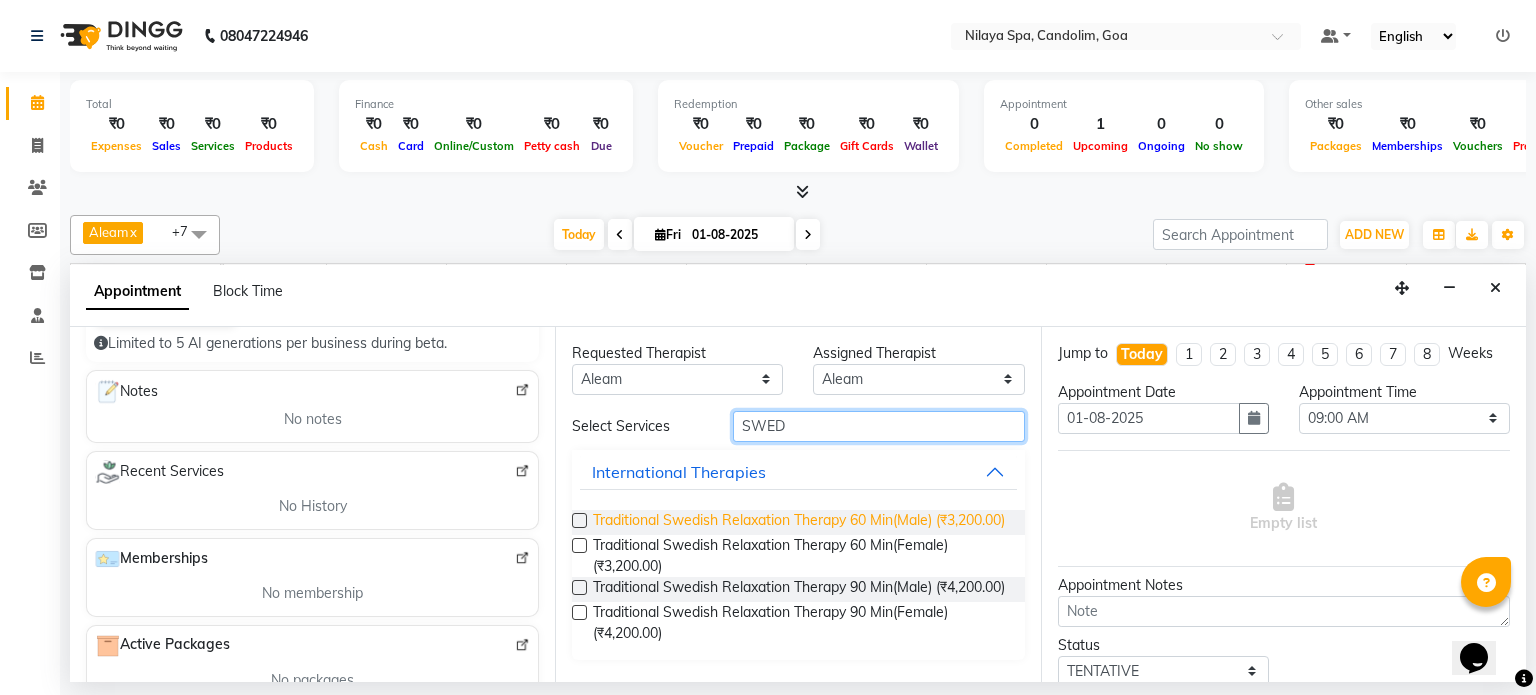 type on "SWED" 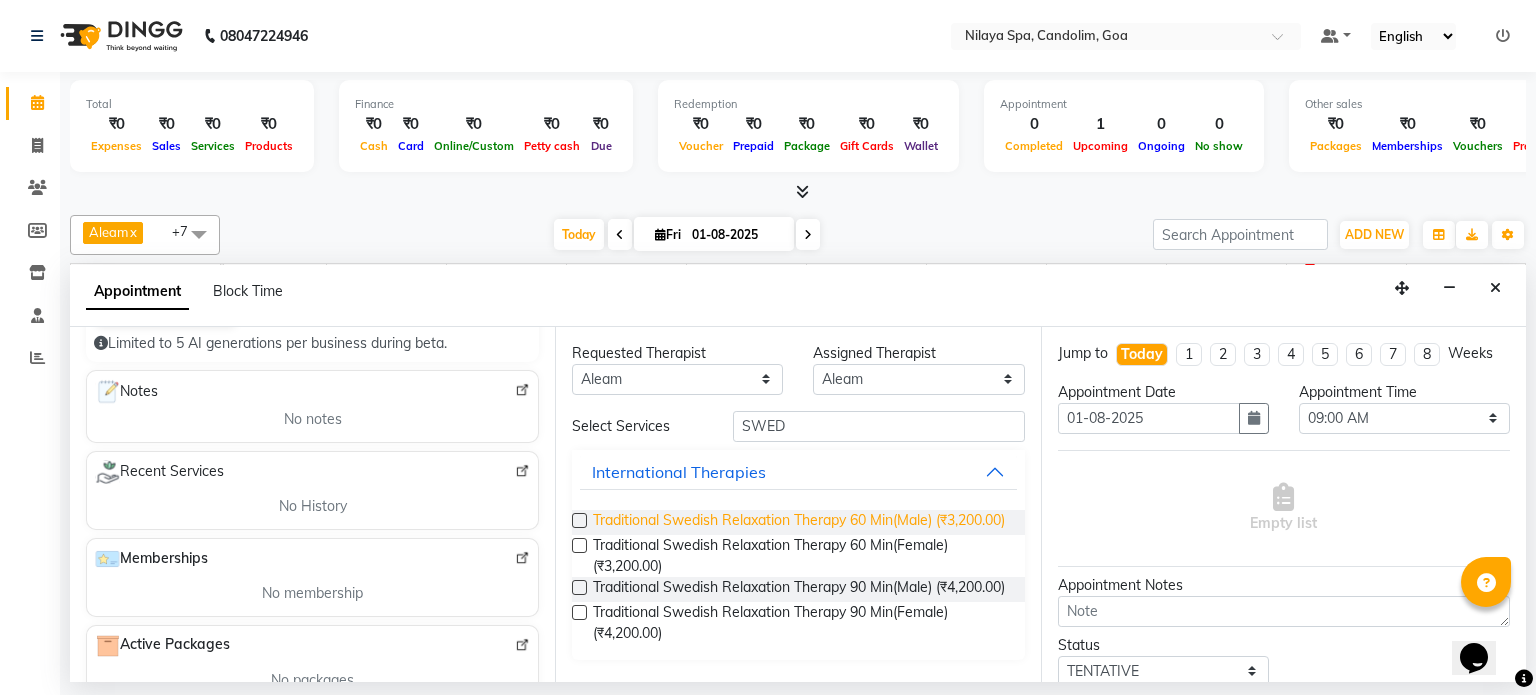 click on "Traditional Swedish Relaxation Therapy 60 Min(Male) (₹3,200.00)" at bounding box center [799, 522] 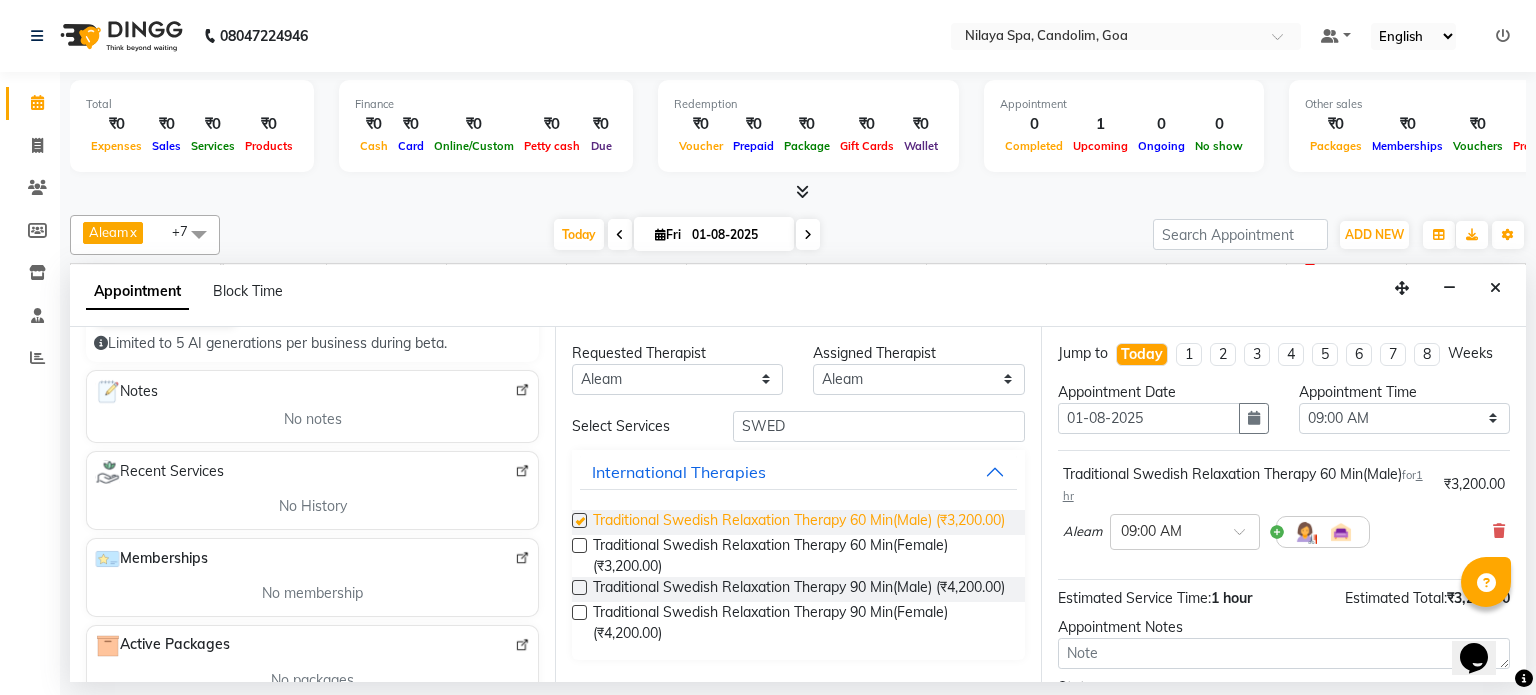 checkbox on "false" 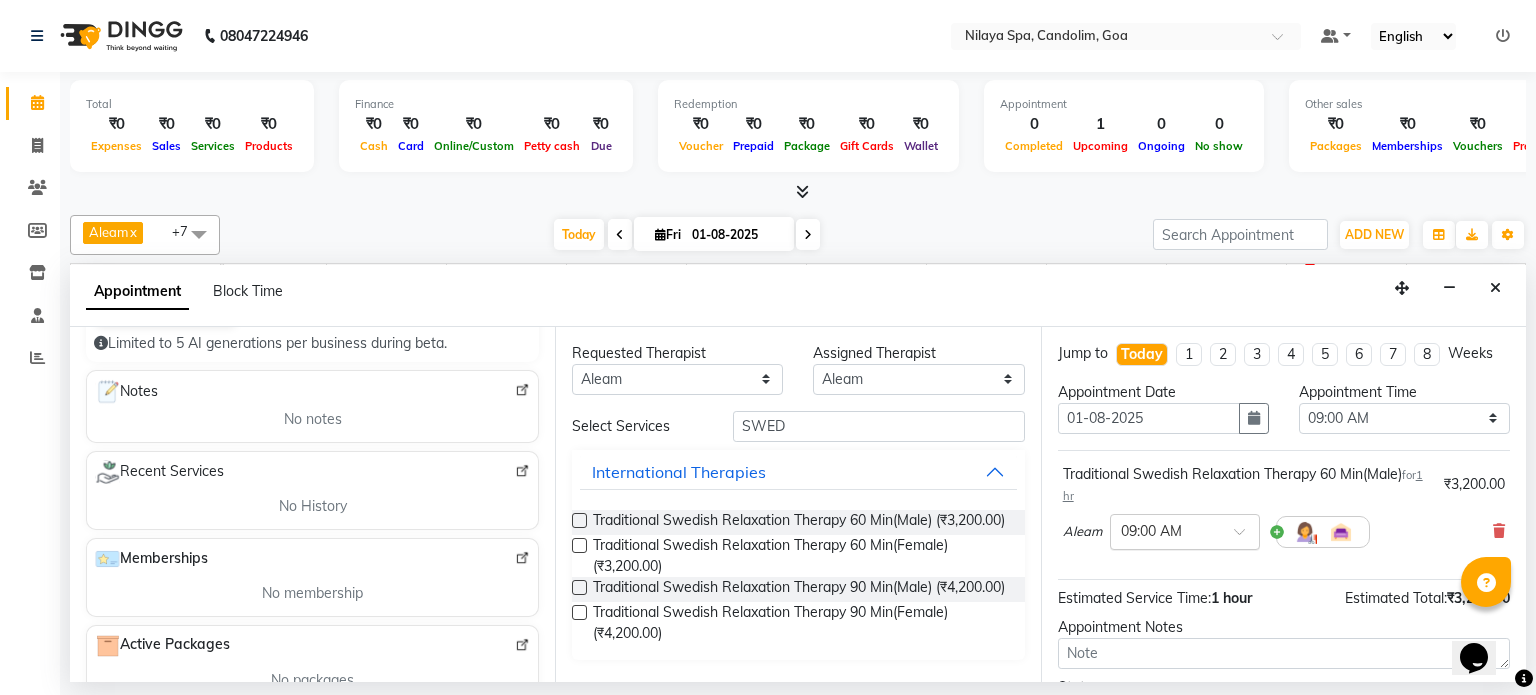 click at bounding box center [1246, 537] 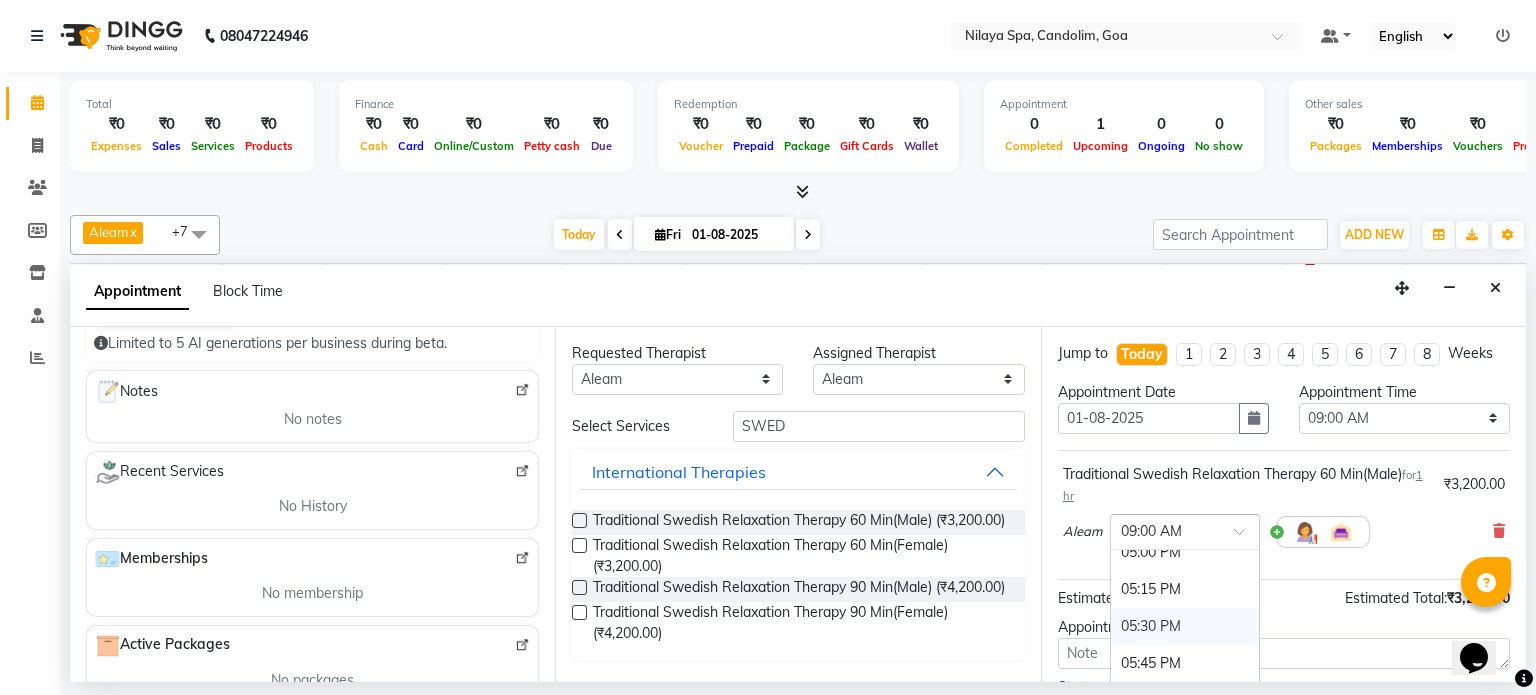 scroll, scrollTop: 1426, scrollLeft: 0, axis: vertical 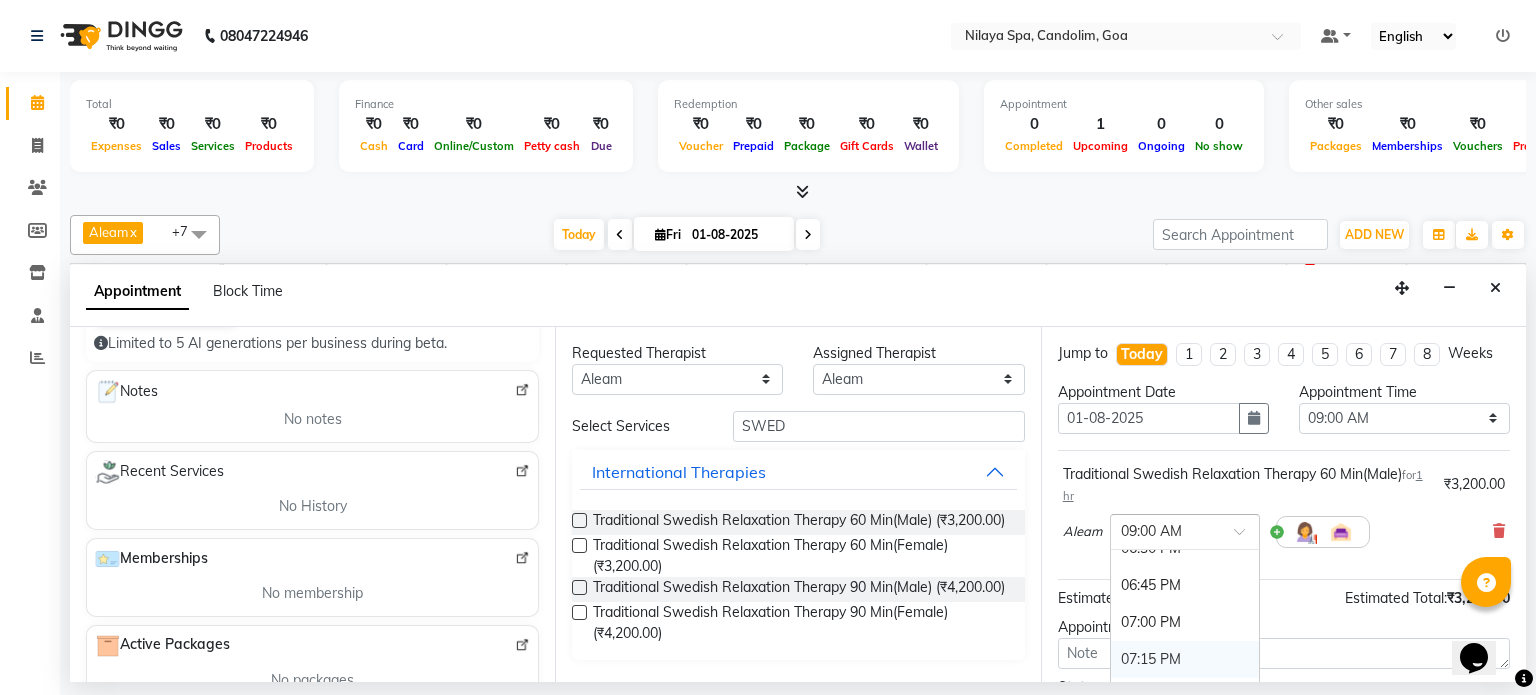 click on "07:15 PM" at bounding box center [1185, 659] 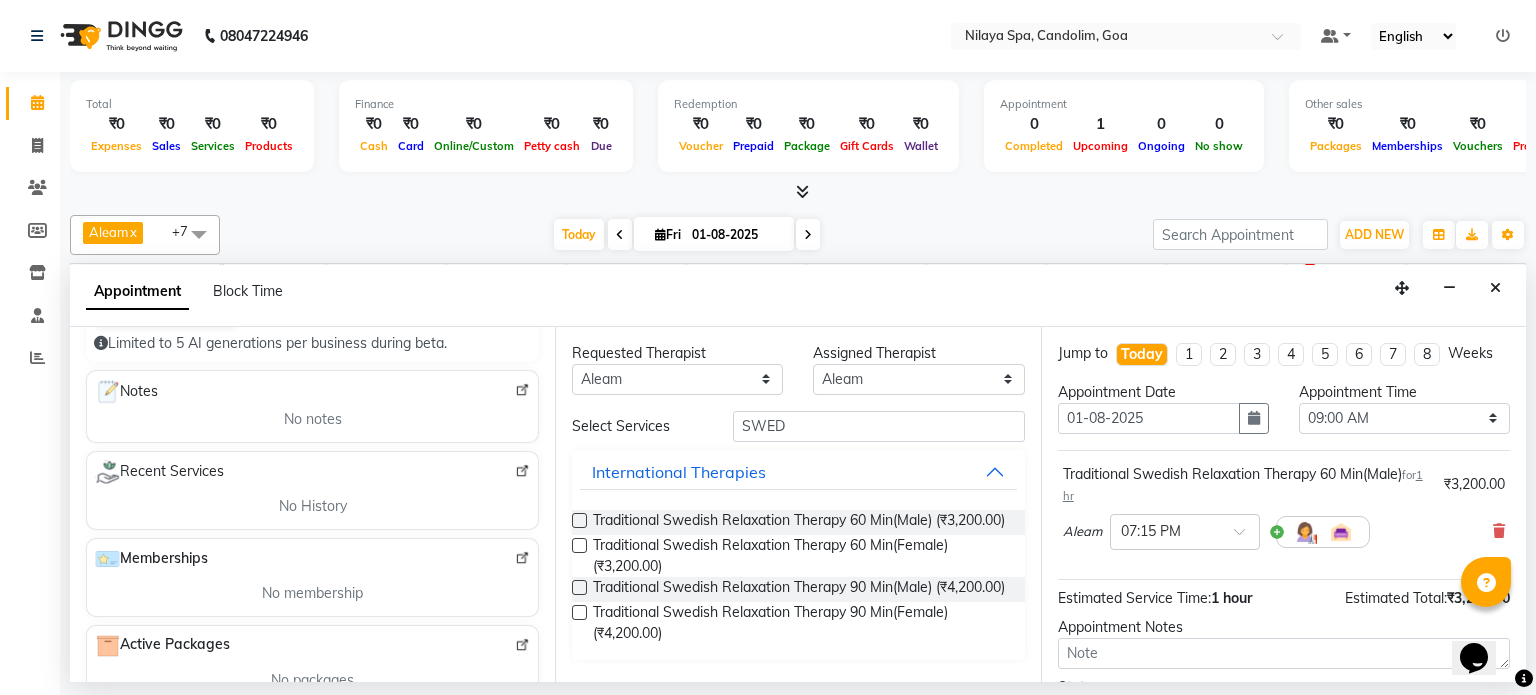 click on "Traditional Swedish Relaxation Therapy 60 Min(Male)   for  1 hr ₹3,200.00 [FIRST] × 07:15 PM" at bounding box center (1284, 515) 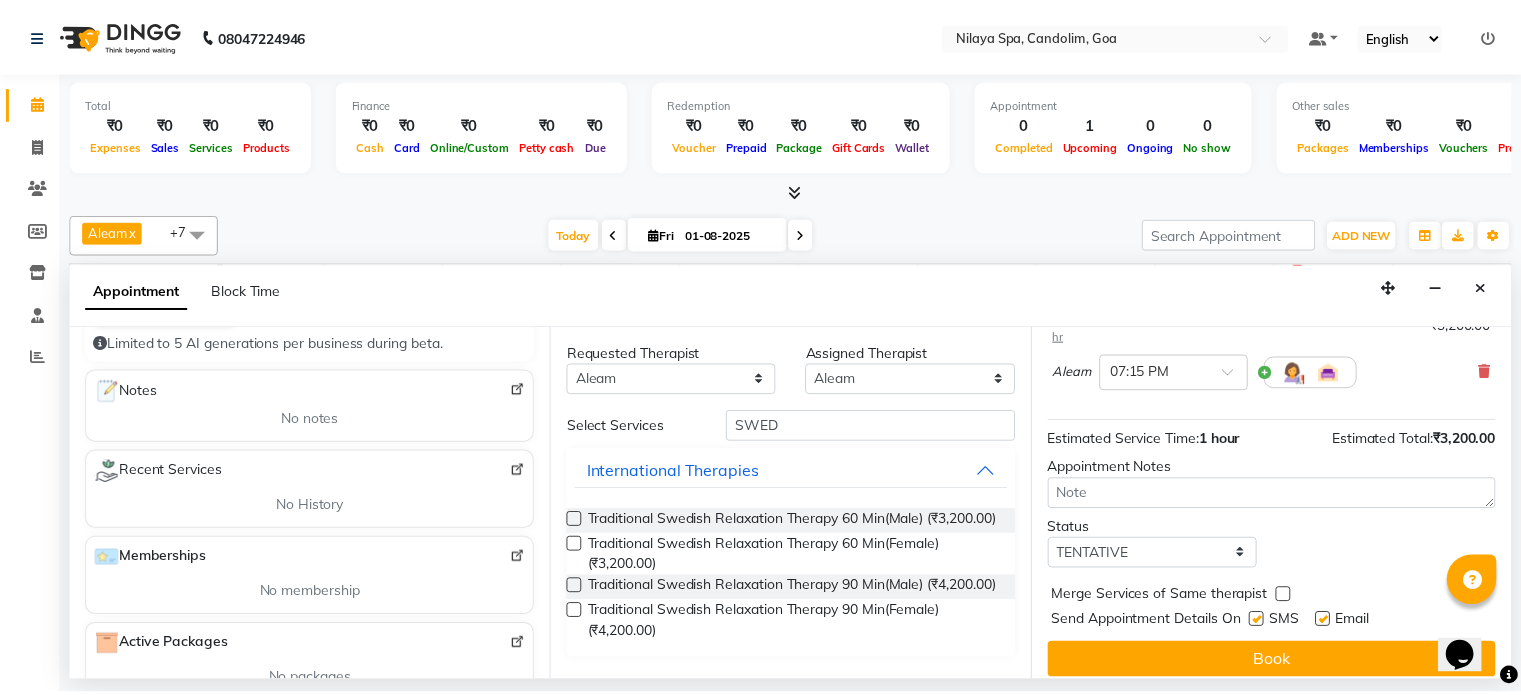 scroll, scrollTop: 172, scrollLeft: 0, axis: vertical 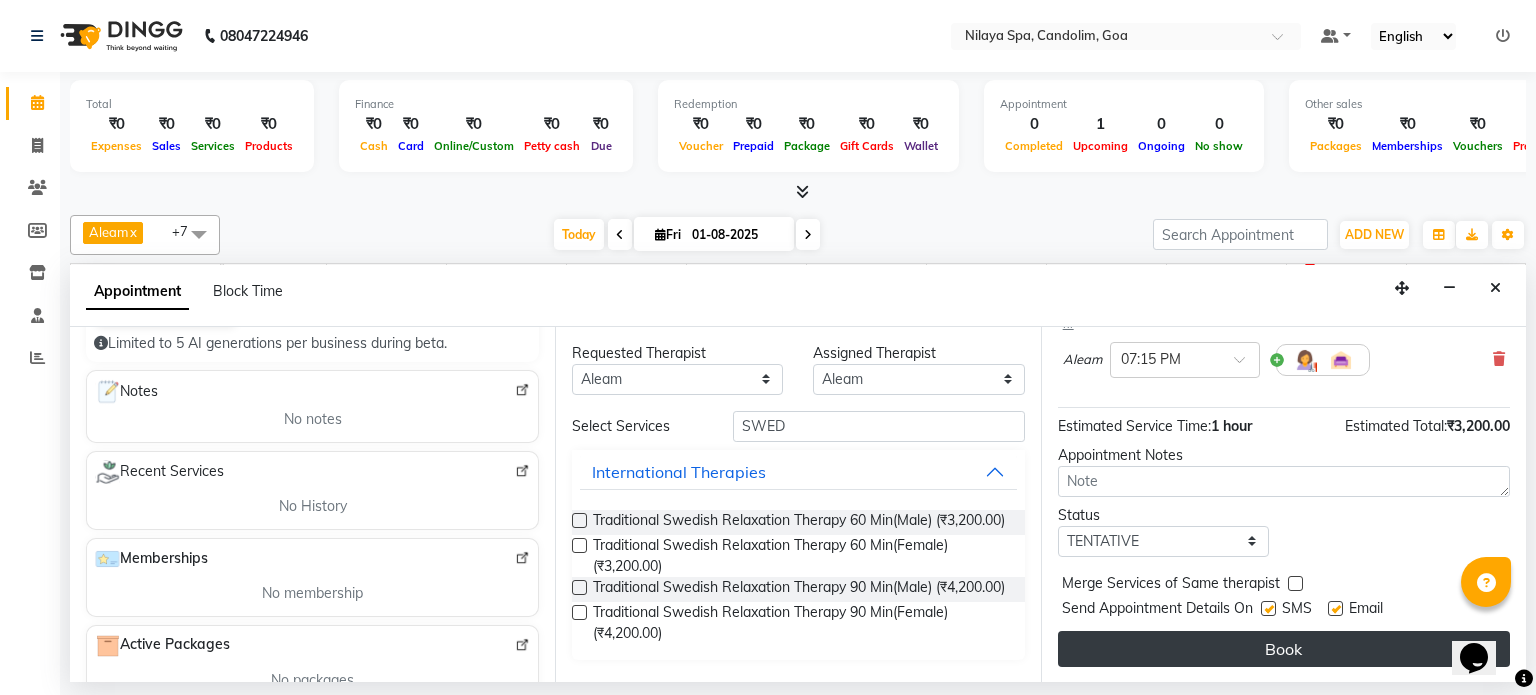 click on "Book" at bounding box center [1284, 649] 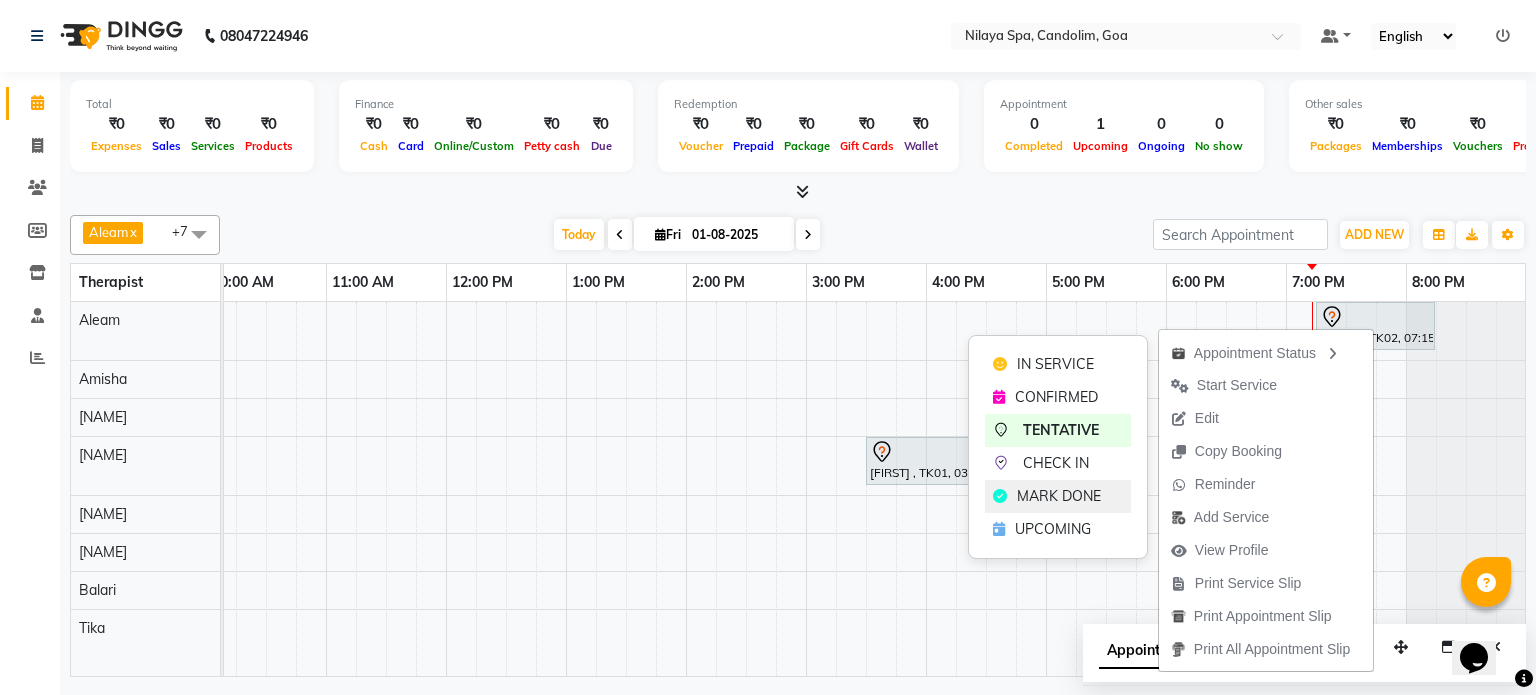click on "MARK DONE" 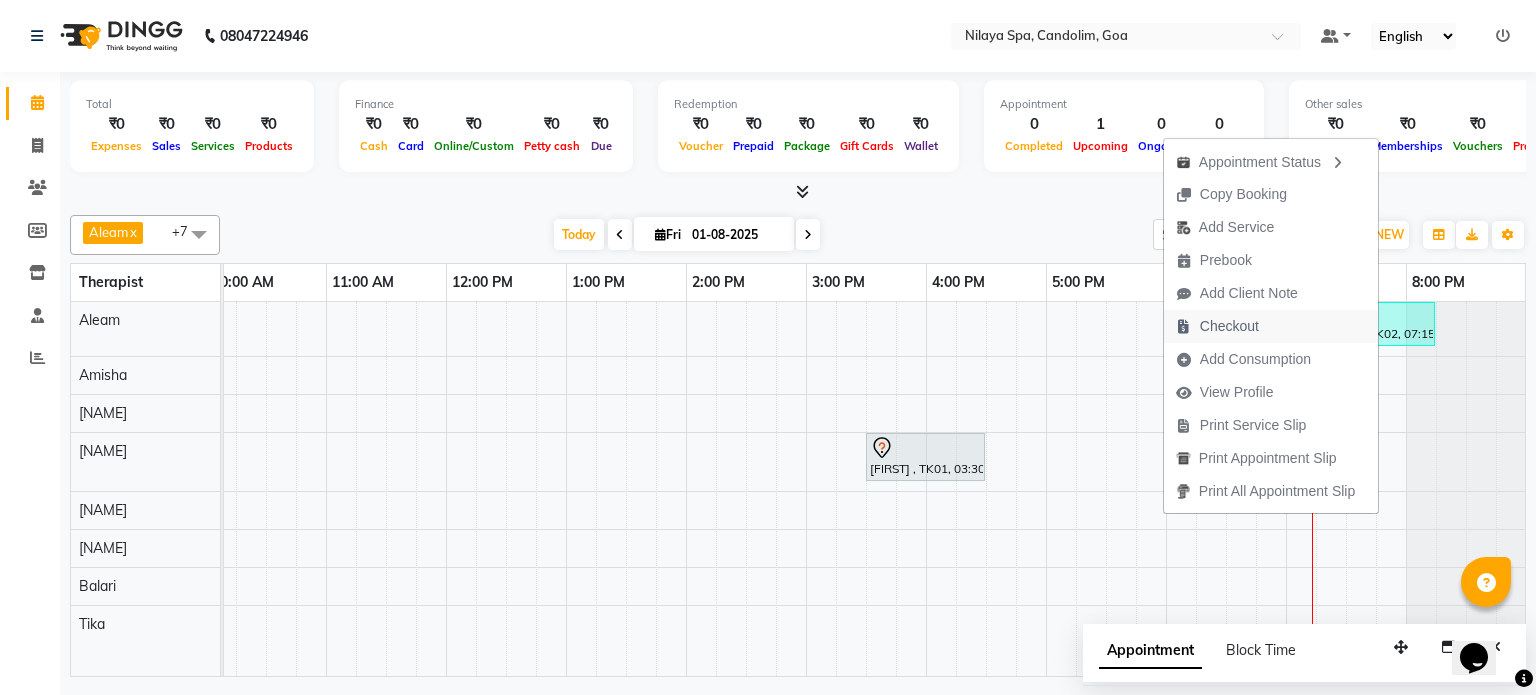 click on "Checkout" at bounding box center (1229, 326) 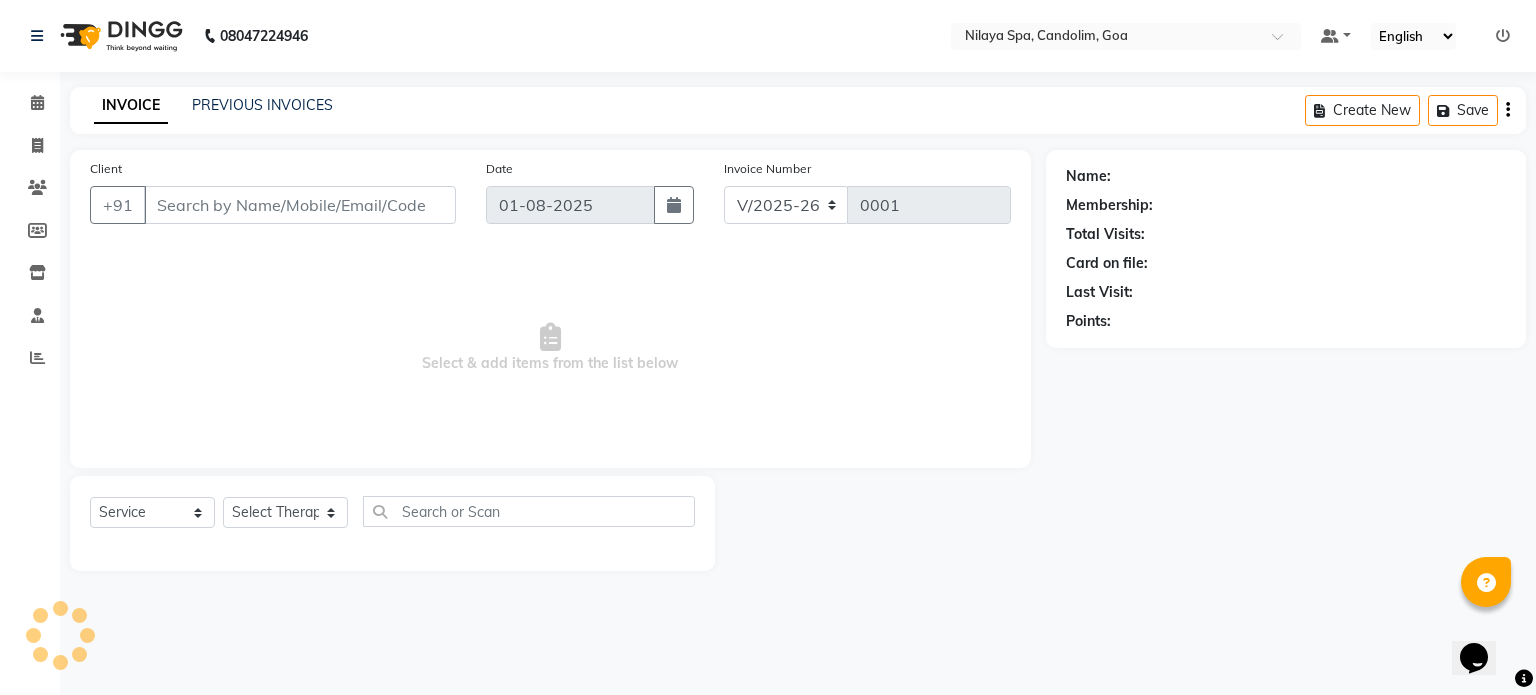 type on "[PHONE]" 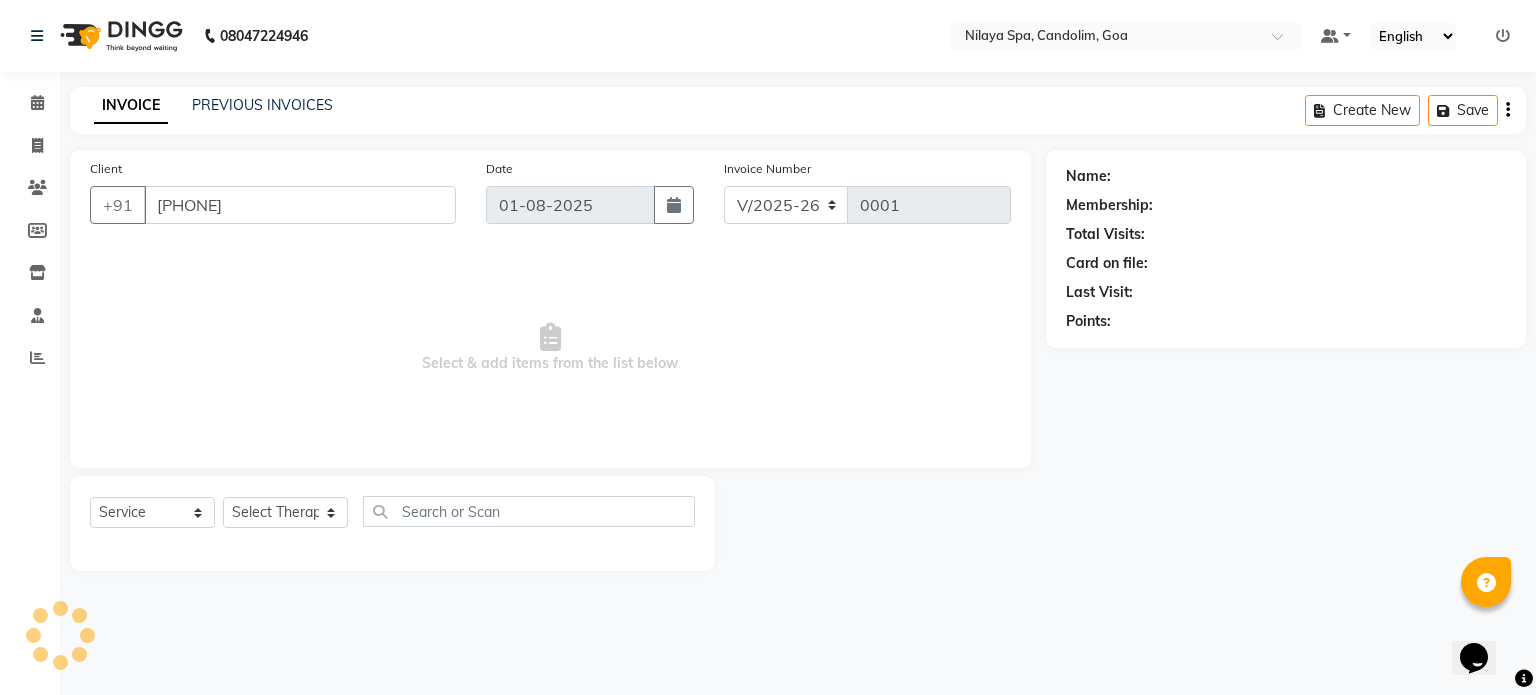 select on "87834" 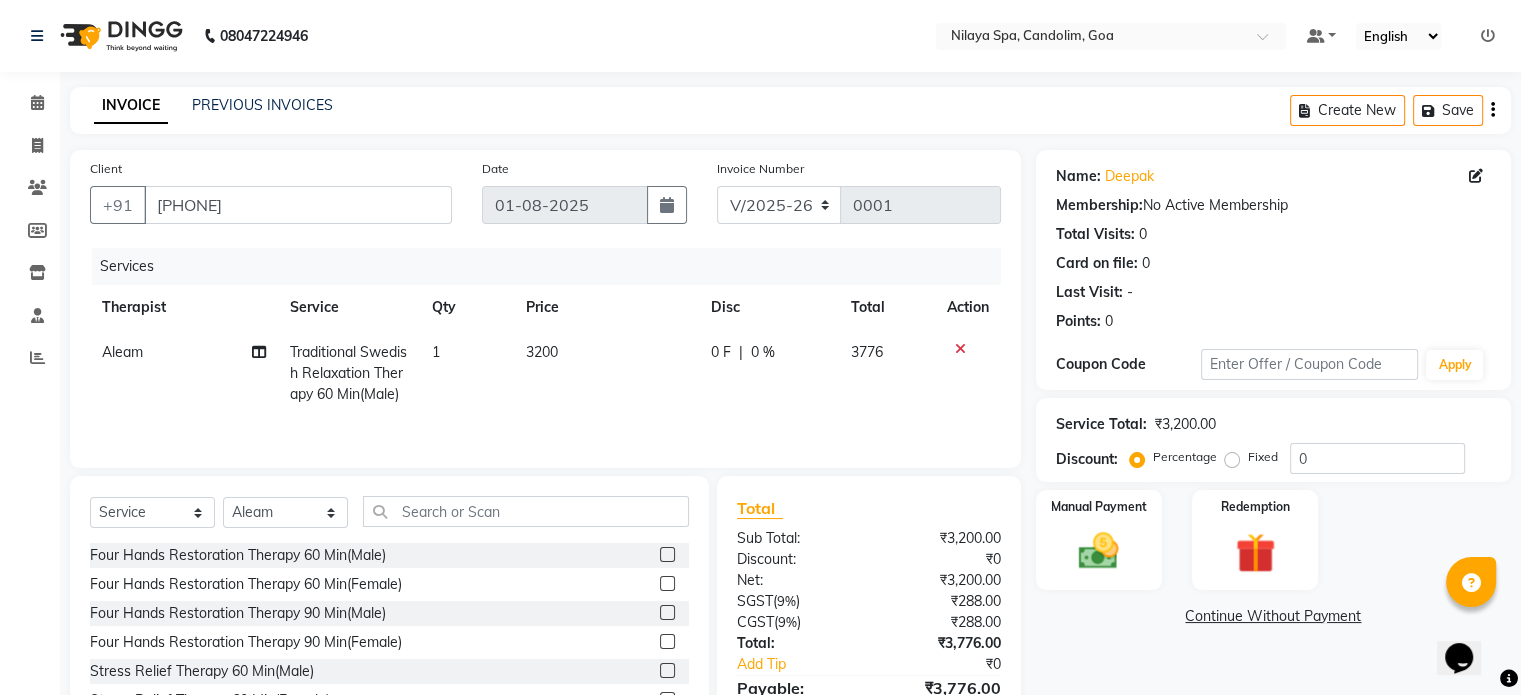 scroll, scrollTop: 107, scrollLeft: 0, axis: vertical 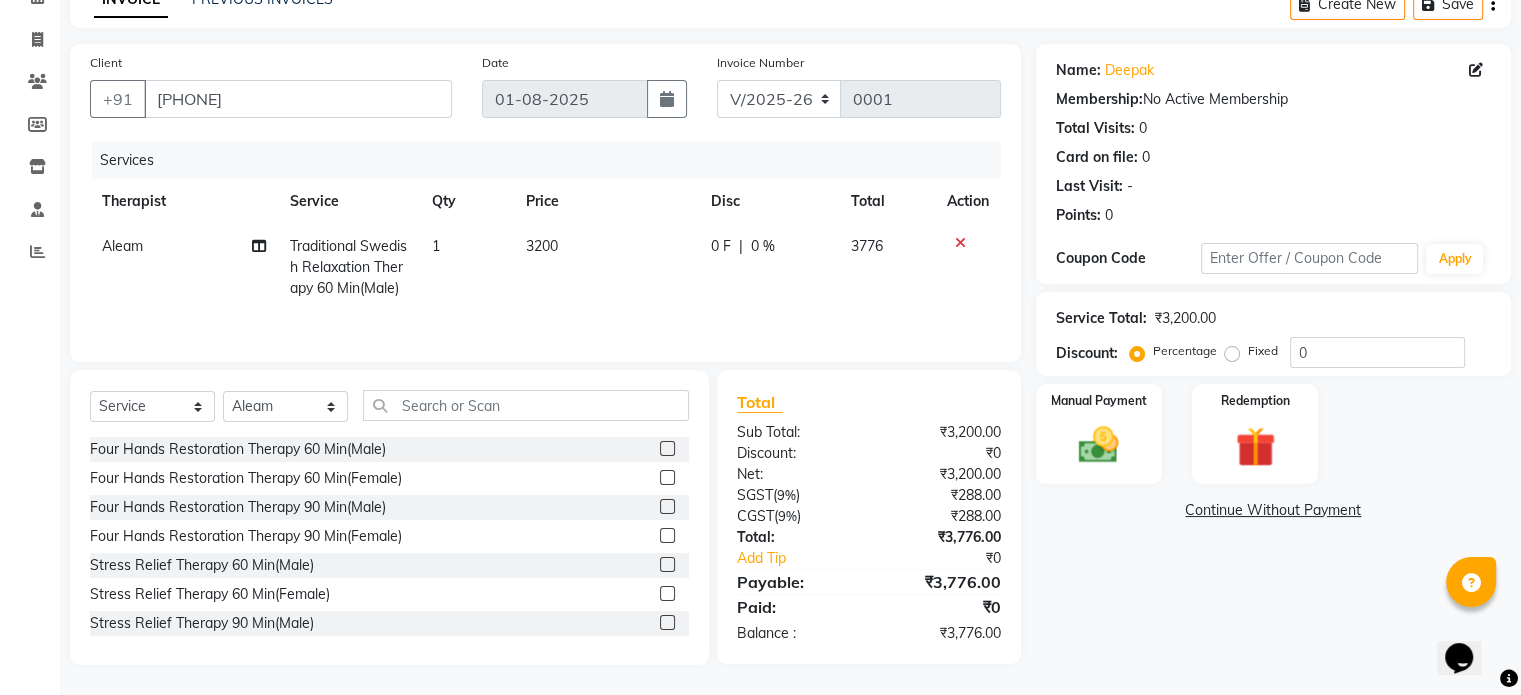 click on "0 F" 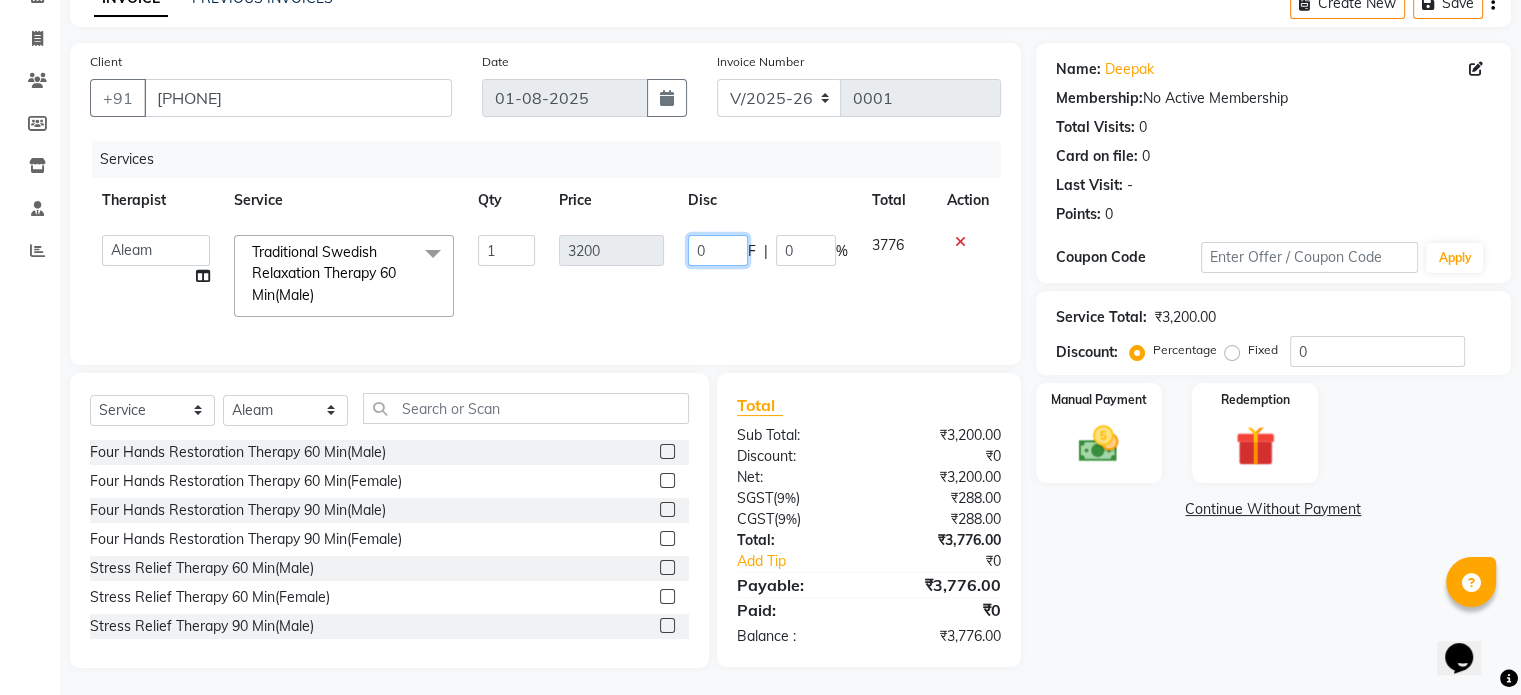 click on "0" 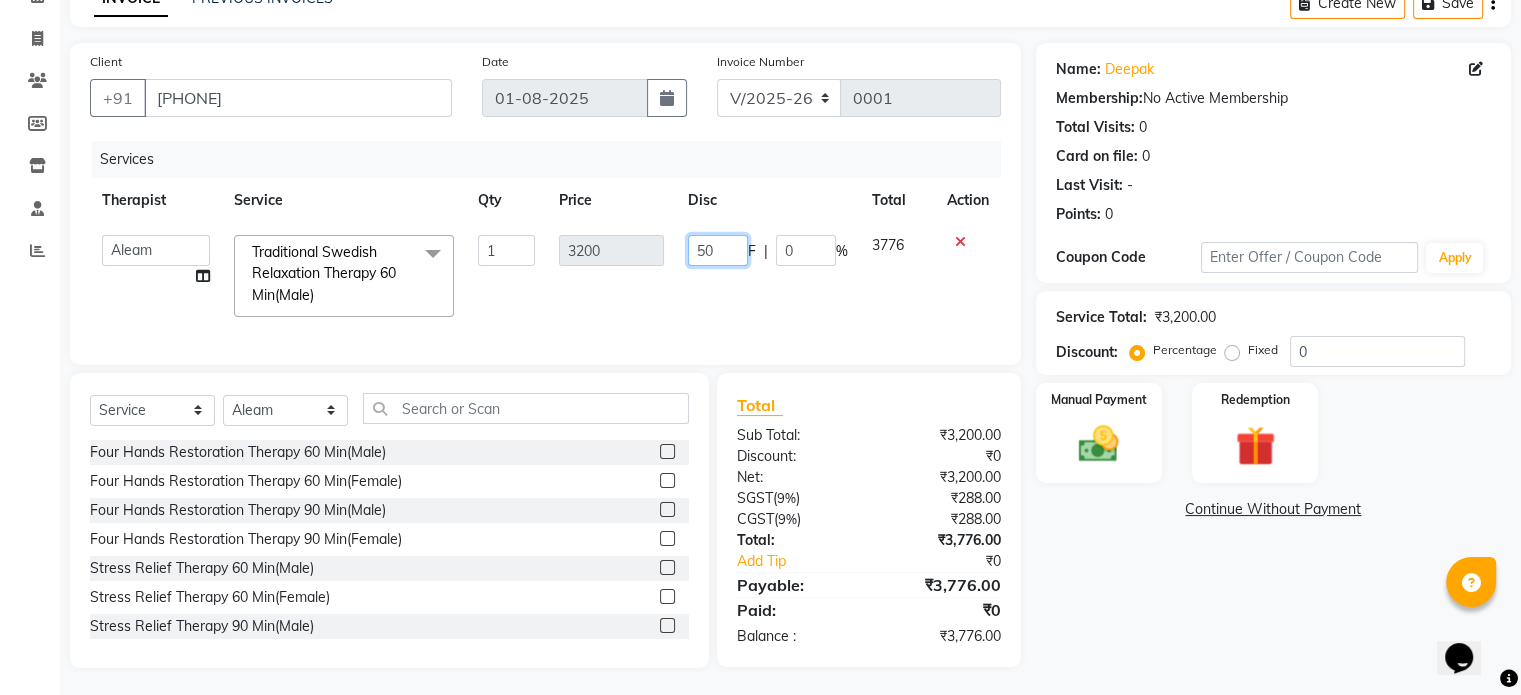 type on "500" 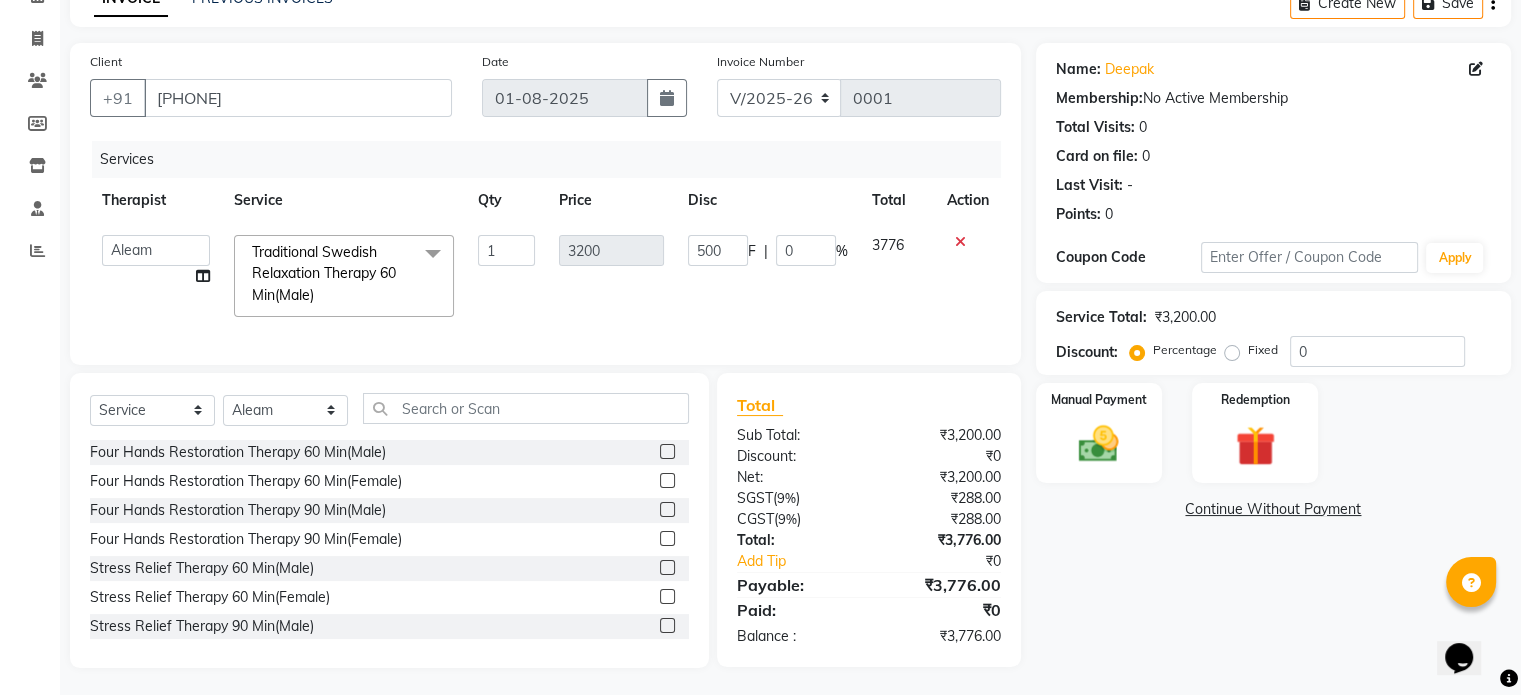 click on "500 F | 0 %" 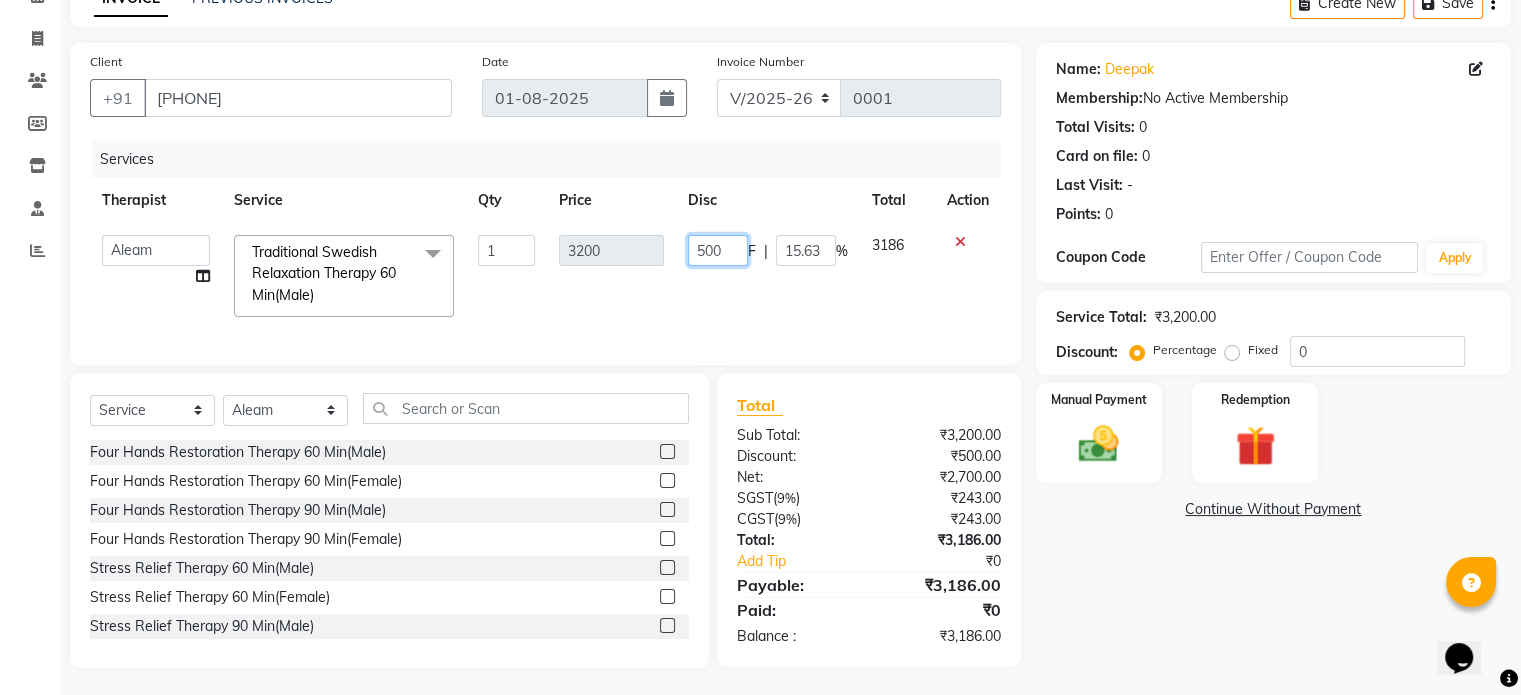 click on "500" 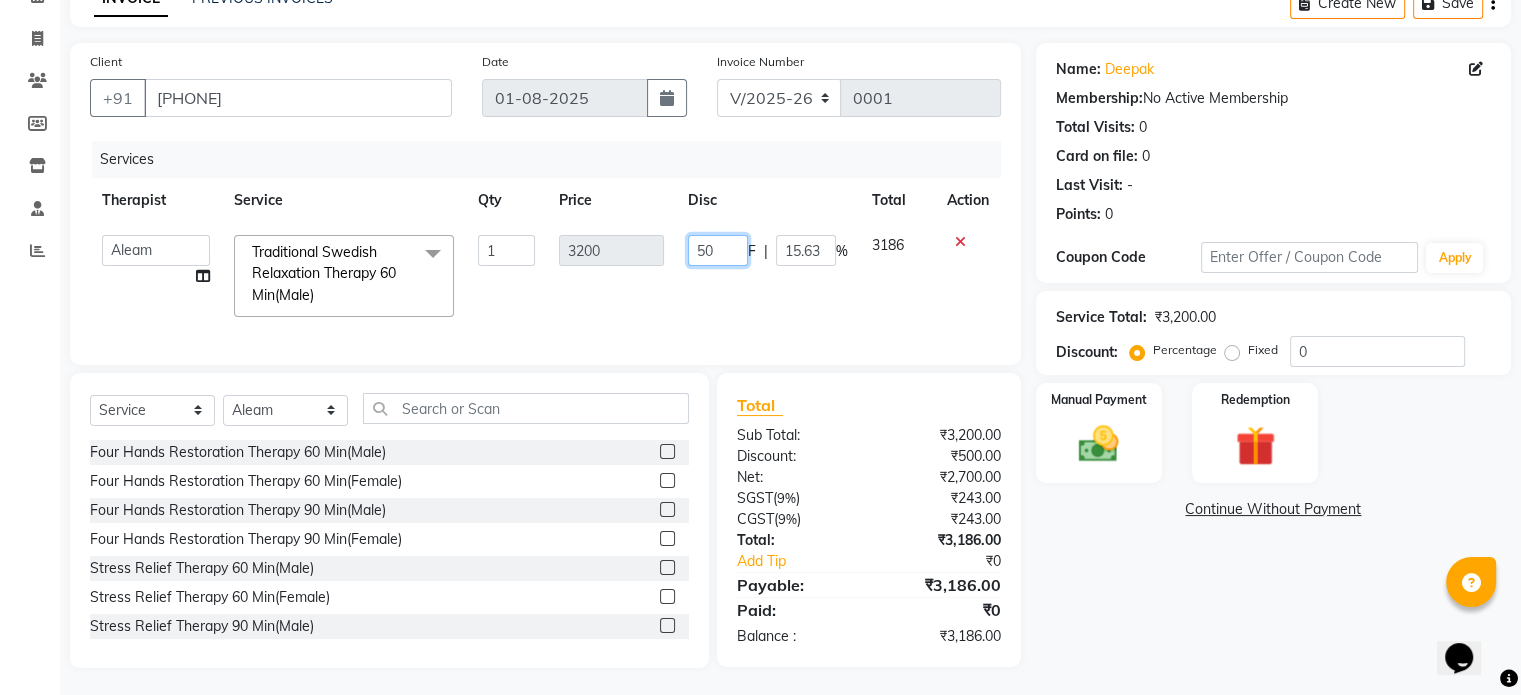 type on "5" 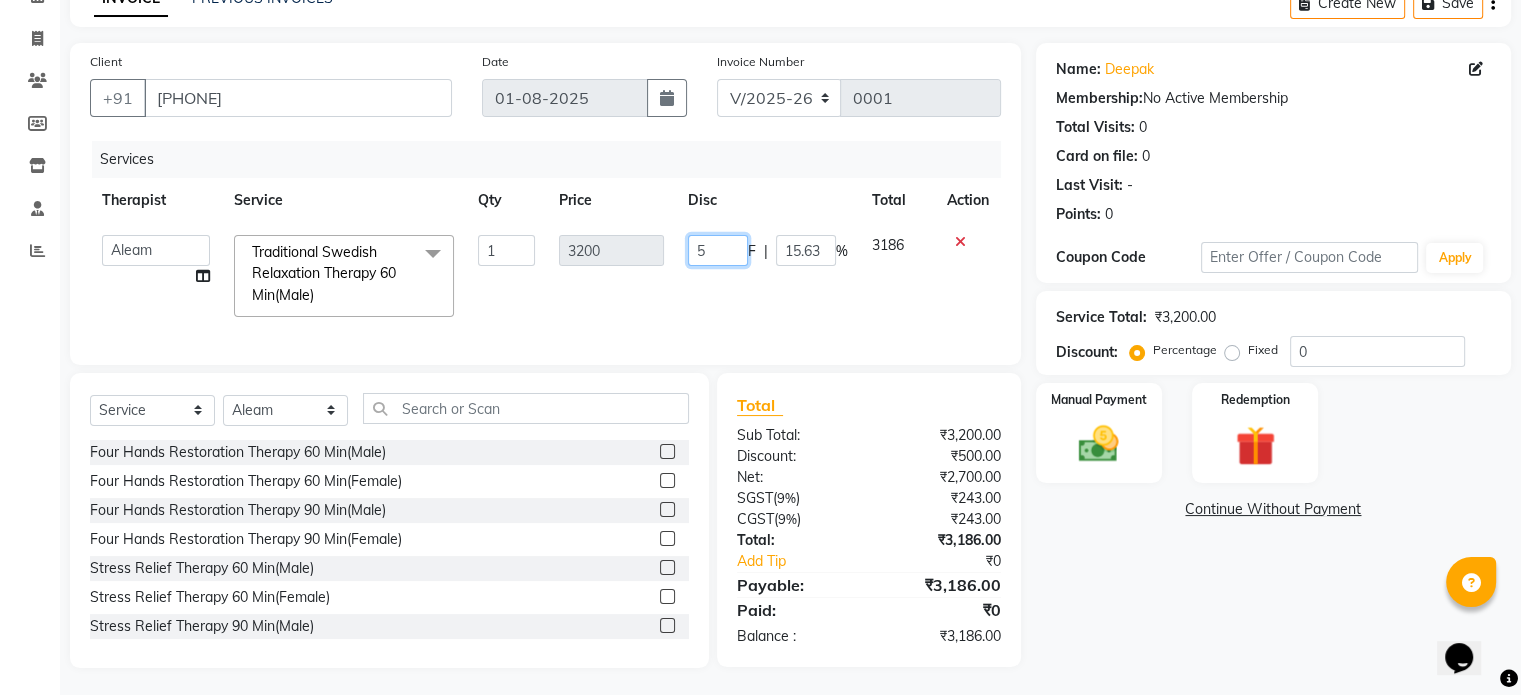 type 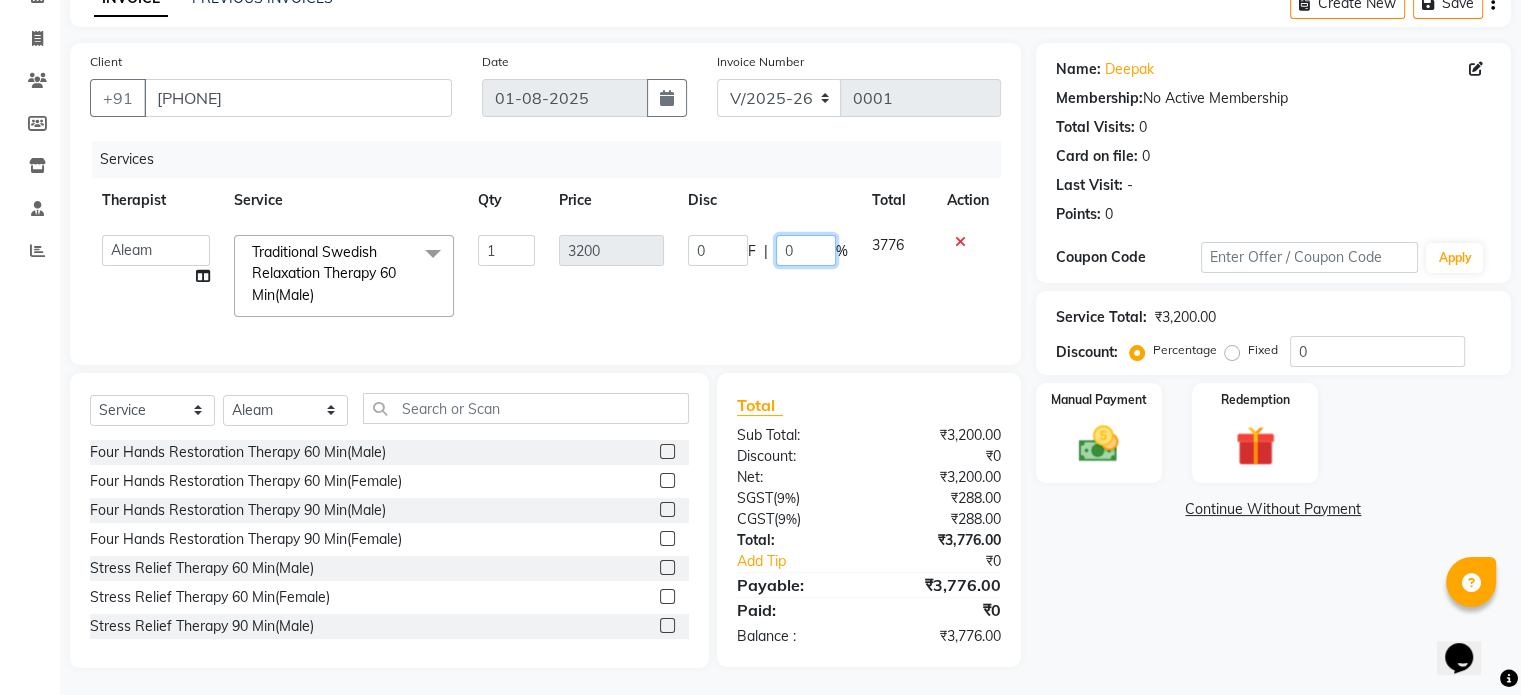 click on "0" 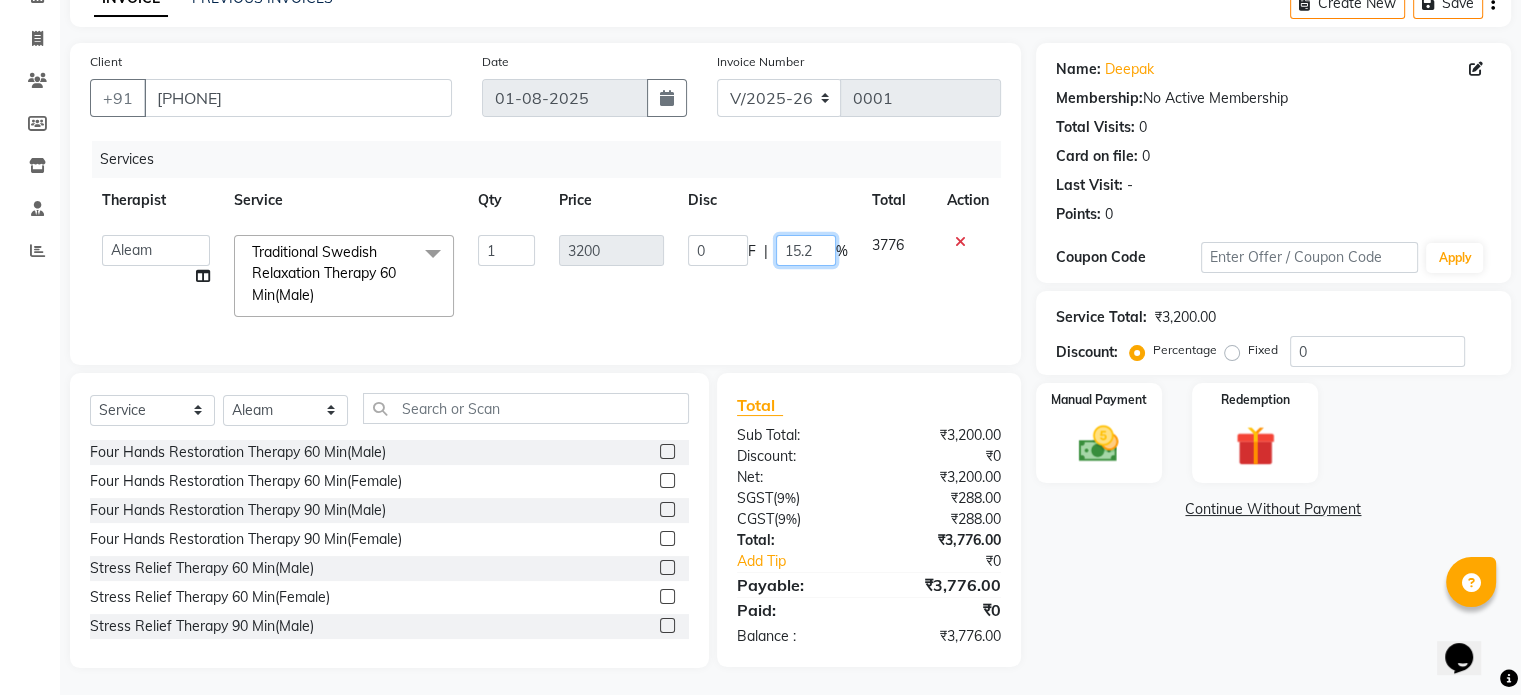 type on "15.26" 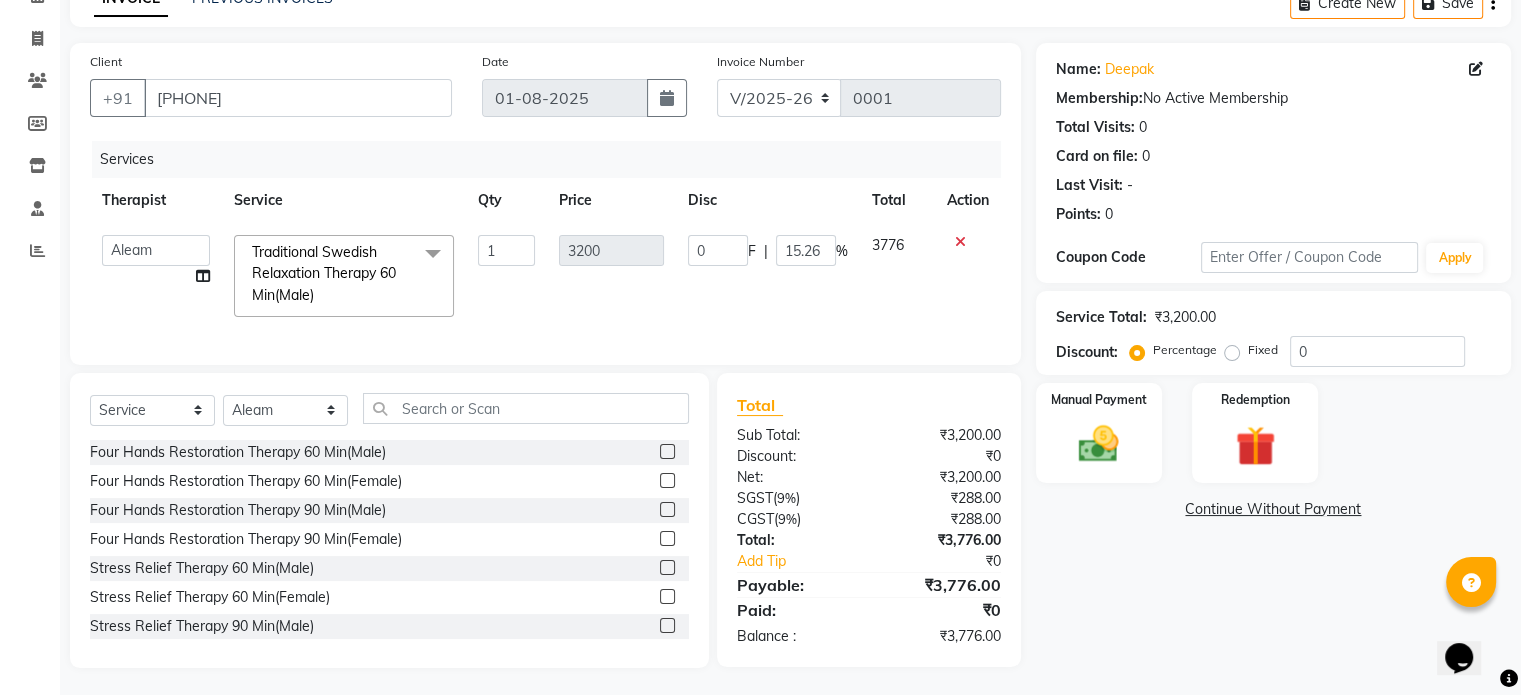 click on "0 F | 15.26 %" 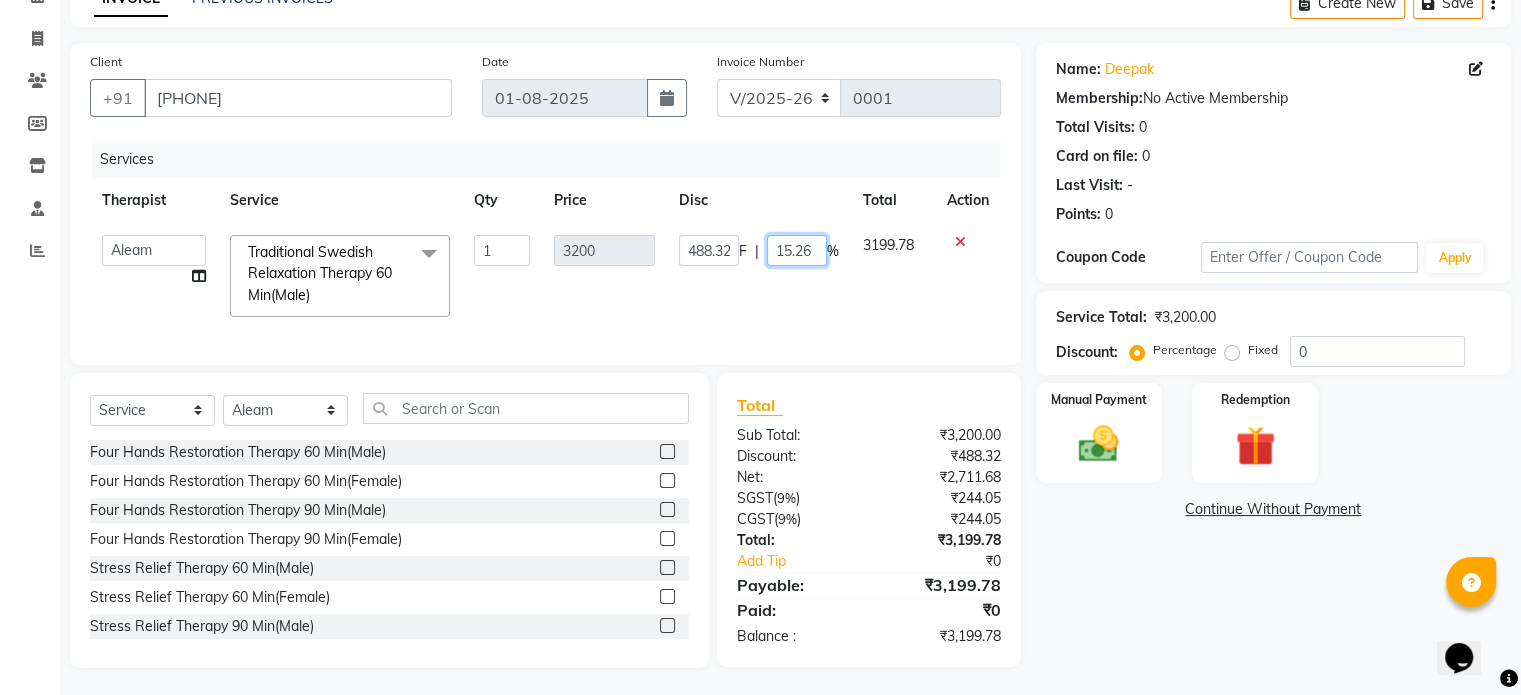 click on "15.26" 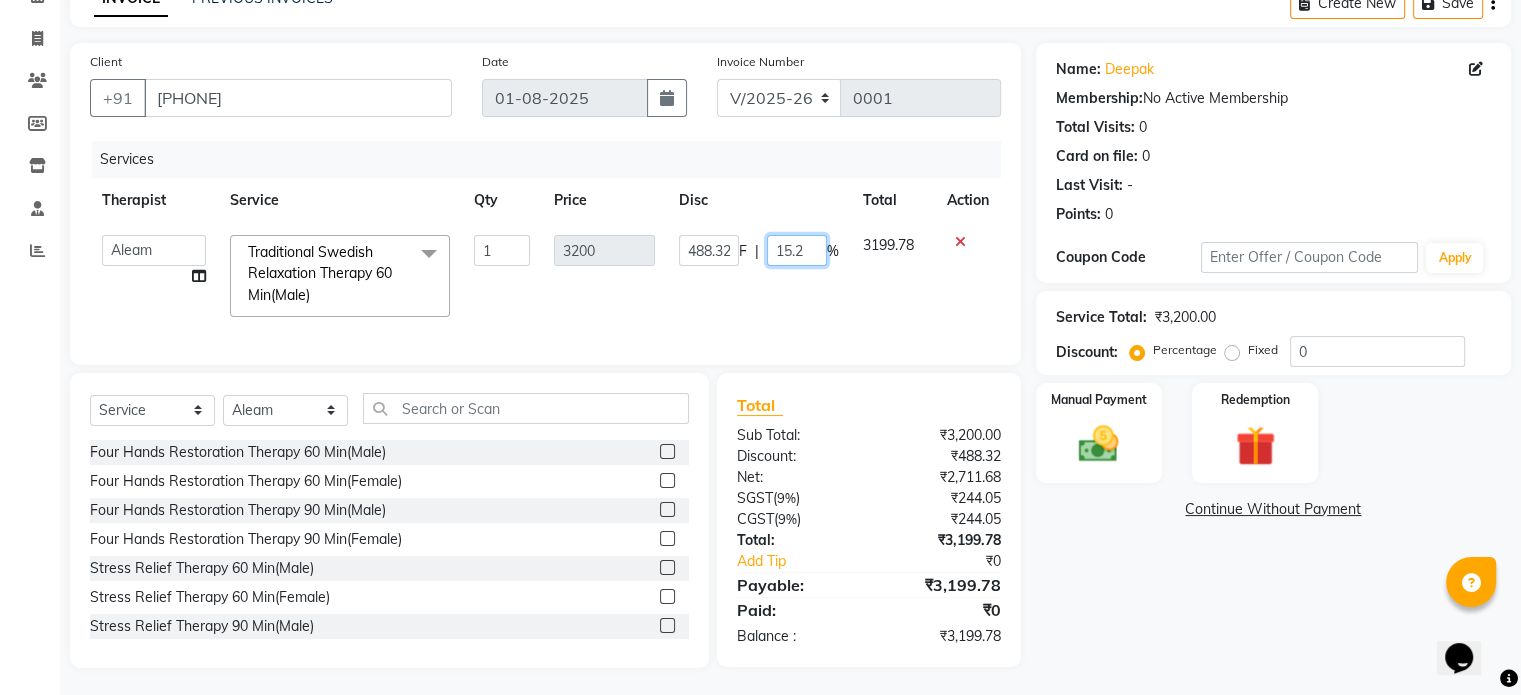 type on "15.27" 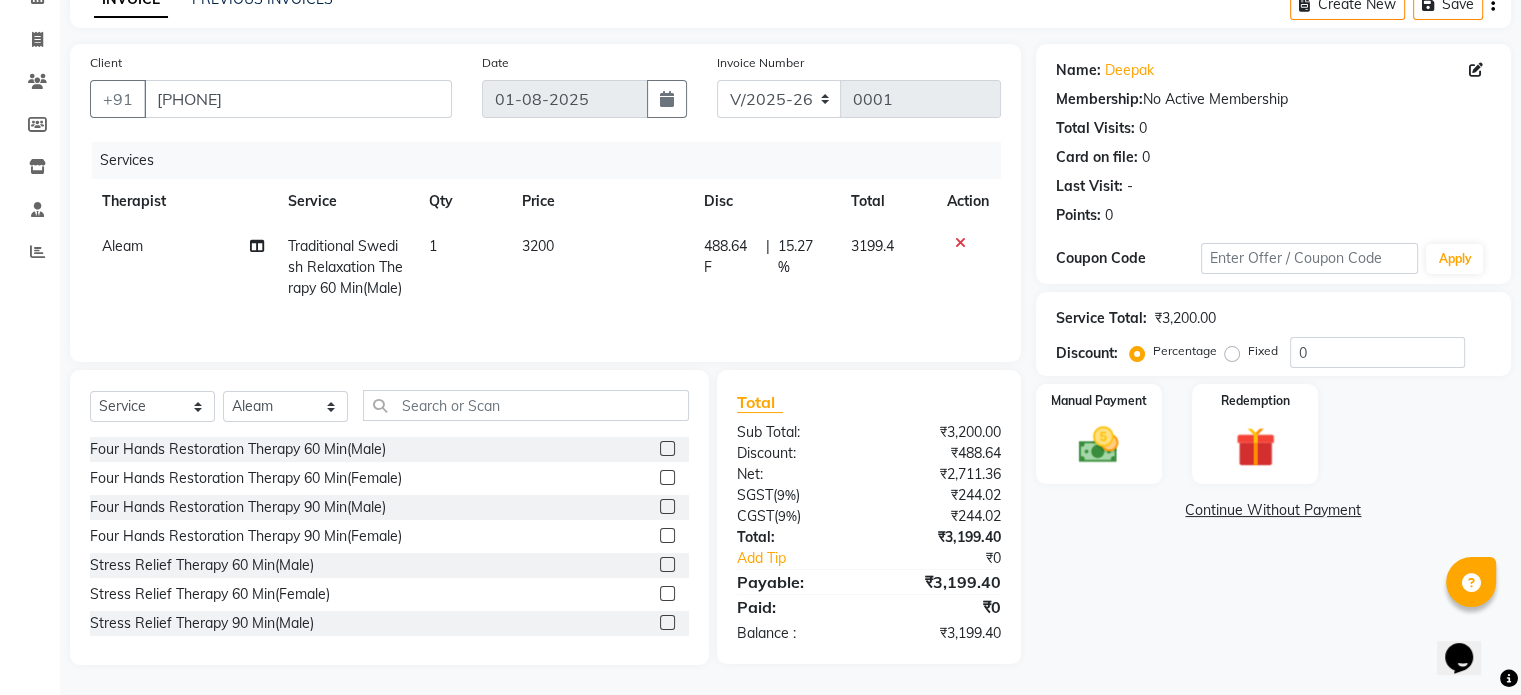click on "488.64 F | 15.27 %" 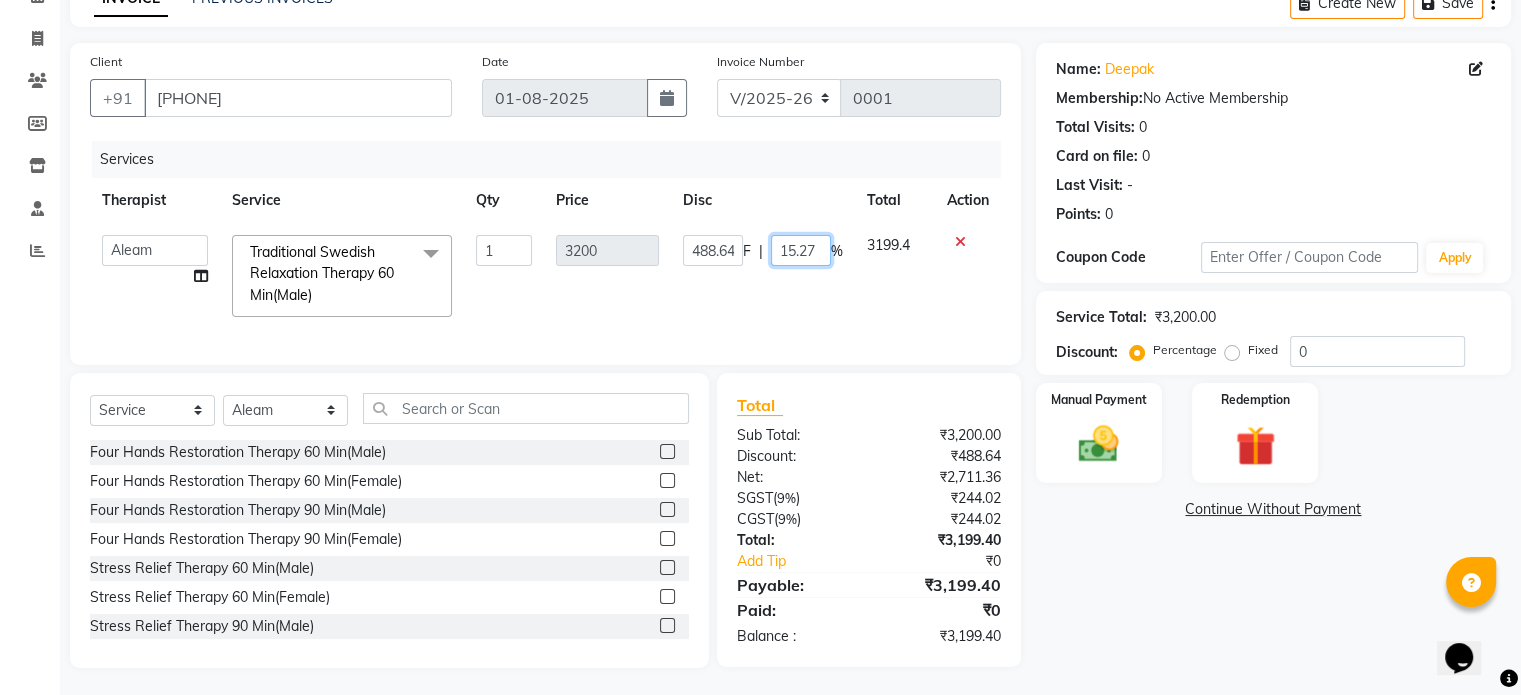 click on "15.27" 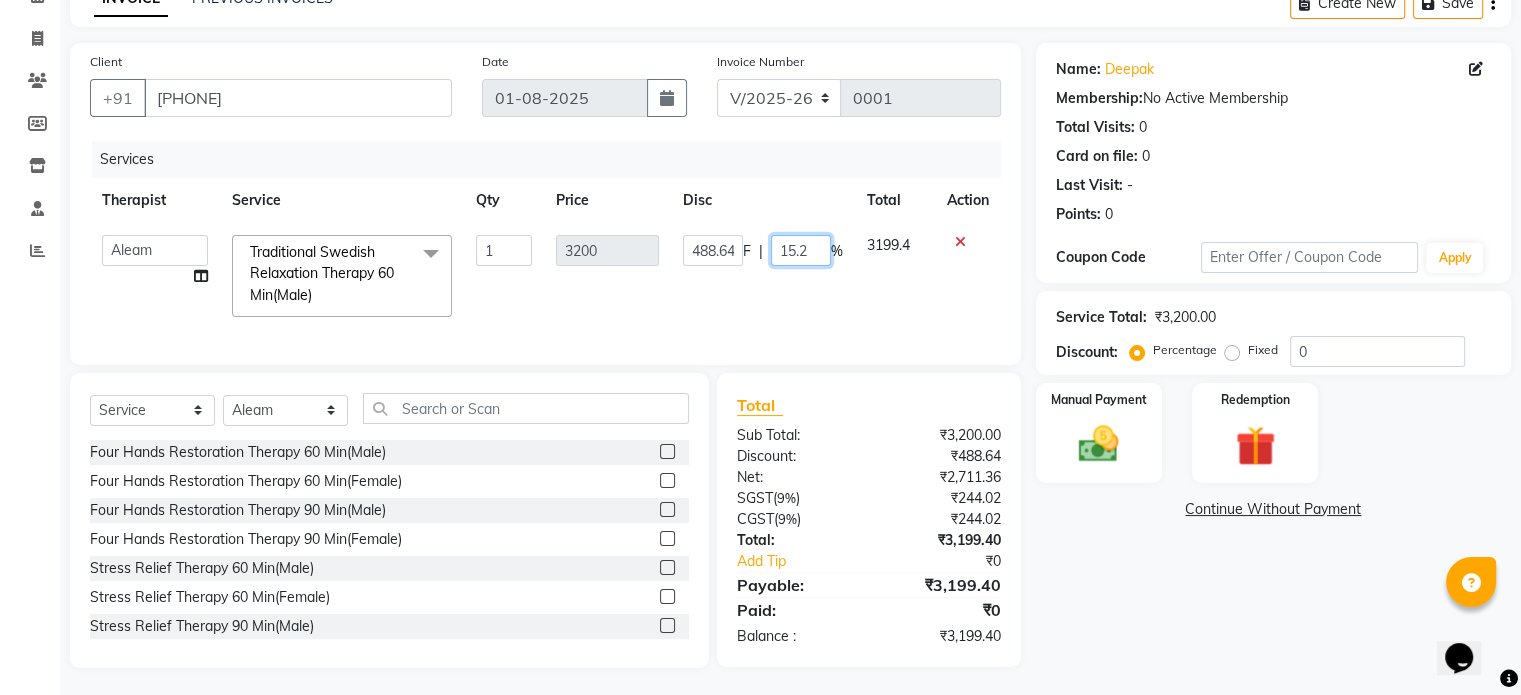 type on "15.28" 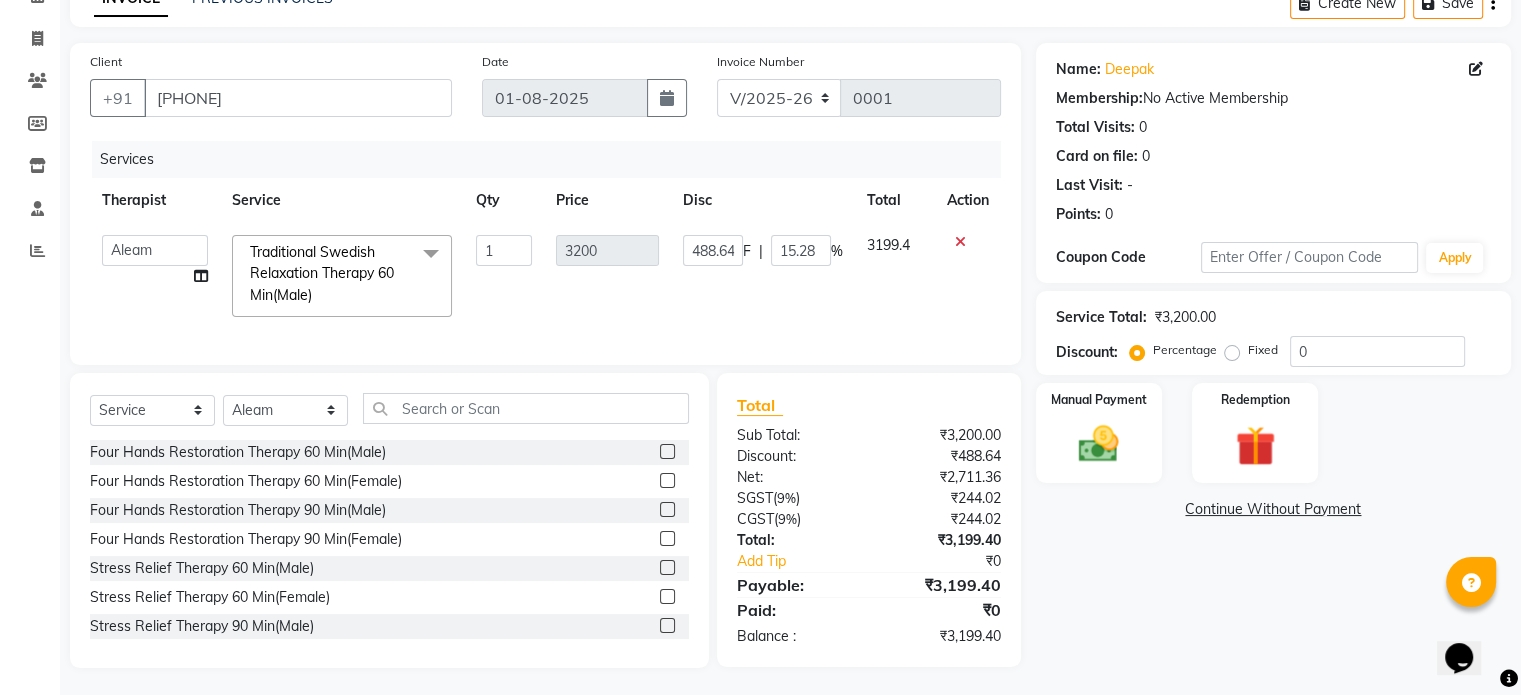 click on "488.64 F | 15.28 %" 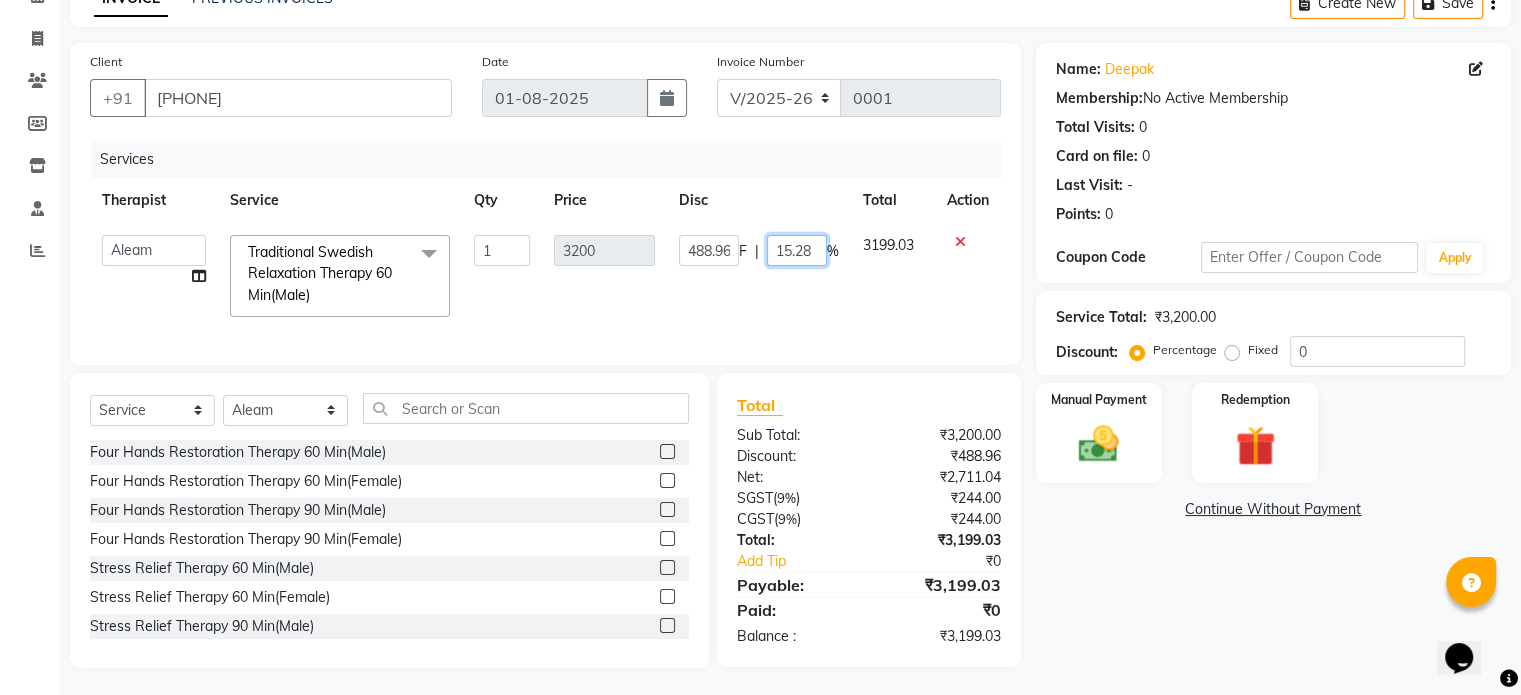 click on "15.28" 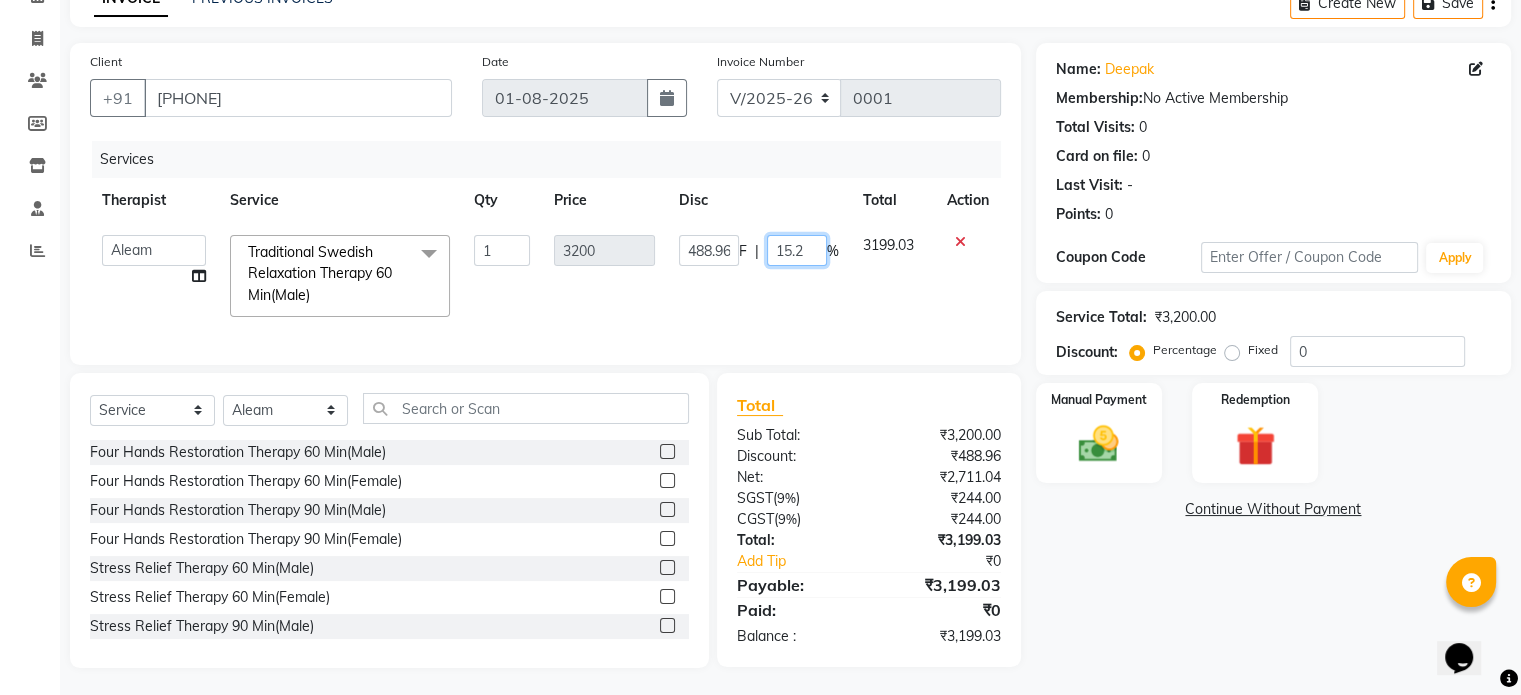 type on "15.29" 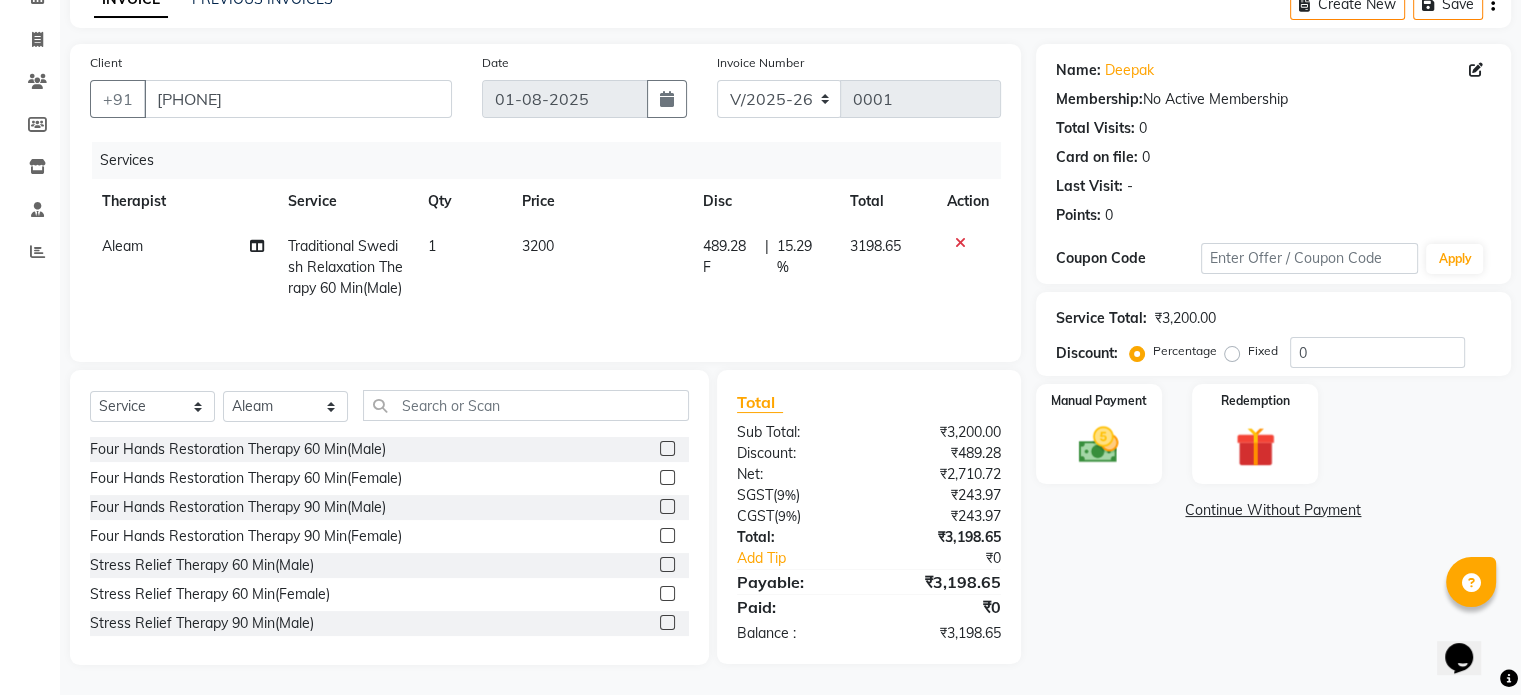click on "489.28 F | 15.29 %" 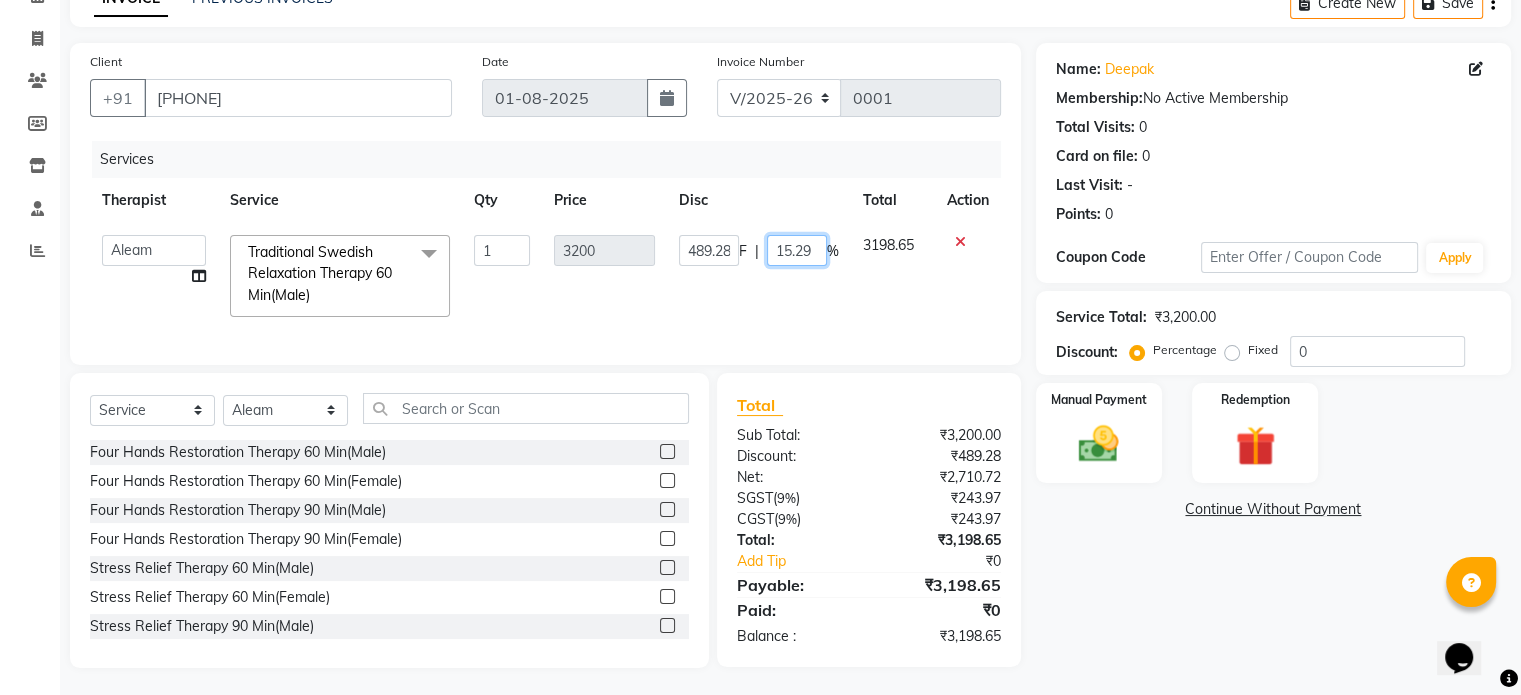 click on "15.29" 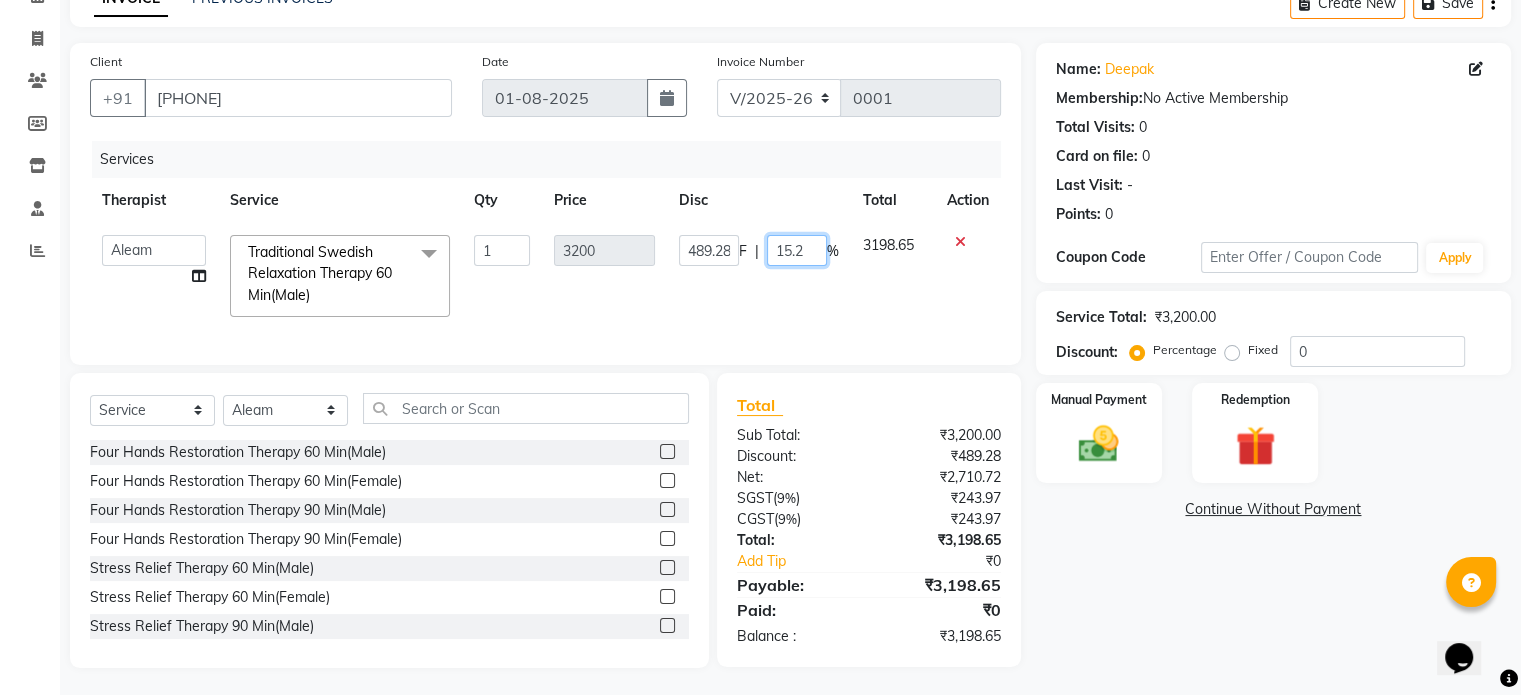type on "15.25" 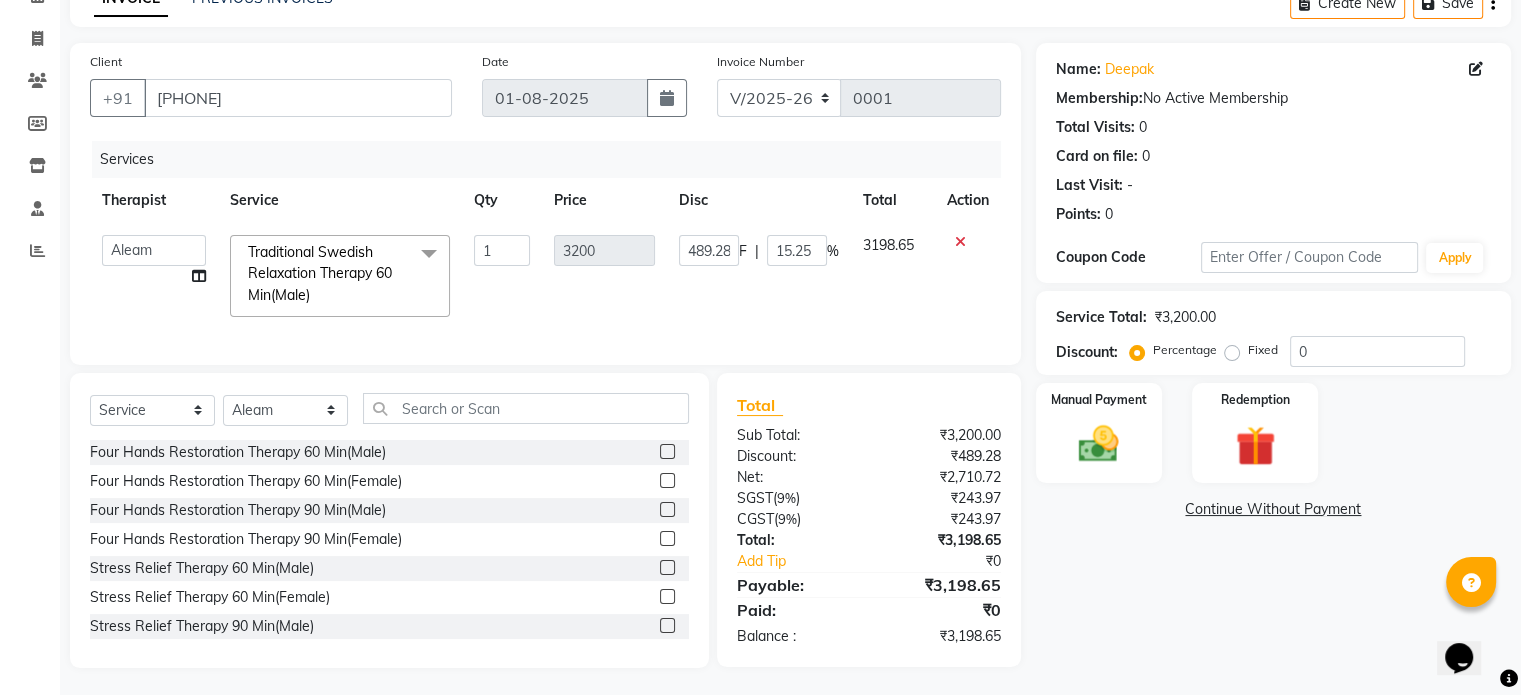 click on "489.28 F | 15.25 %" 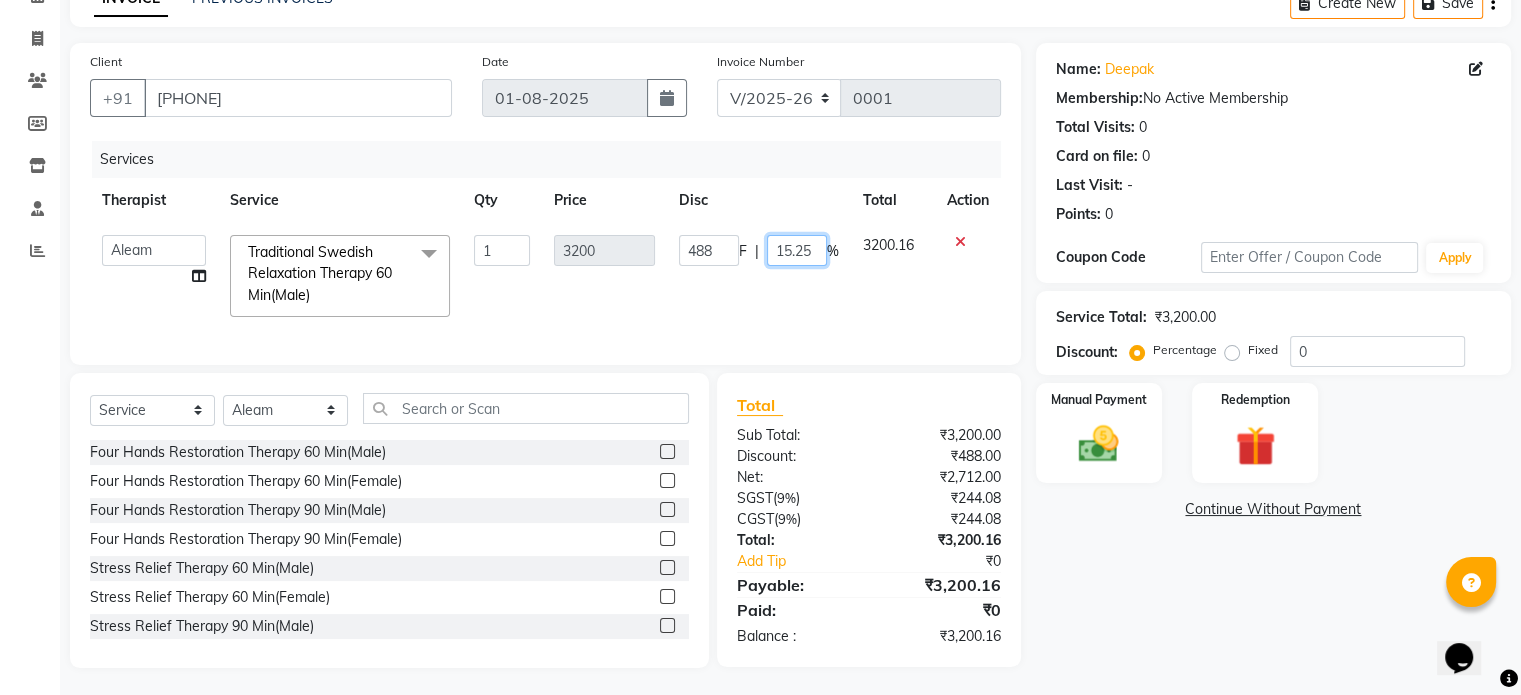 click on "15.25" 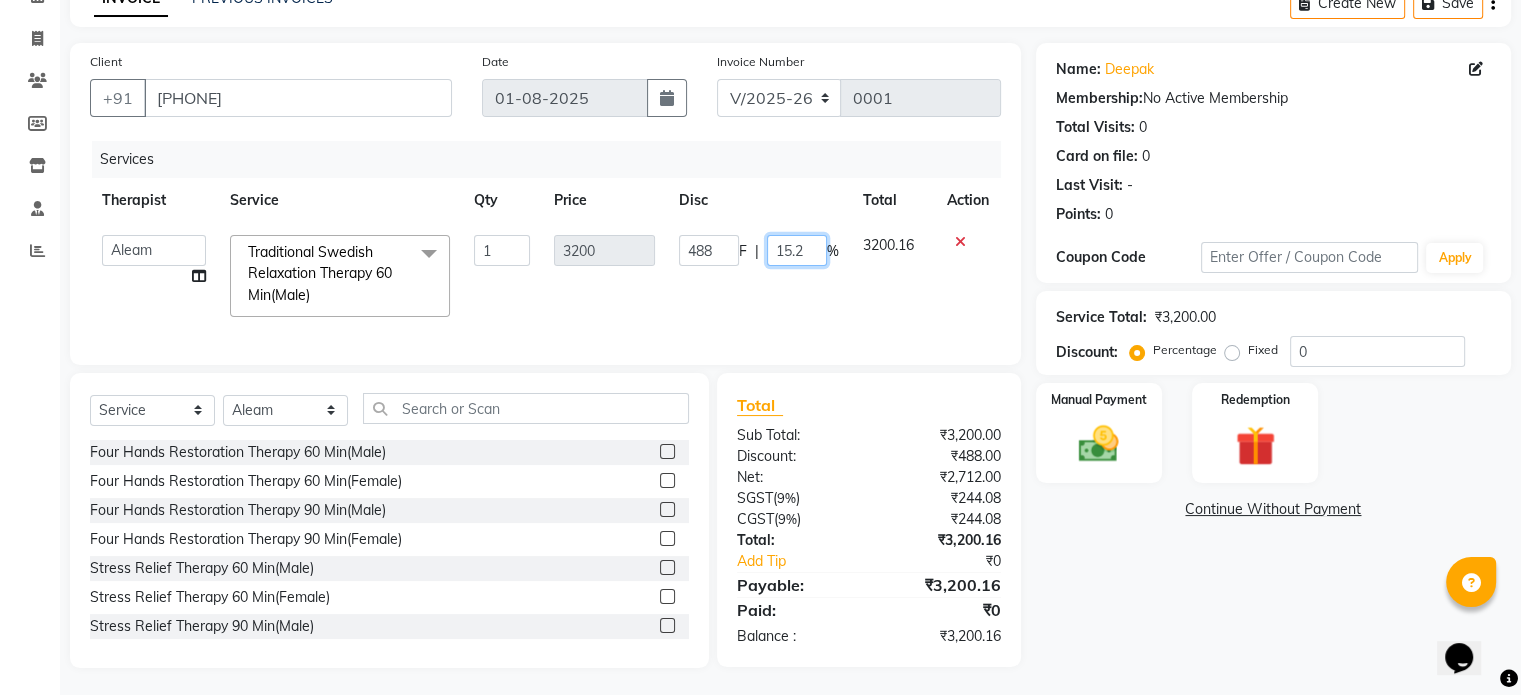 type on "15.26" 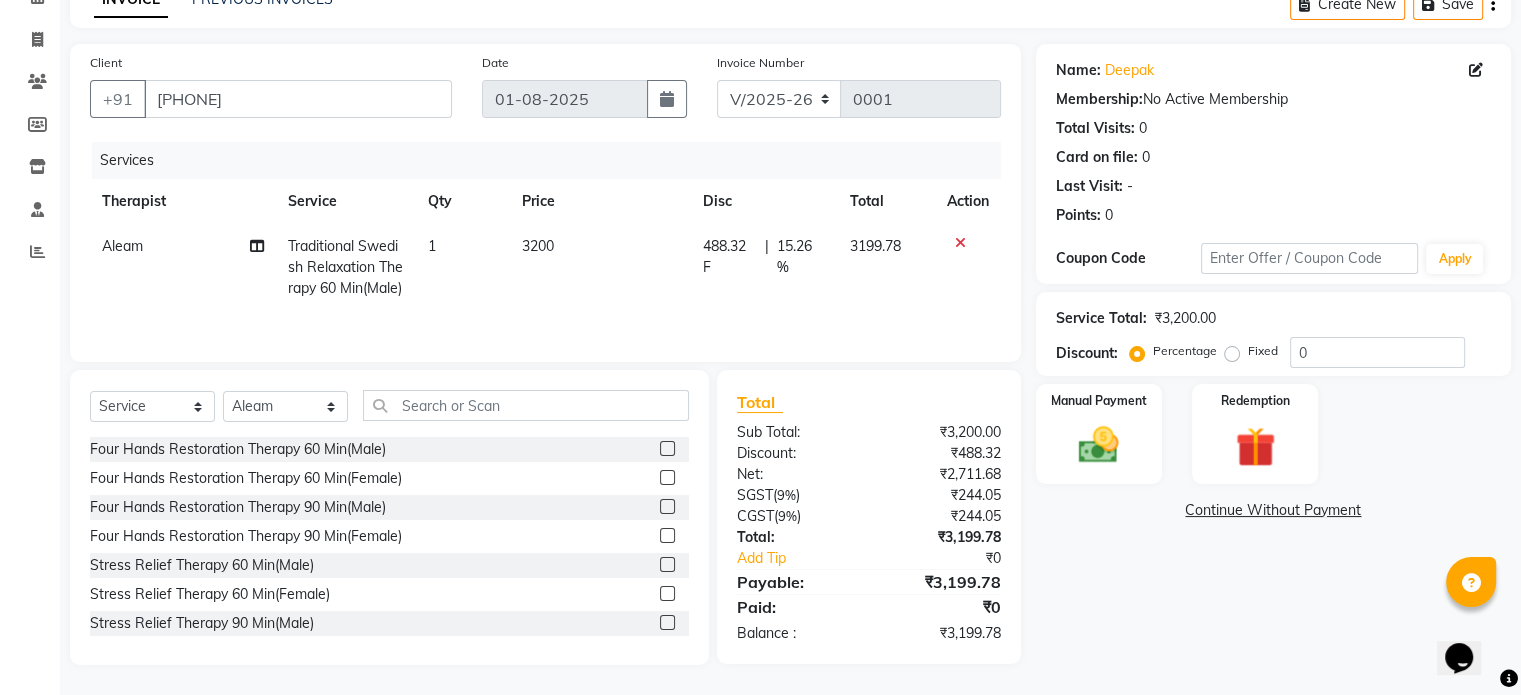 click on "488.32 F | 15.26 %" 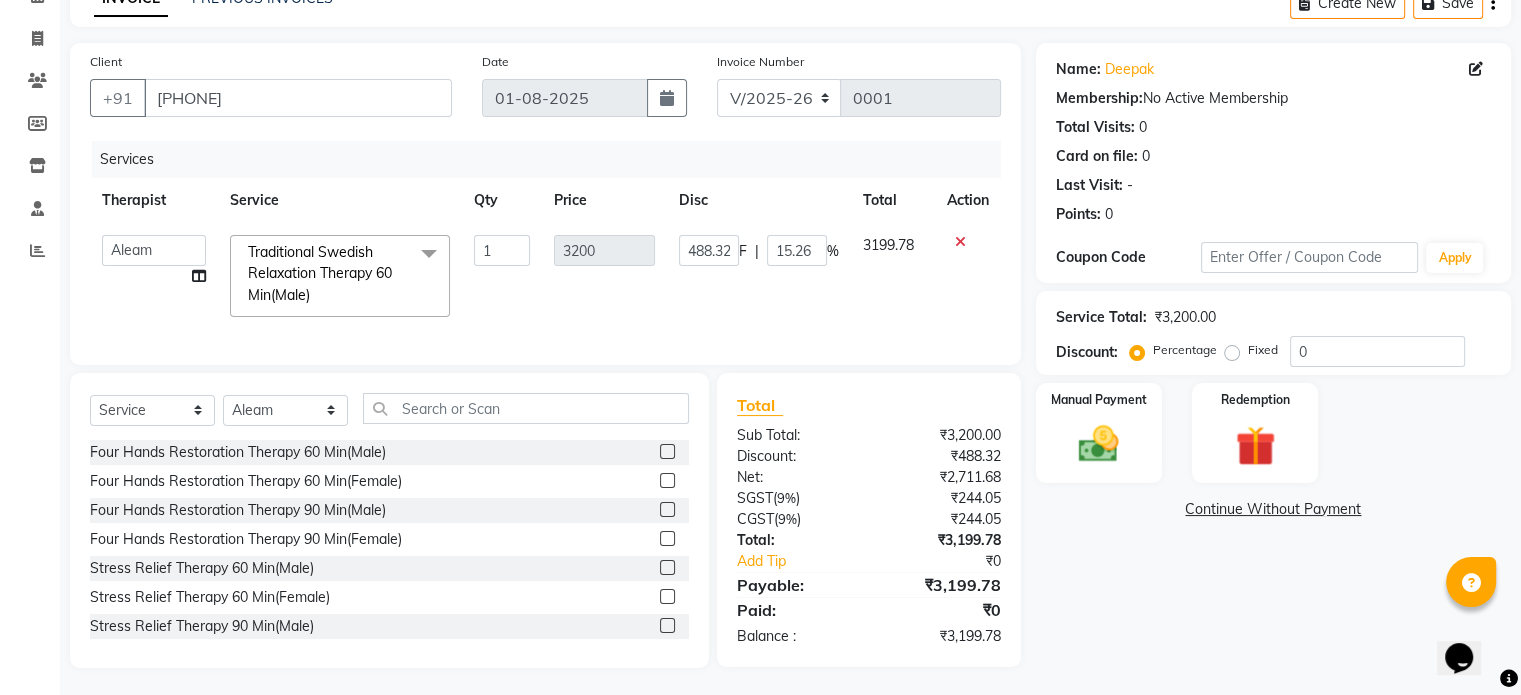click on "488.32 F | 15.26 %" 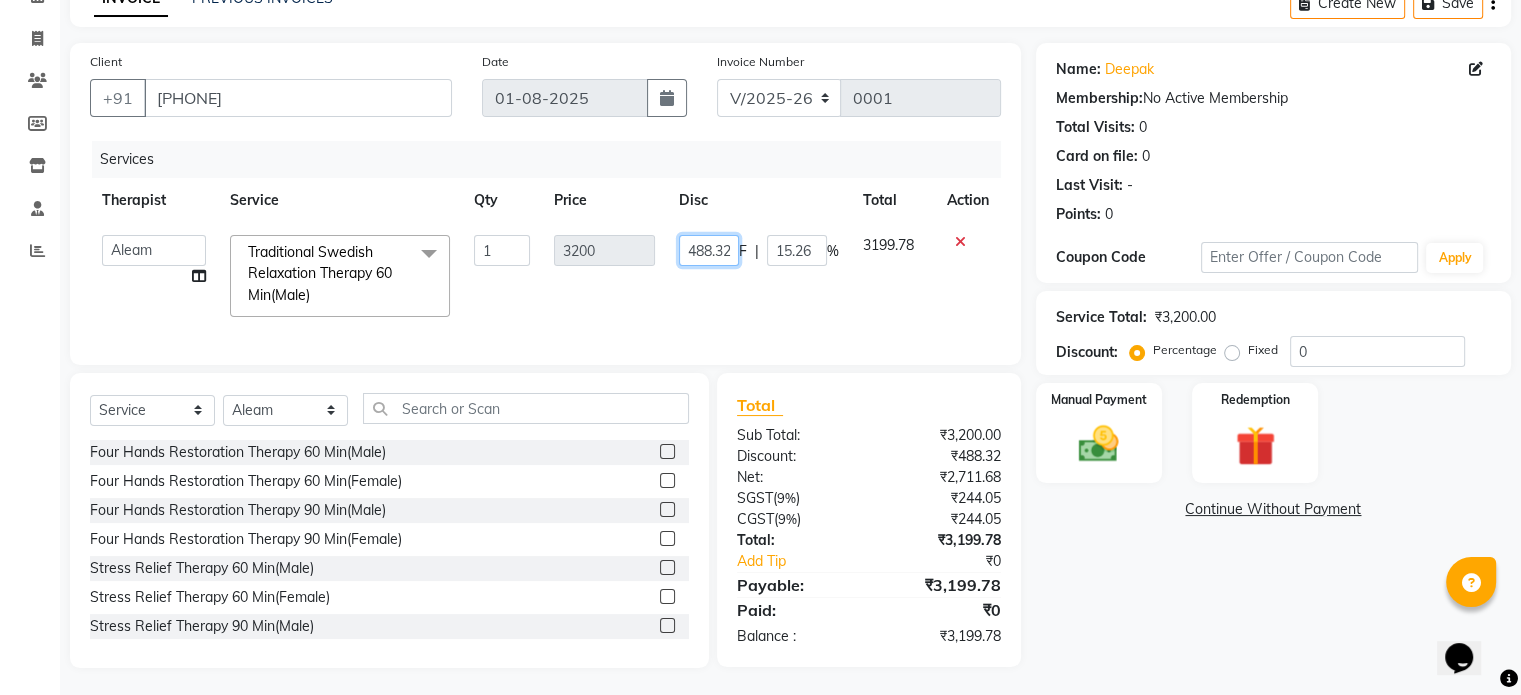 click on "488.32" 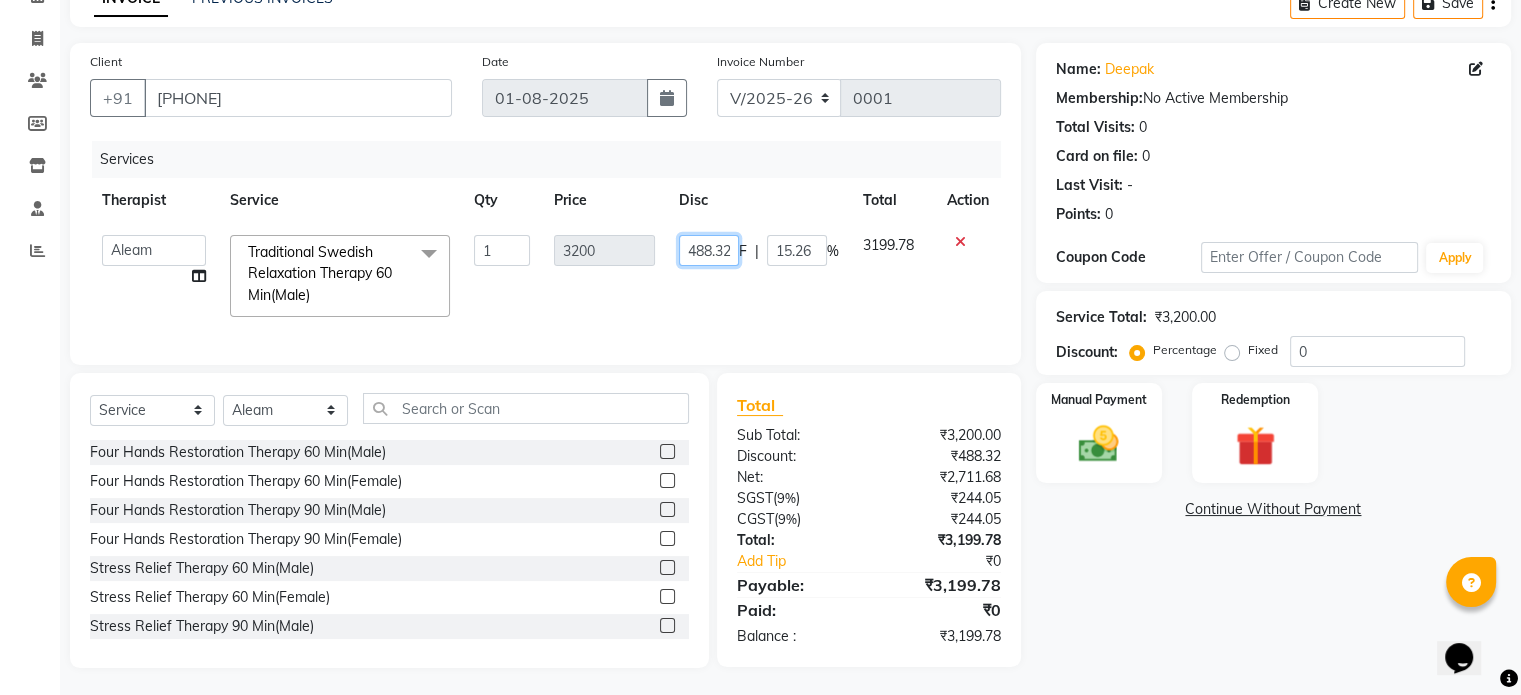 click on "488.32" 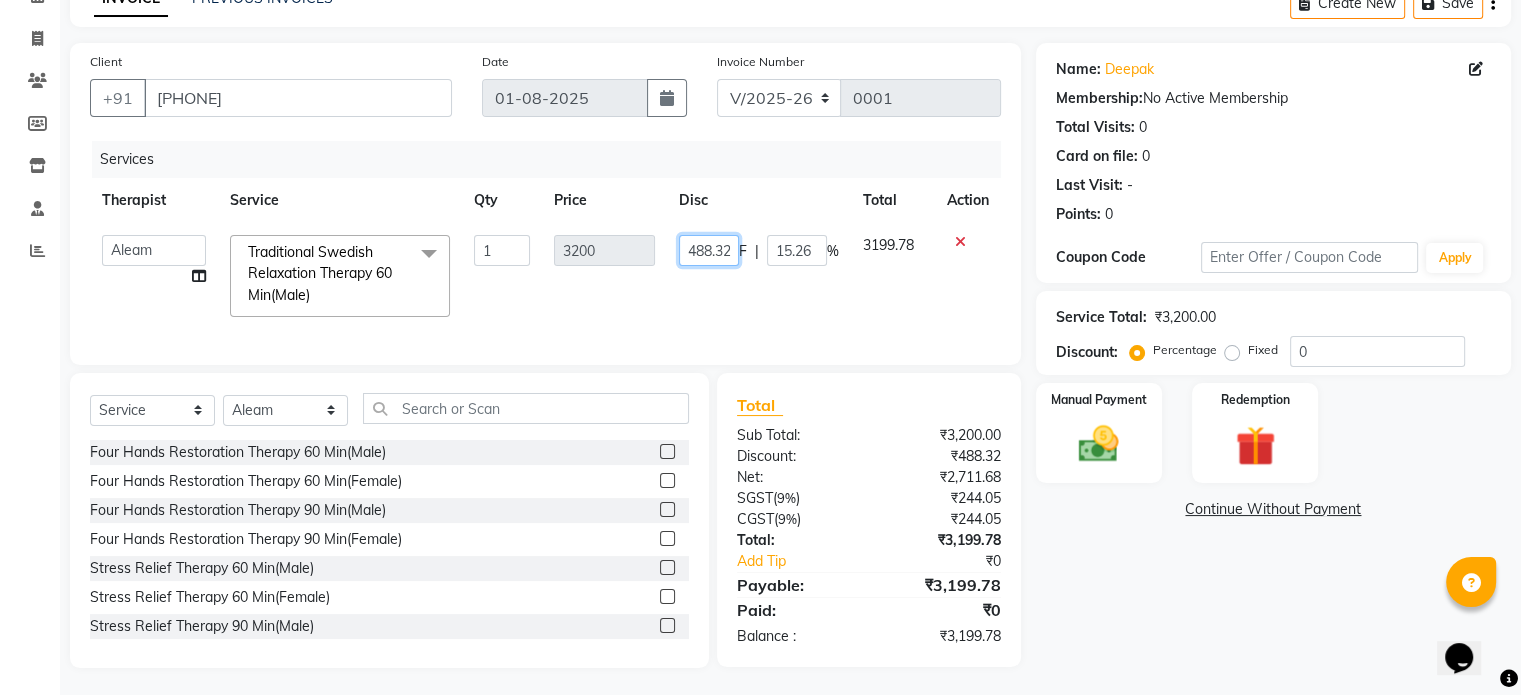 click on "488.32" 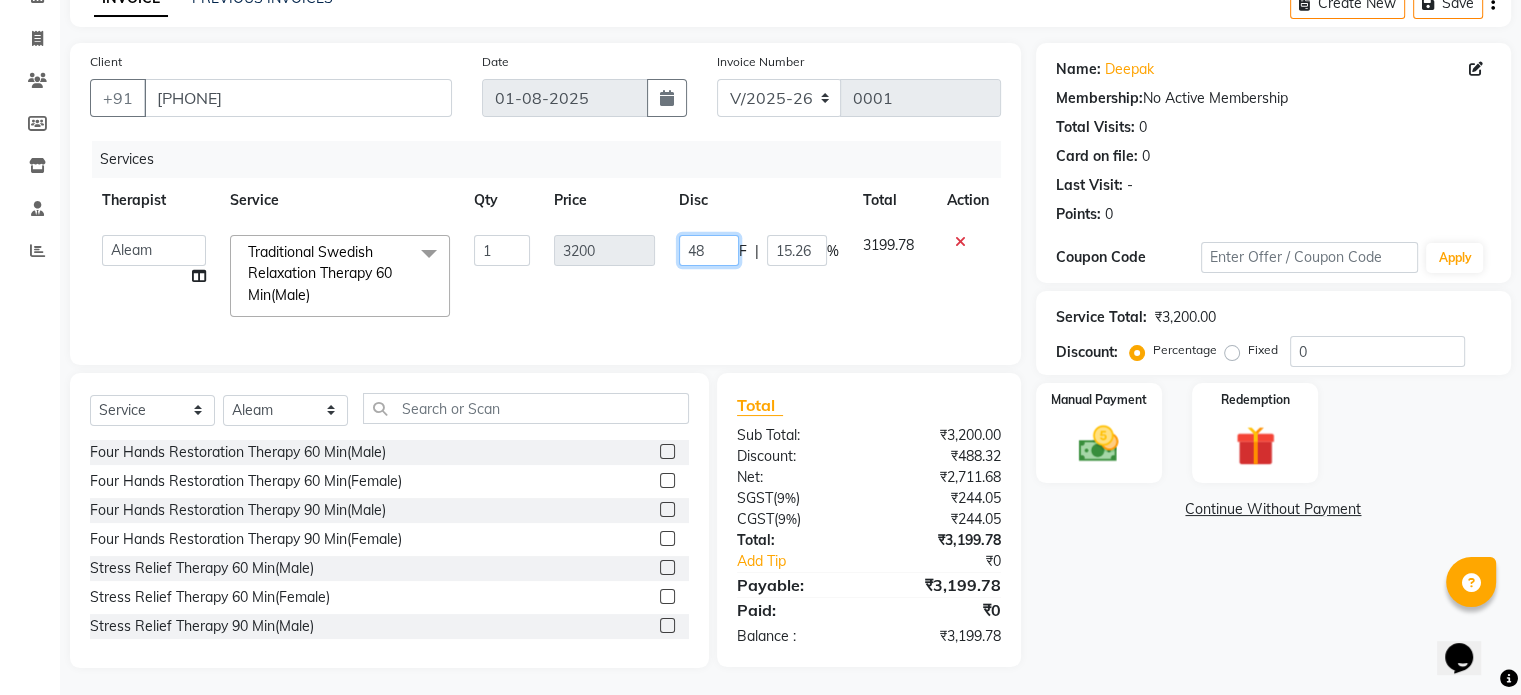 type on "4" 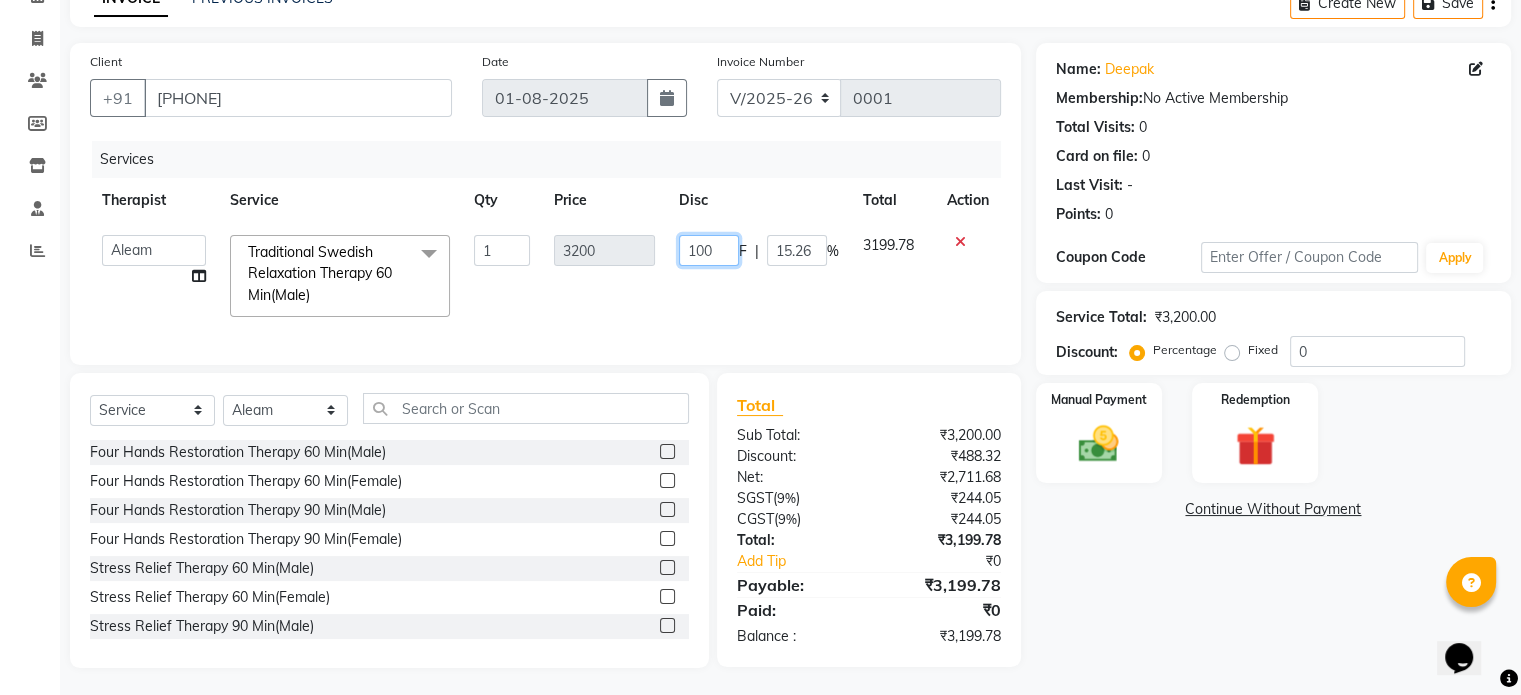 type on "1000" 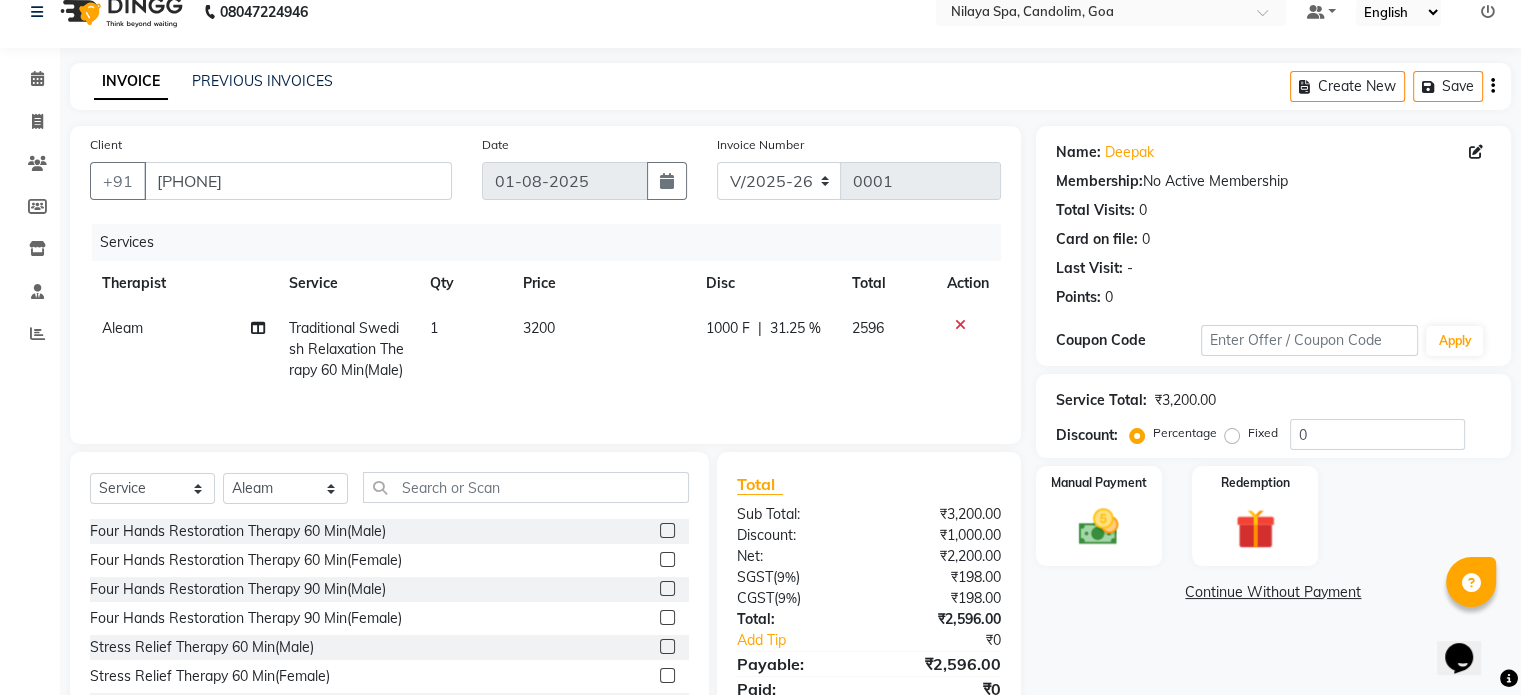 scroll, scrollTop: 128, scrollLeft: 0, axis: vertical 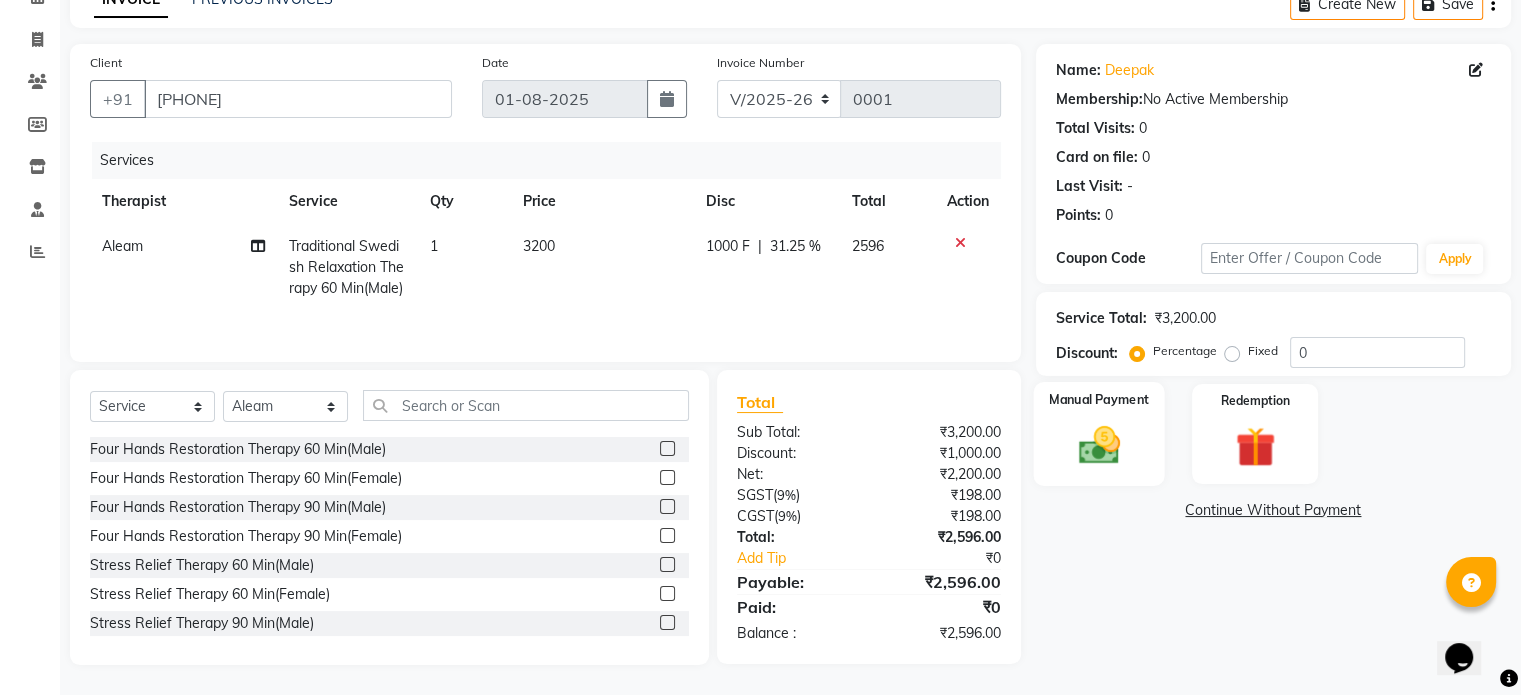 click 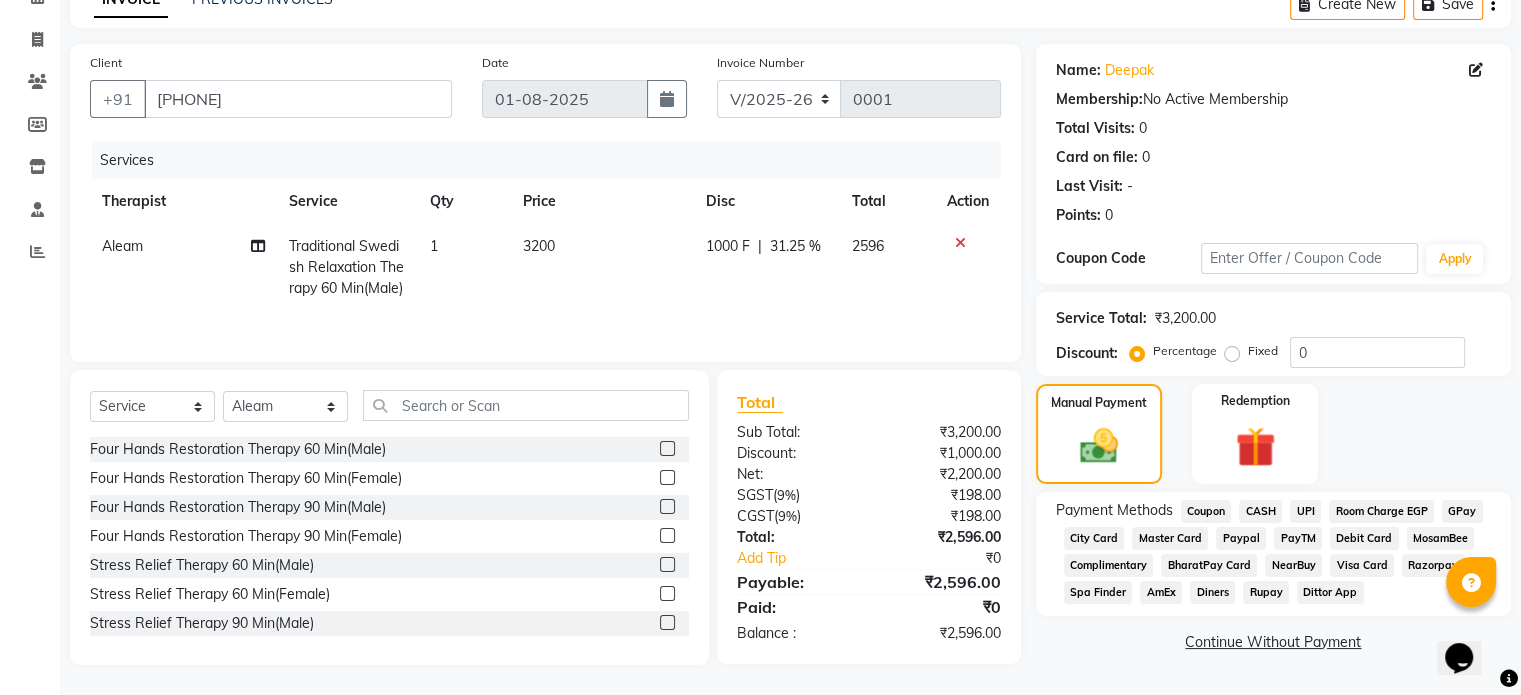 click on "CASH" 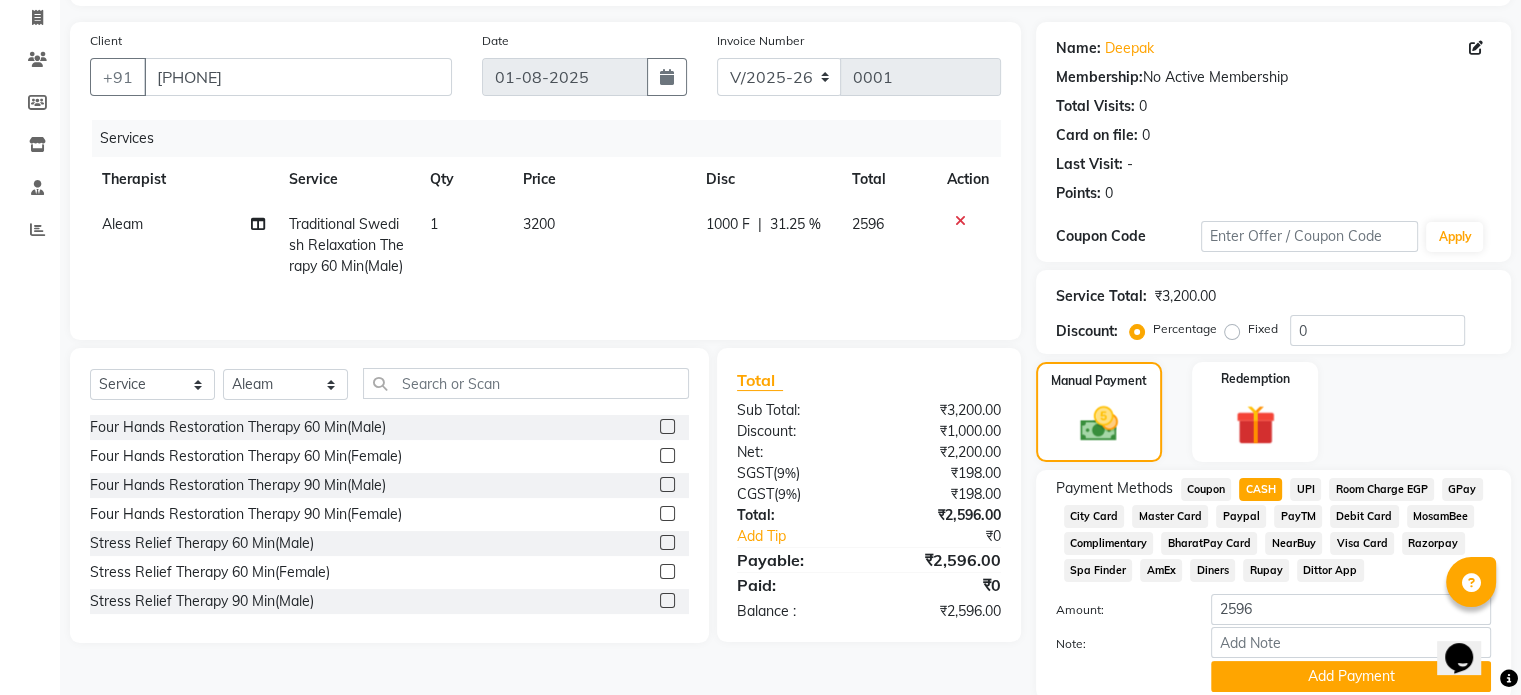 scroll, scrollTop: 207, scrollLeft: 0, axis: vertical 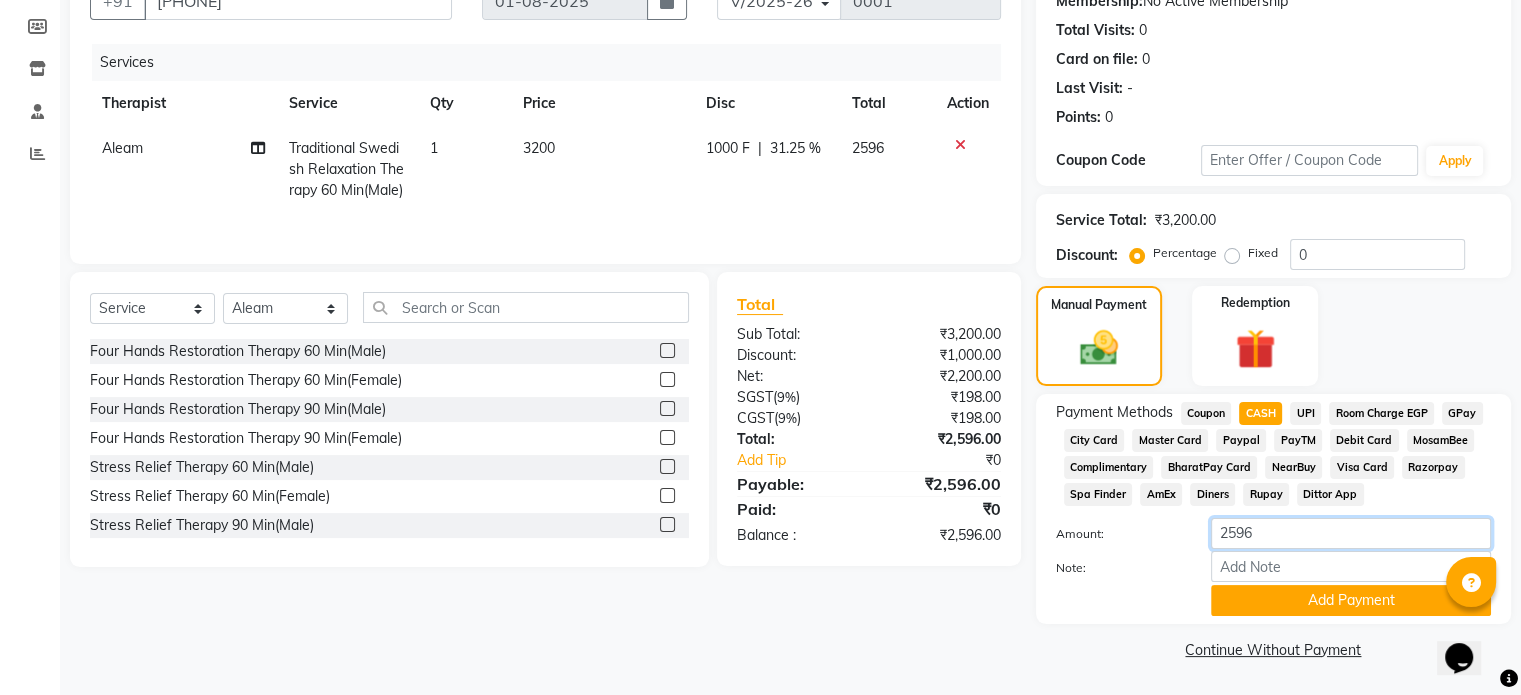 click on "2596" 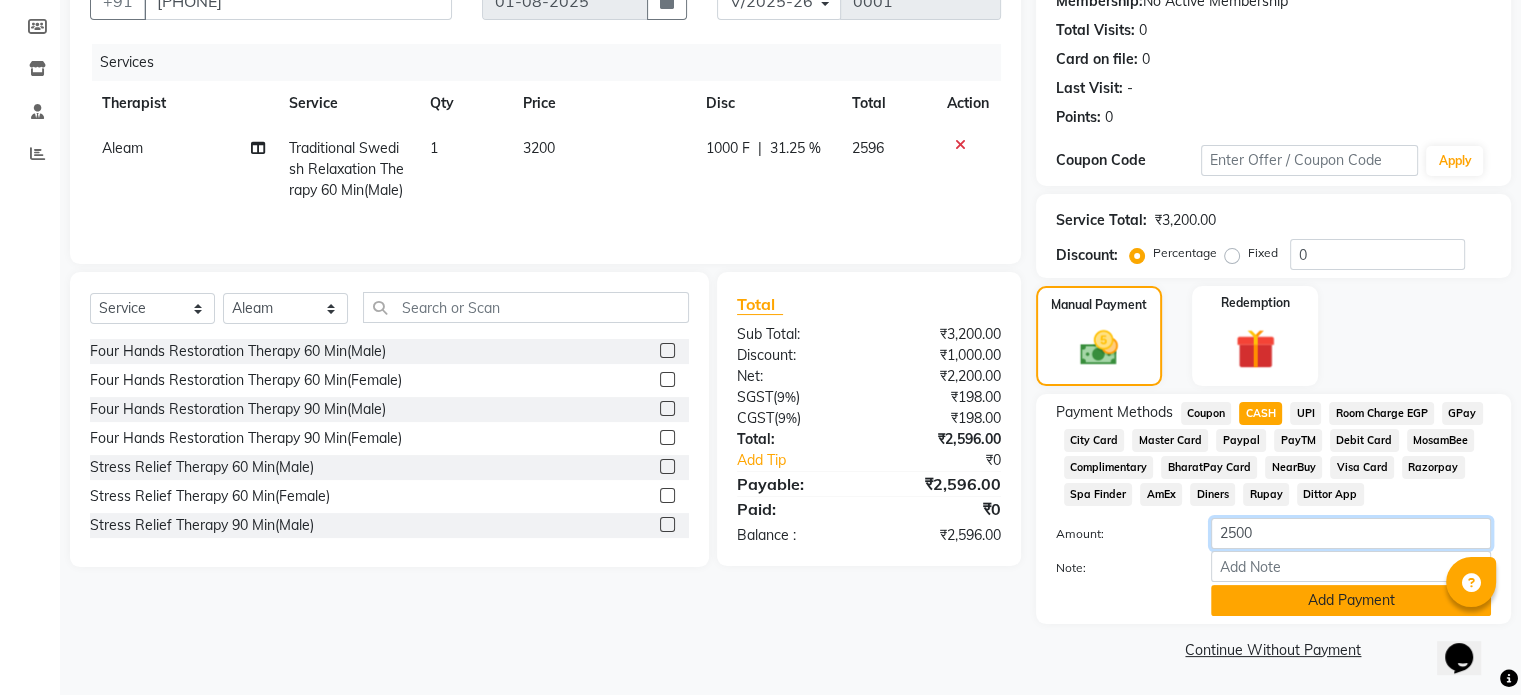 type on "2500" 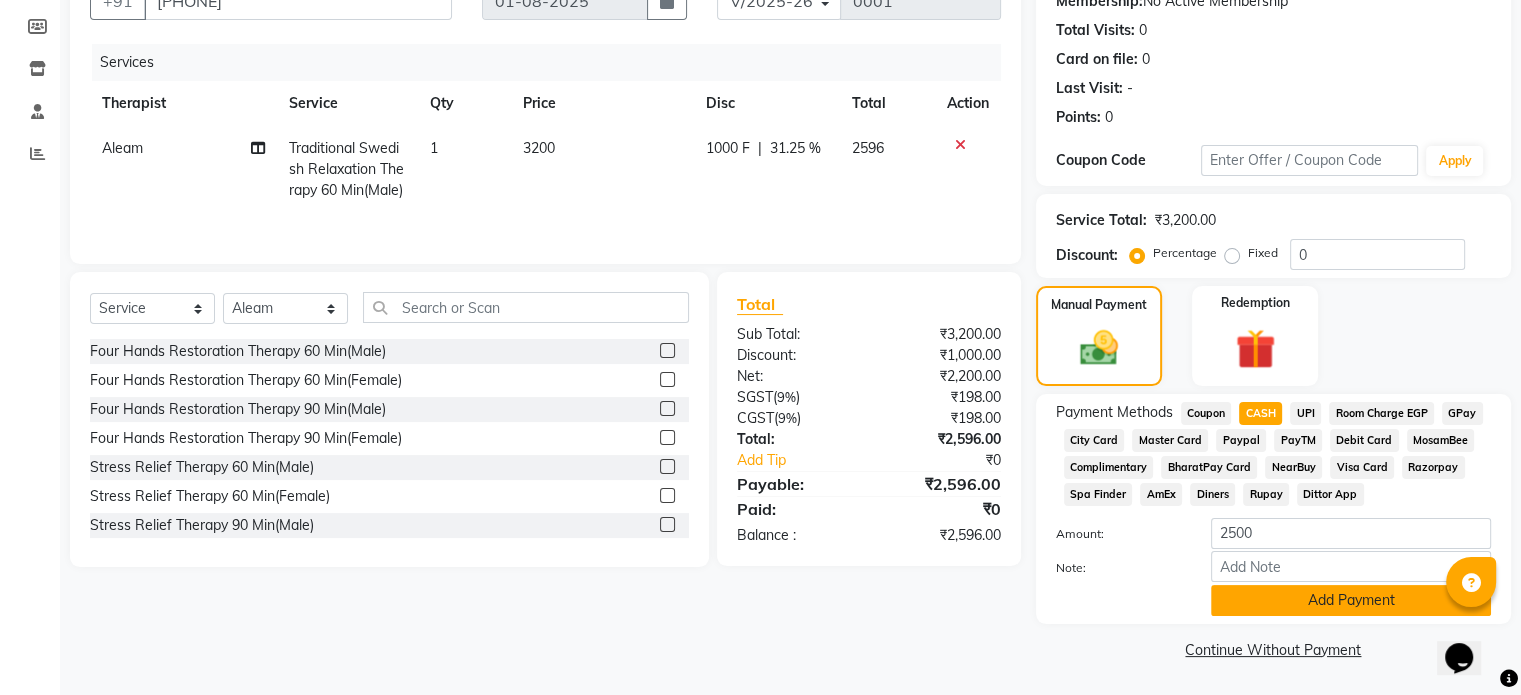 click on "Add Payment" 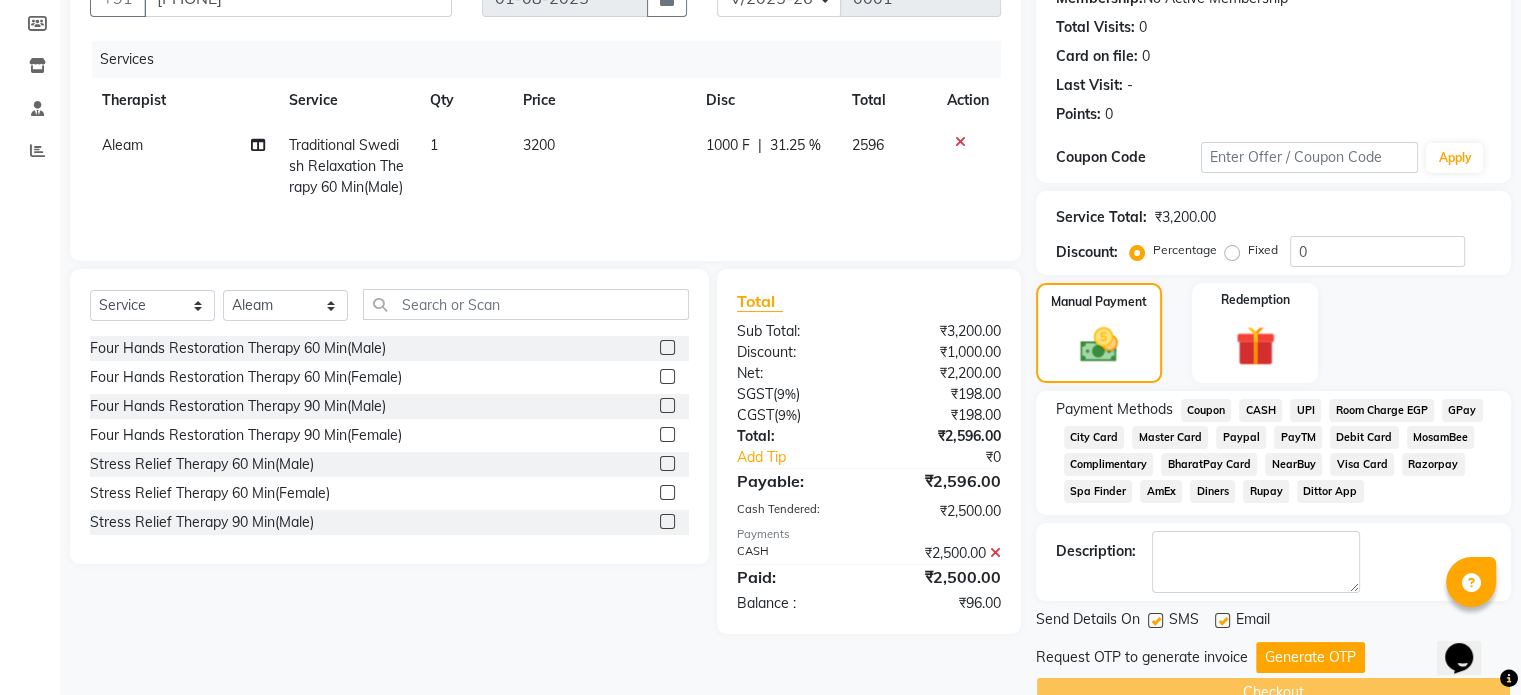 scroll, scrollTop: 251, scrollLeft: 0, axis: vertical 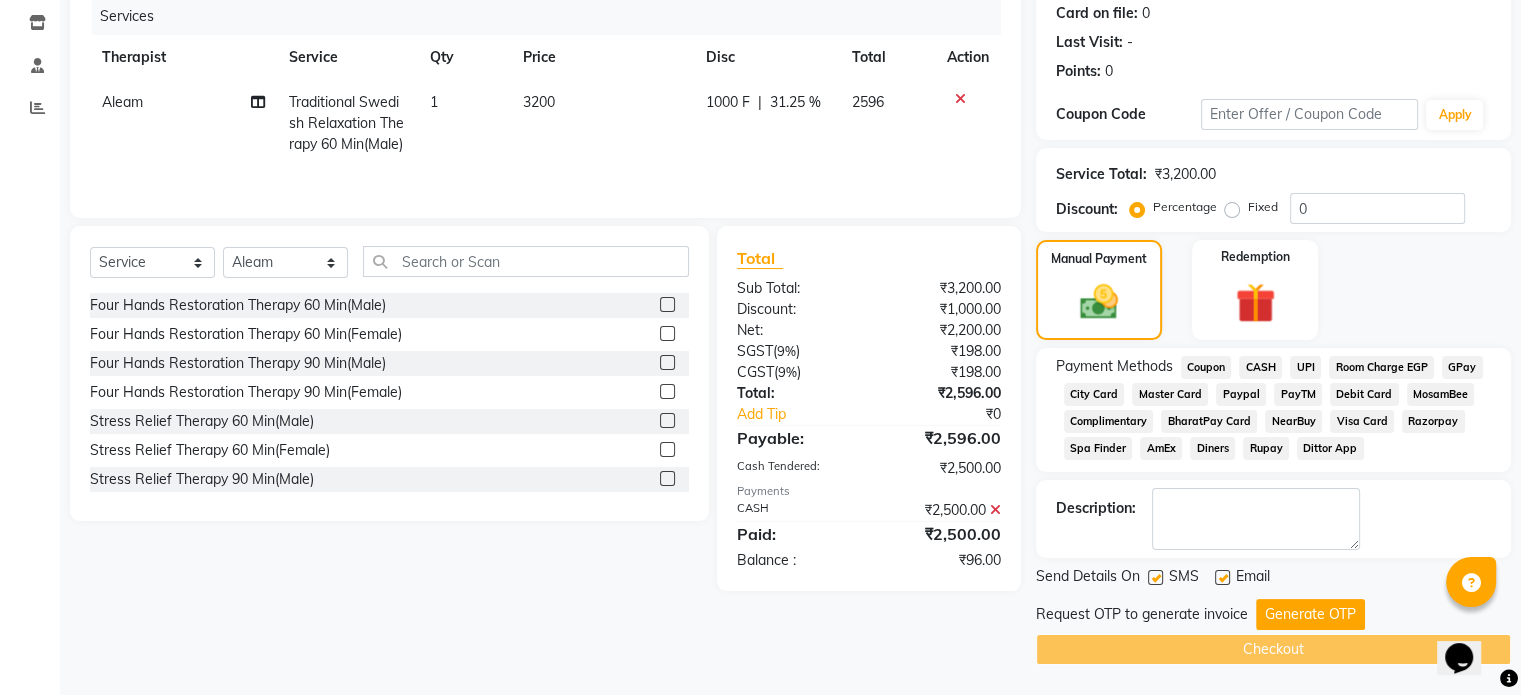 click on "UPI" 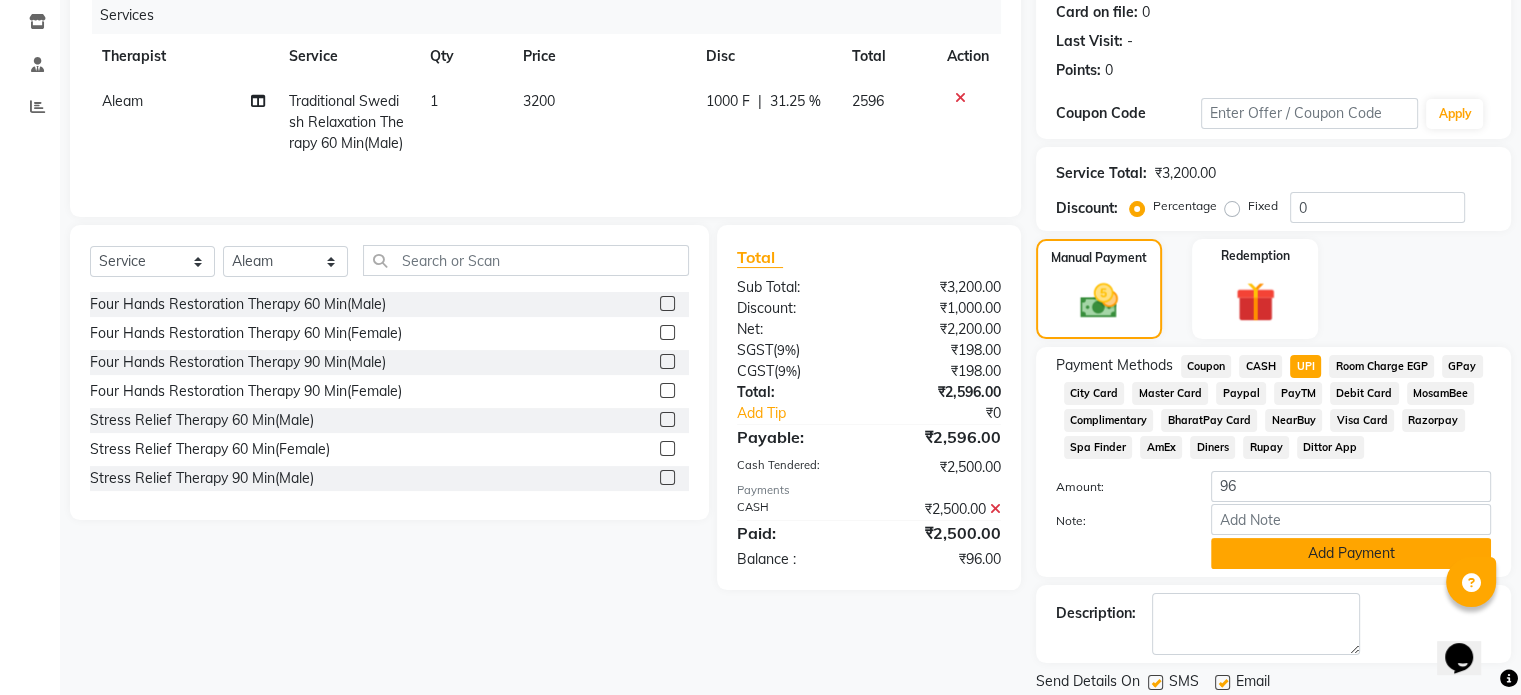 click on "Add Payment" 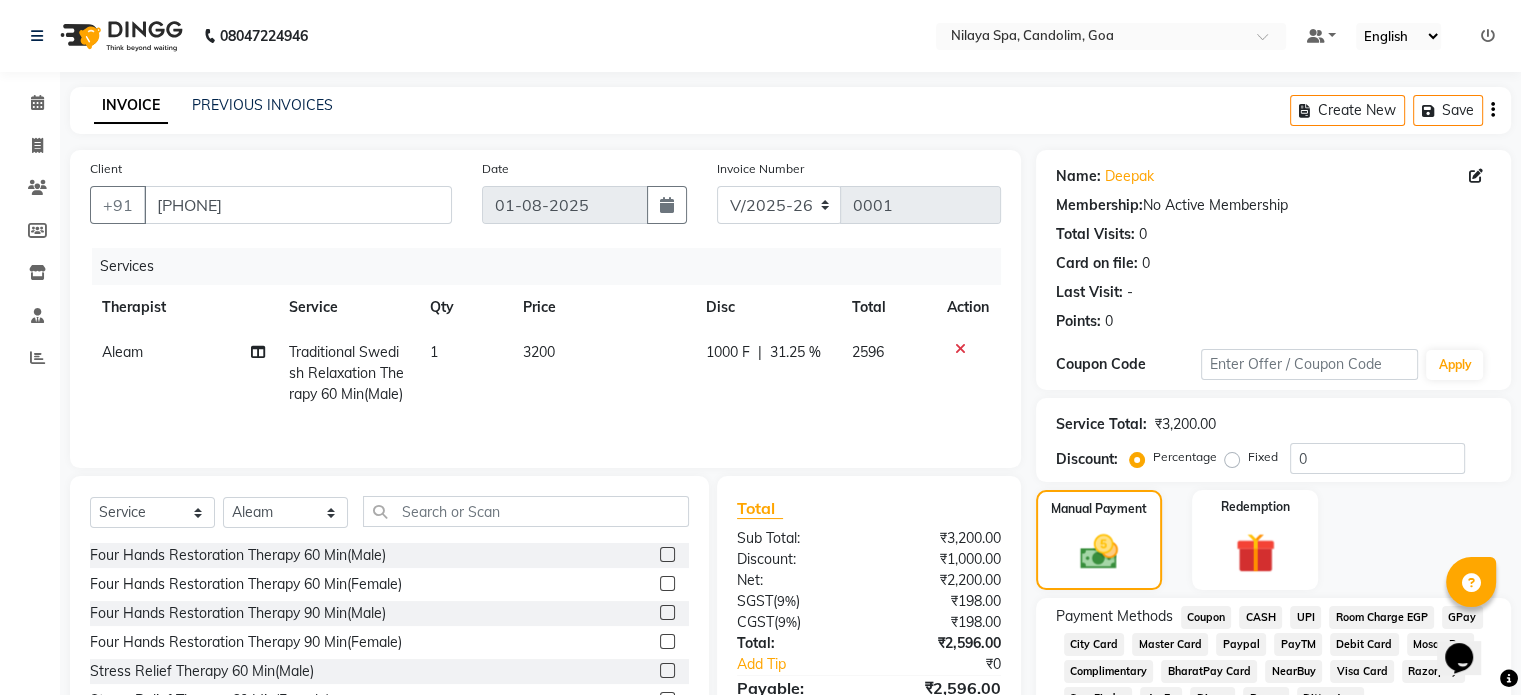 scroll, scrollTop: 251, scrollLeft: 0, axis: vertical 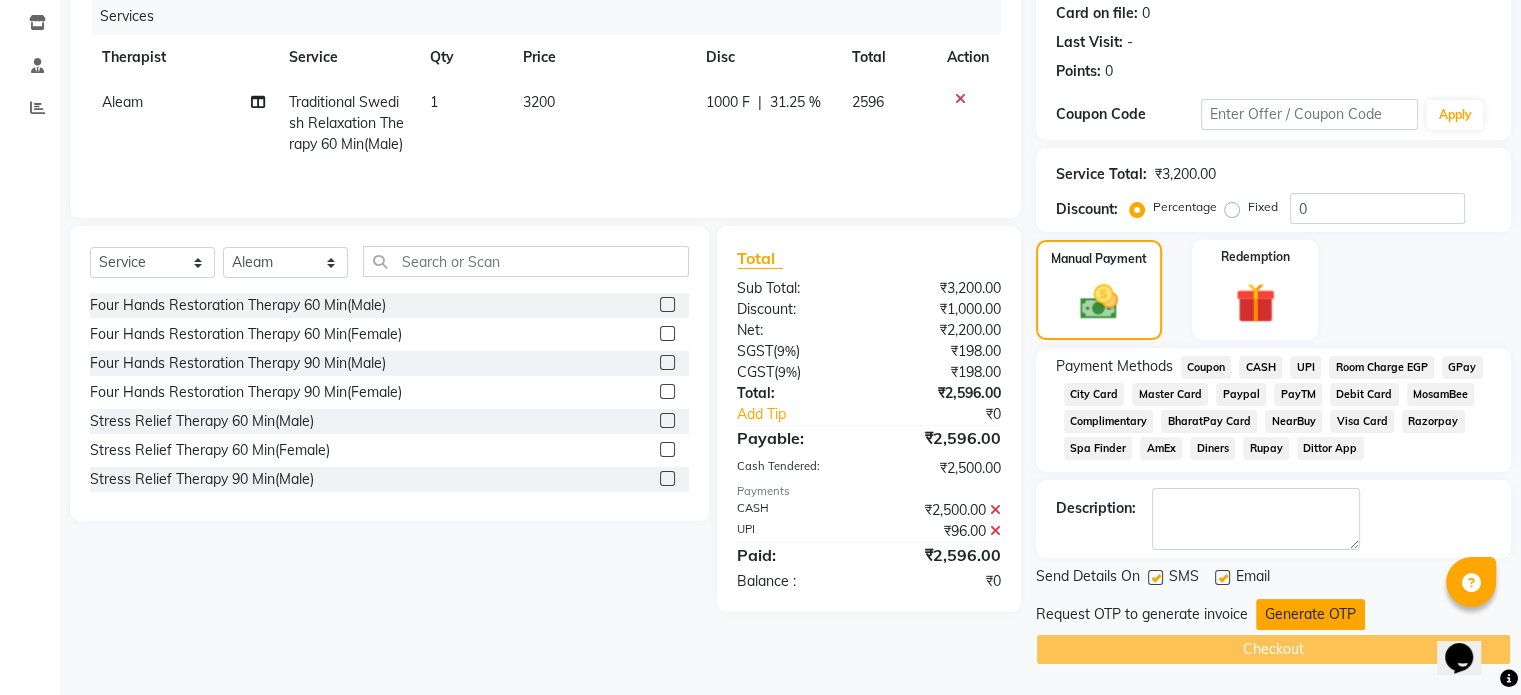 click on "Generate OTP" 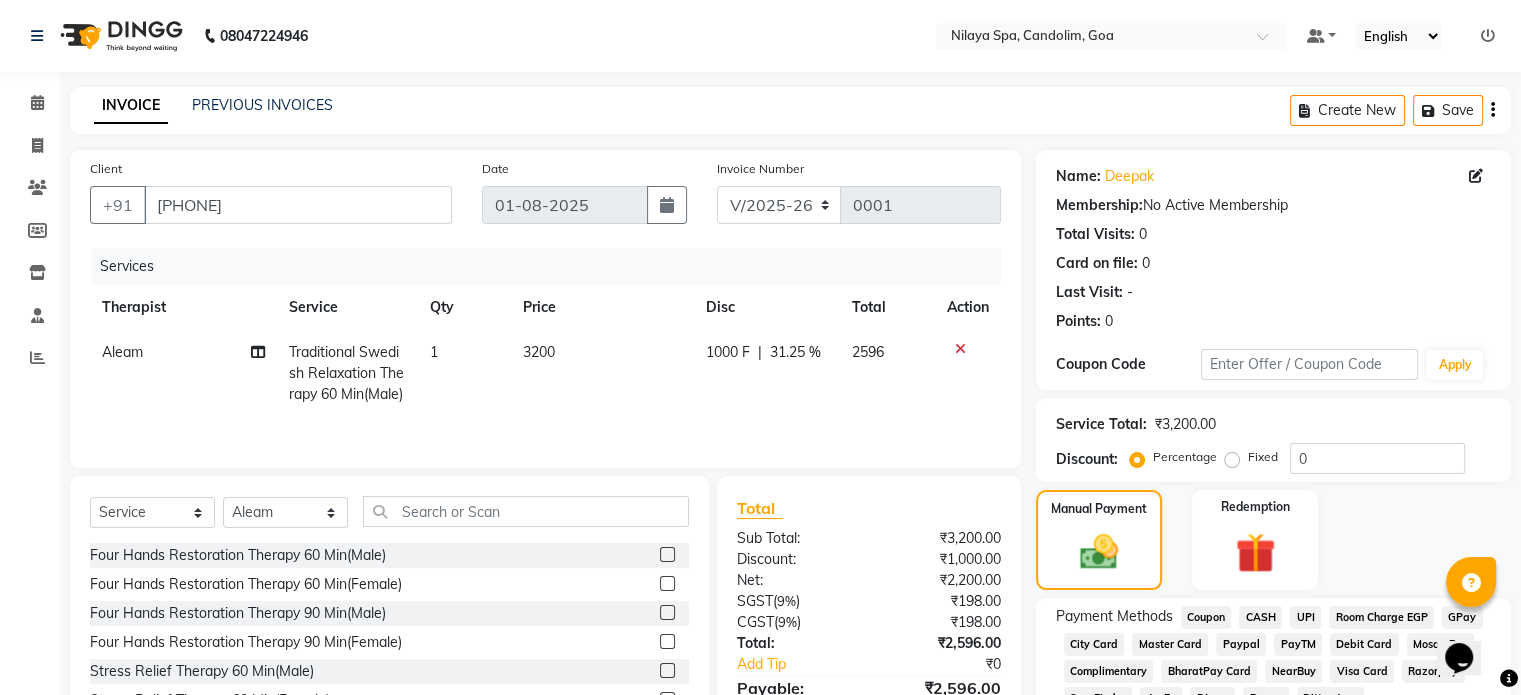 scroll, scrollTop: 289, scrollLeft: 0, axis: vertical 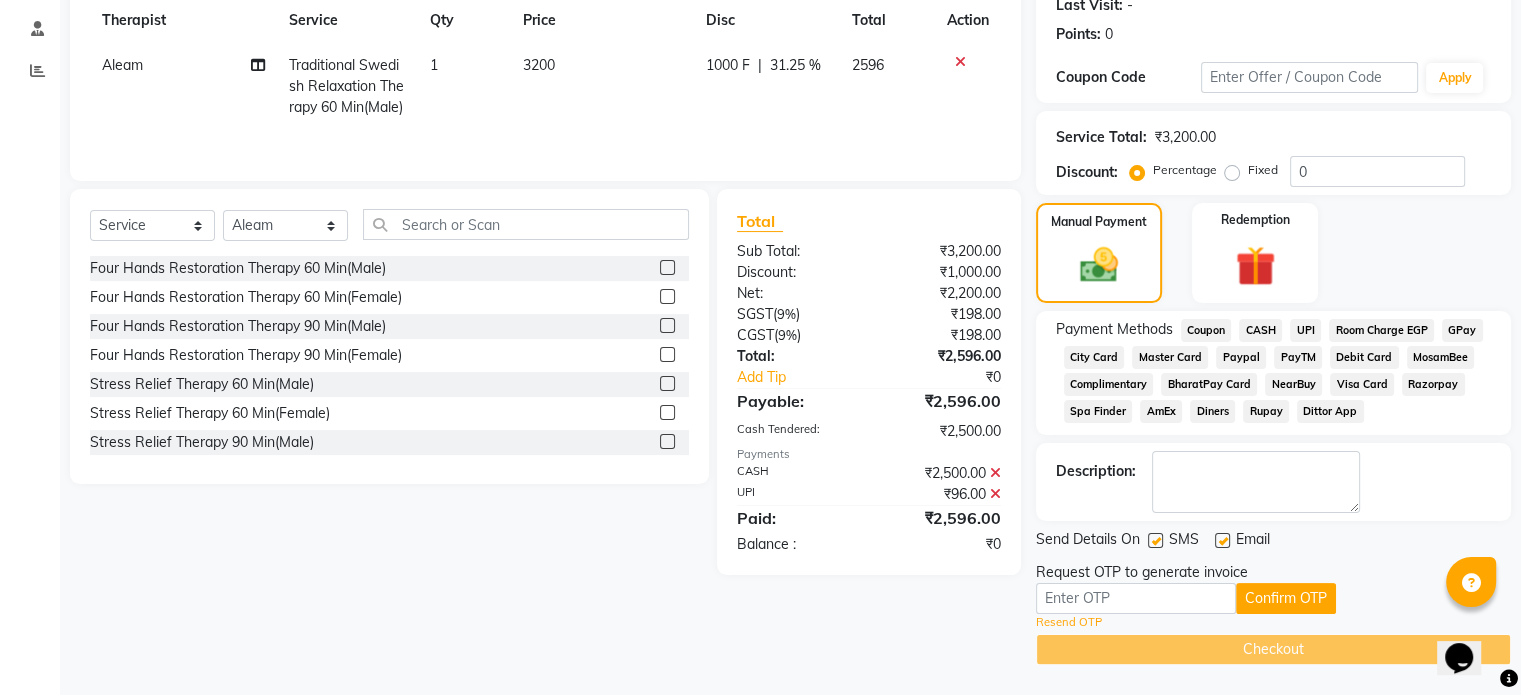 click on "Resend OTP" 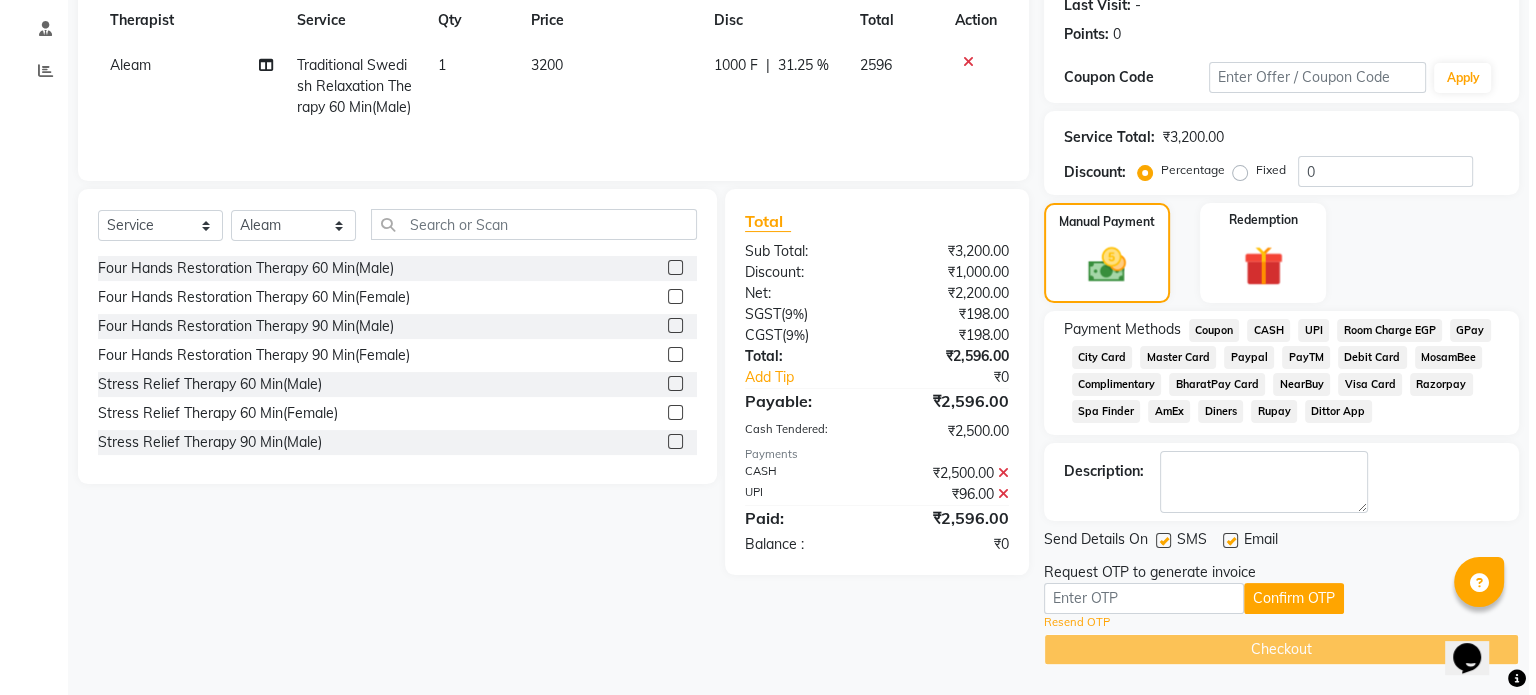 scroll, scrollTop: 0, scrollLeft: 0, axis: both 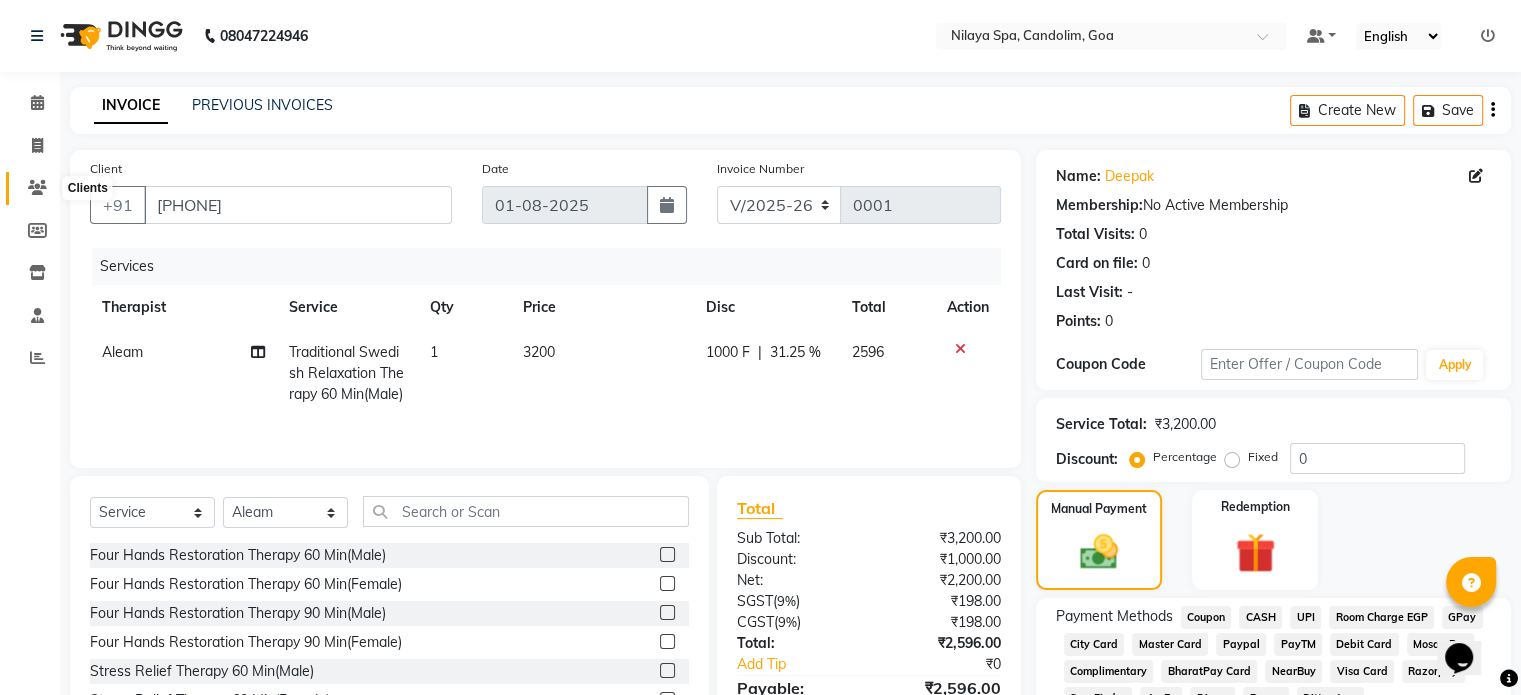 click 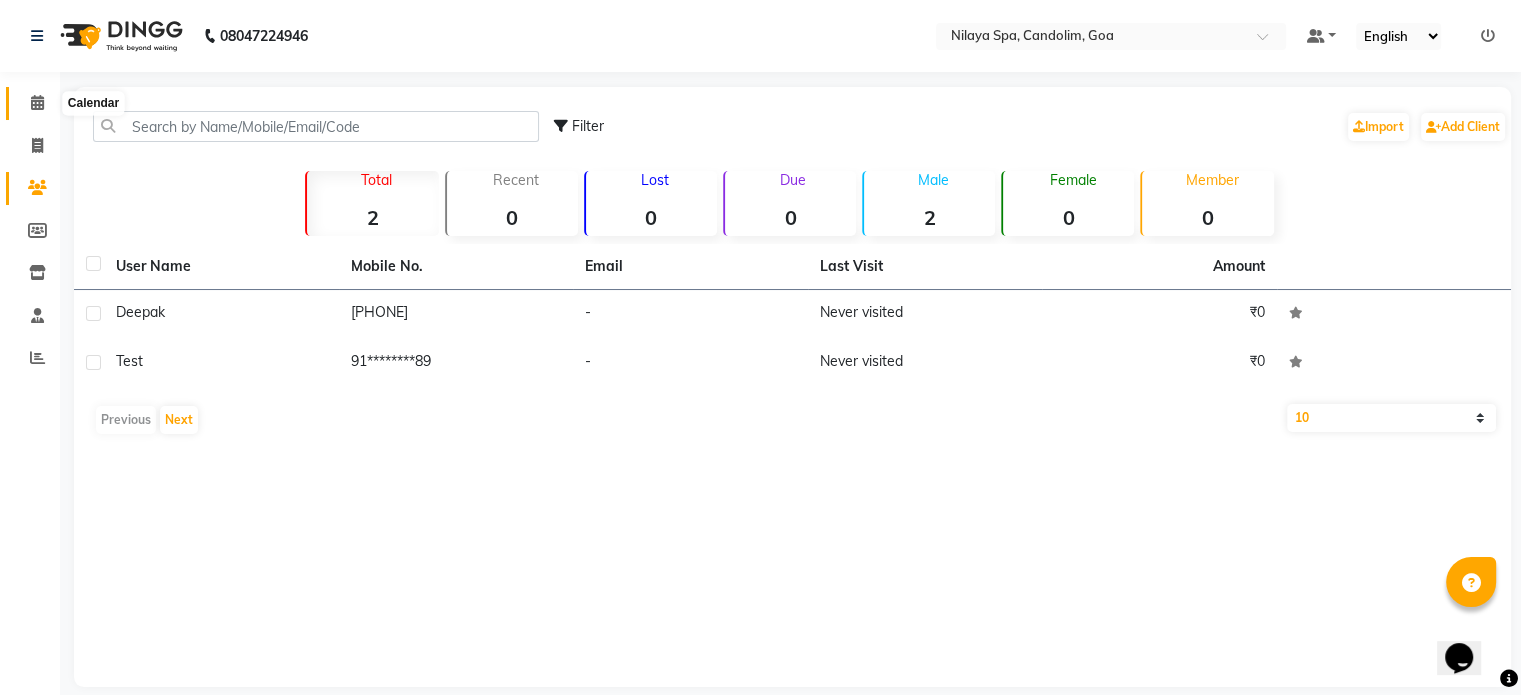 click 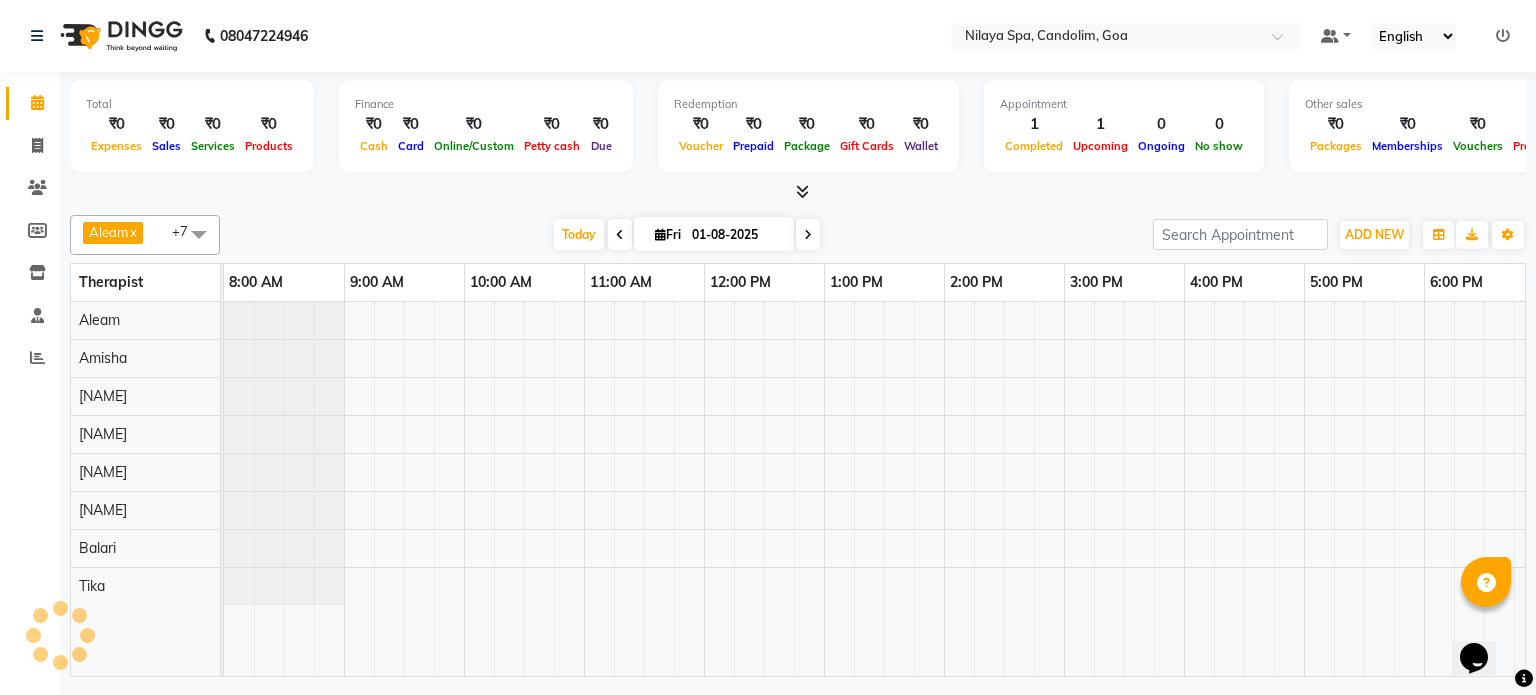 scroll, scrollTop: 0, scrollLeft: 258, axis: horizontal 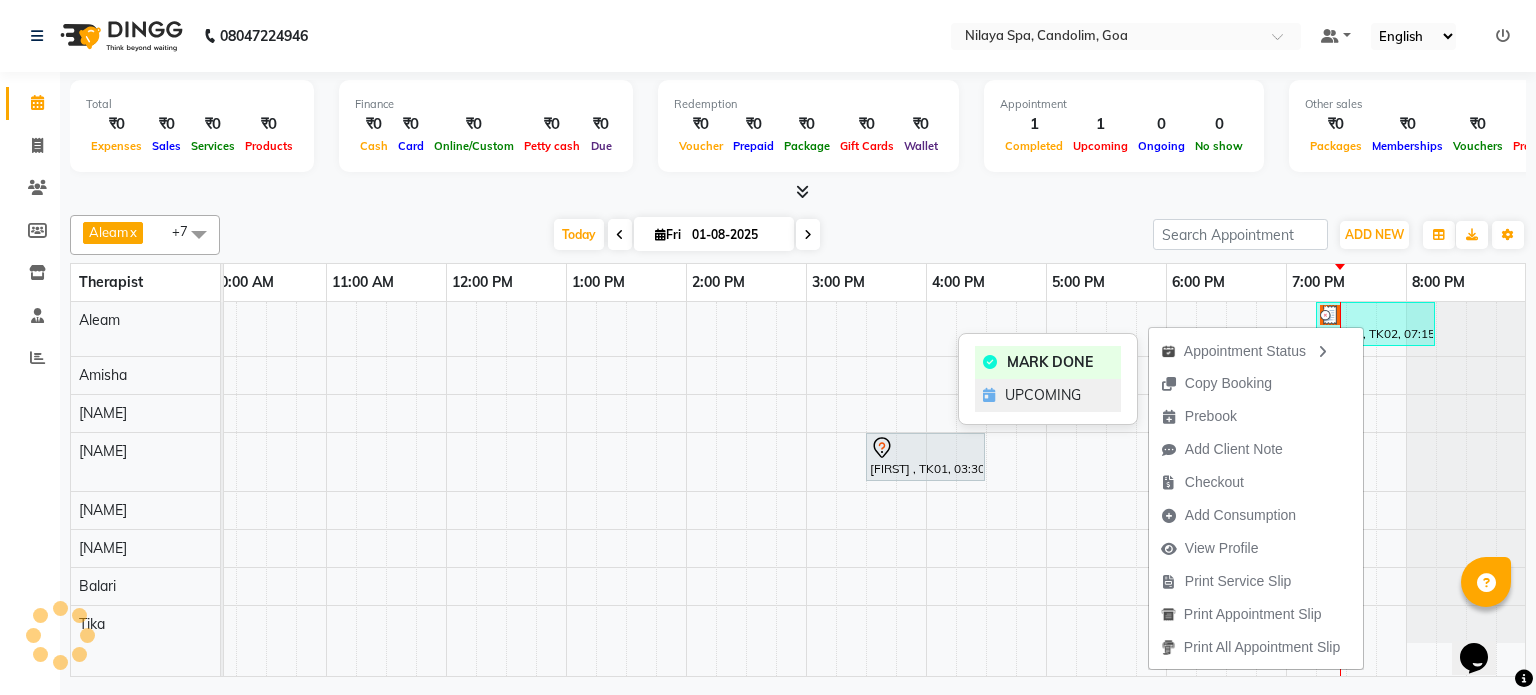 click on "UPCOMING" 